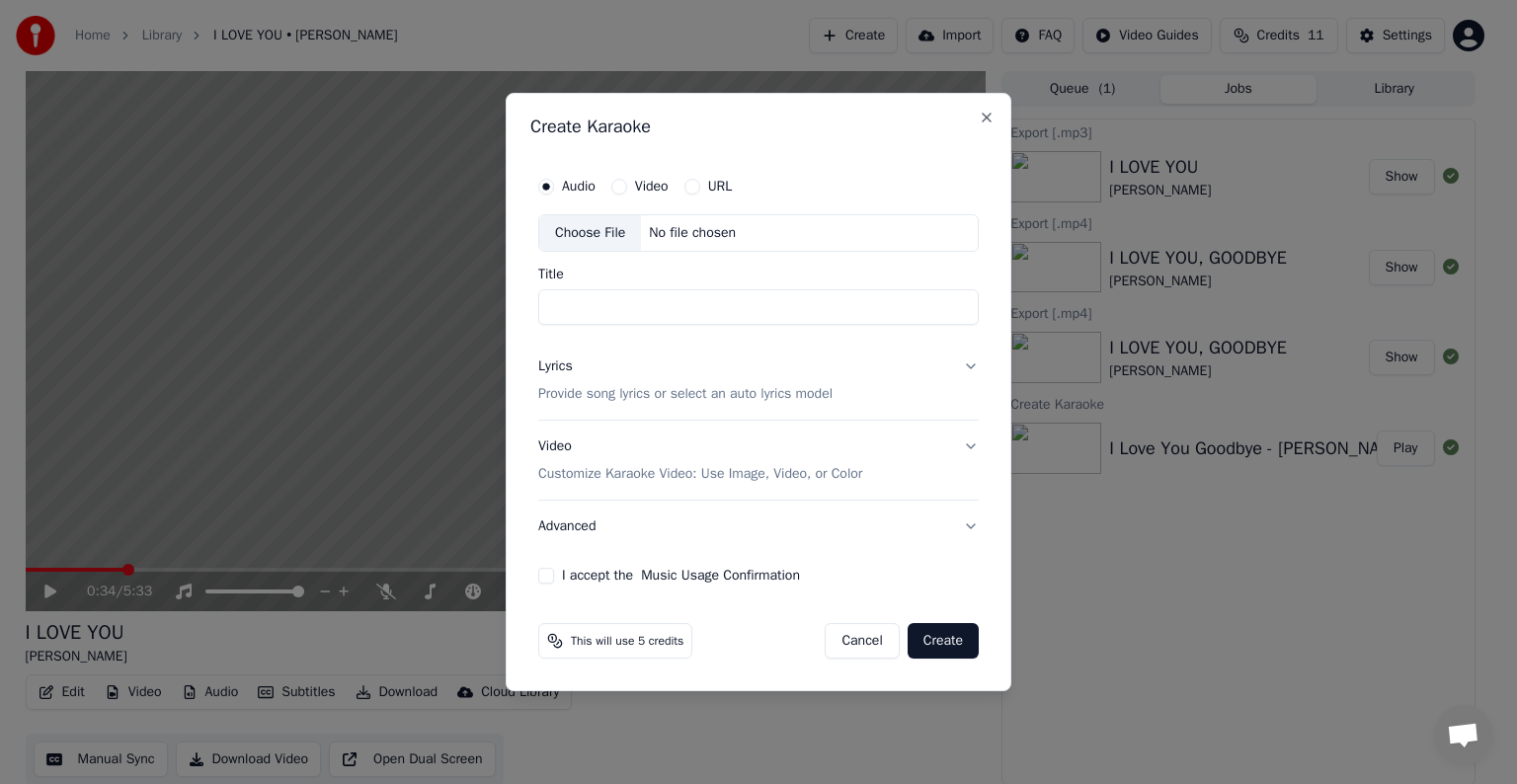 scroll, scrollTop: 0, scrollLeft: 0, axis: both 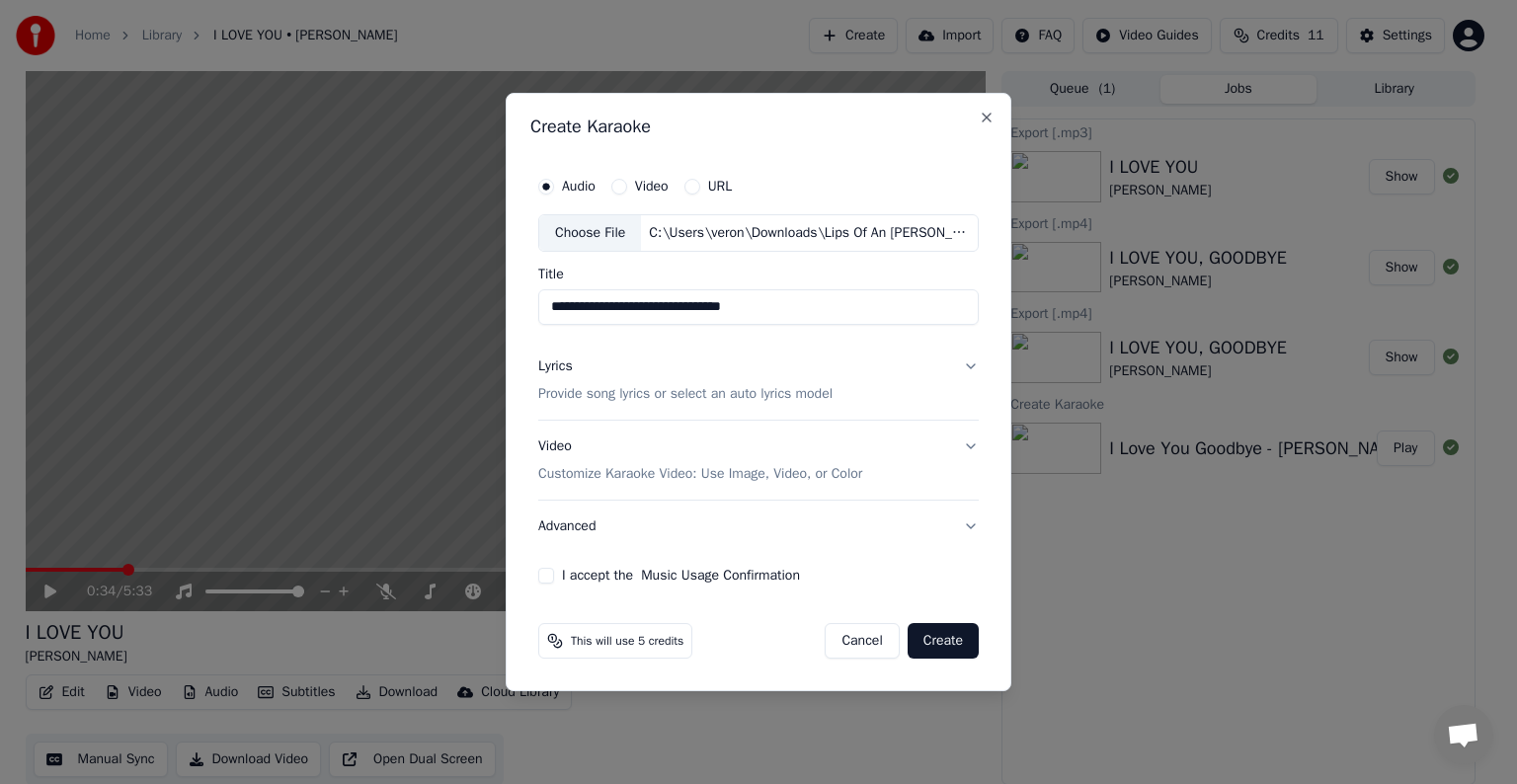 drag, startPoint x: 704, startPoint y: 307, endPoint x: 836, endPoint y: 304, distance: 132.03409 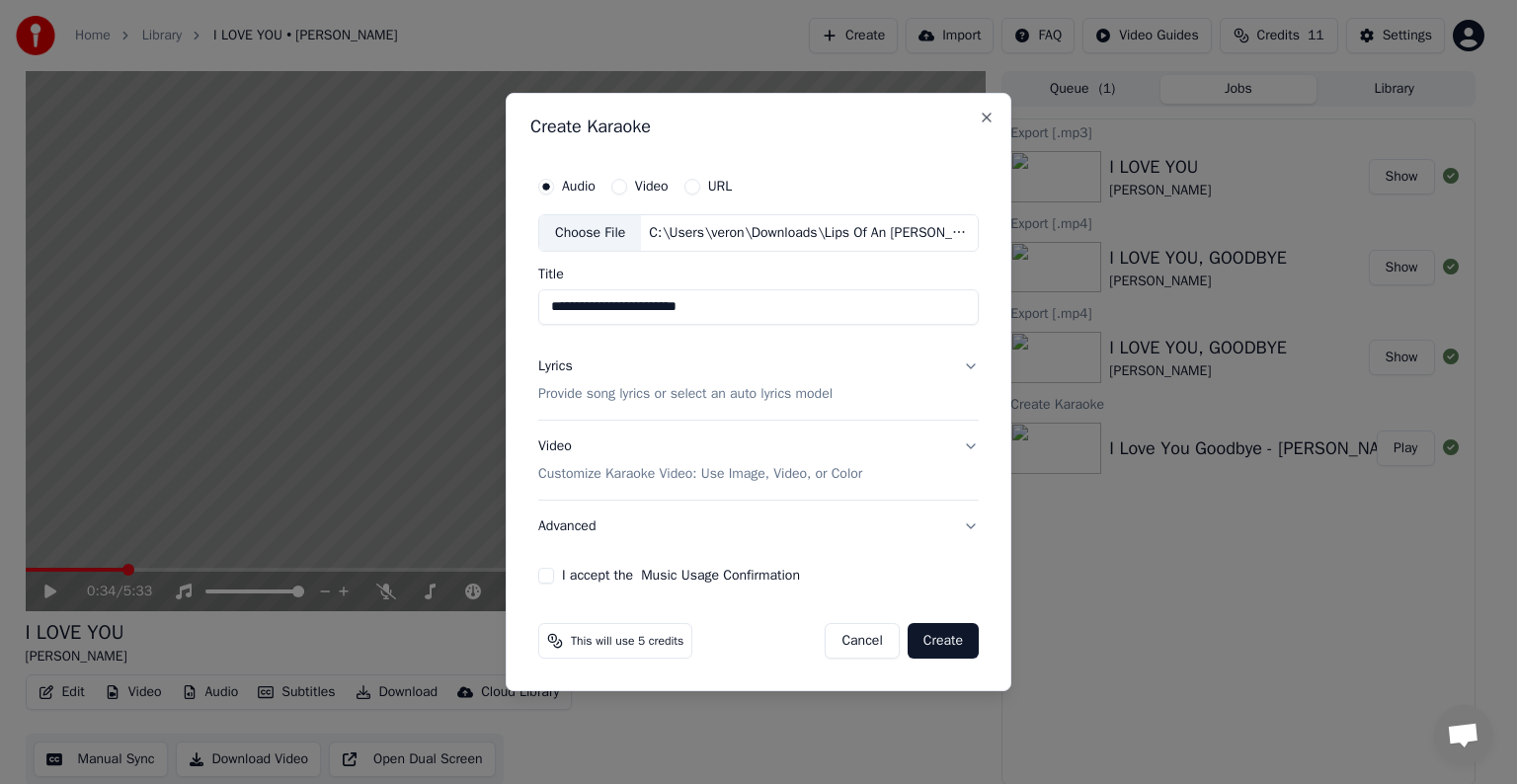 type on "**********" 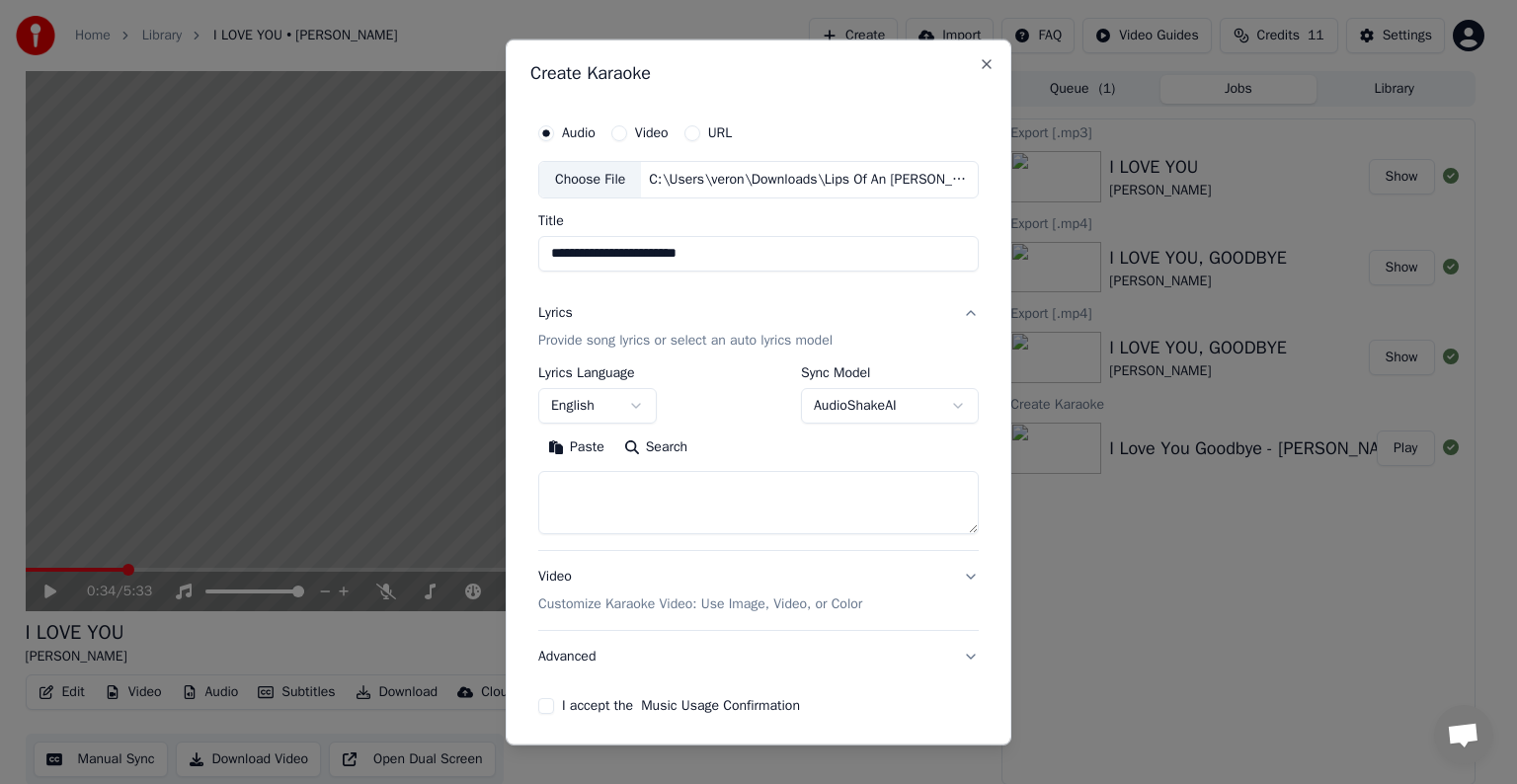 click at bounding box center [758, 503] 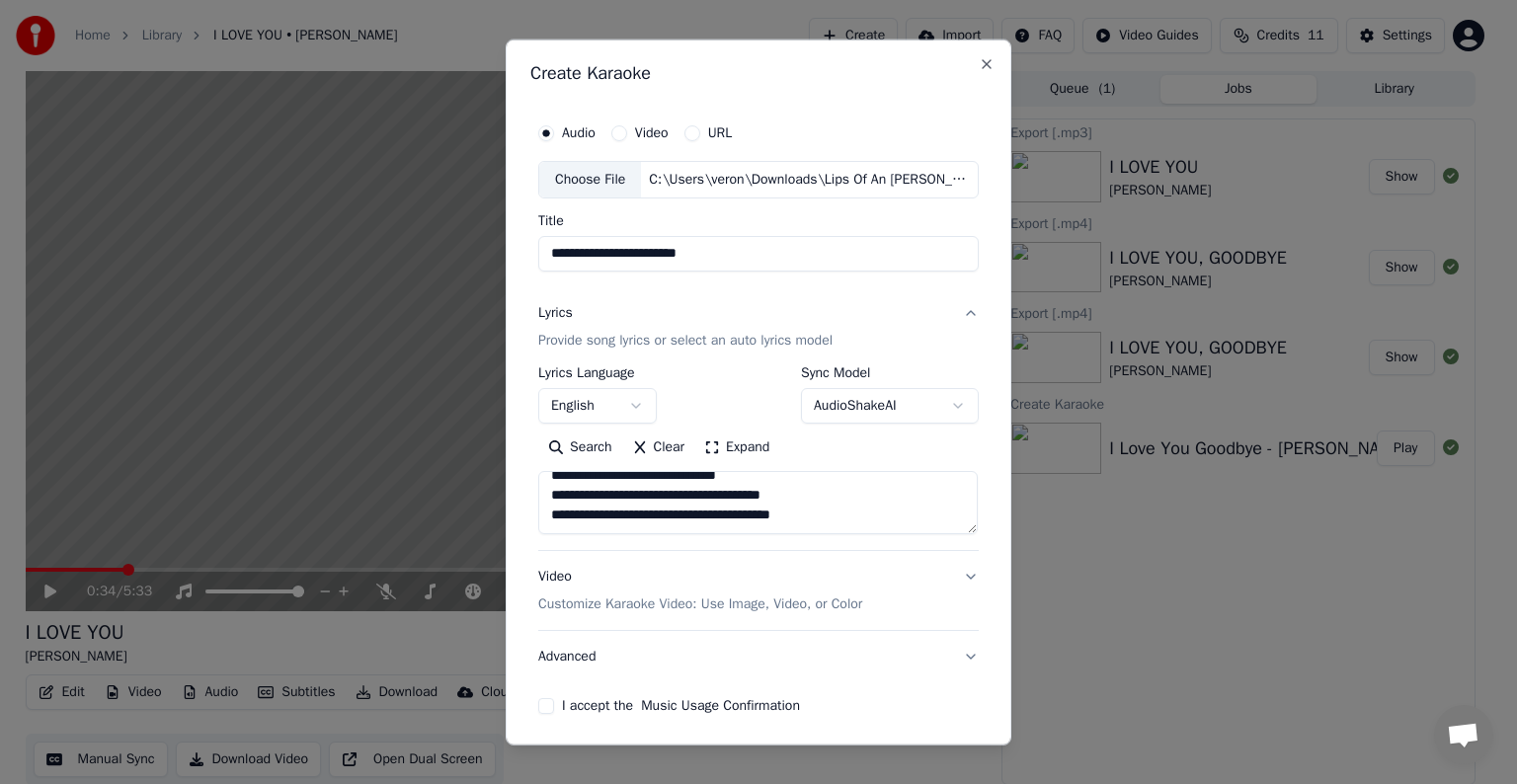 scroll, scrollTop: 63, scrollLeft: 0, axis: vertical 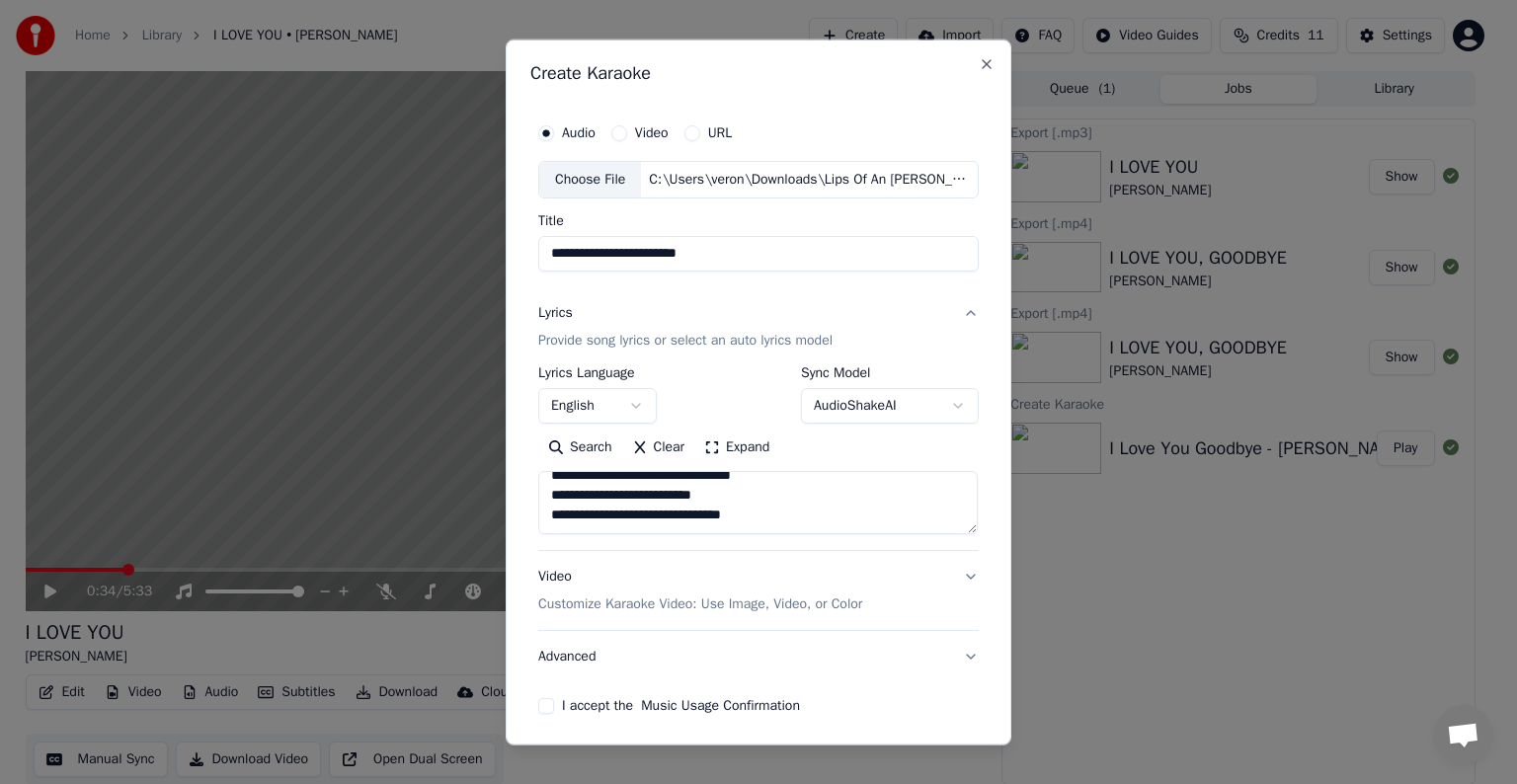paste on "**********" 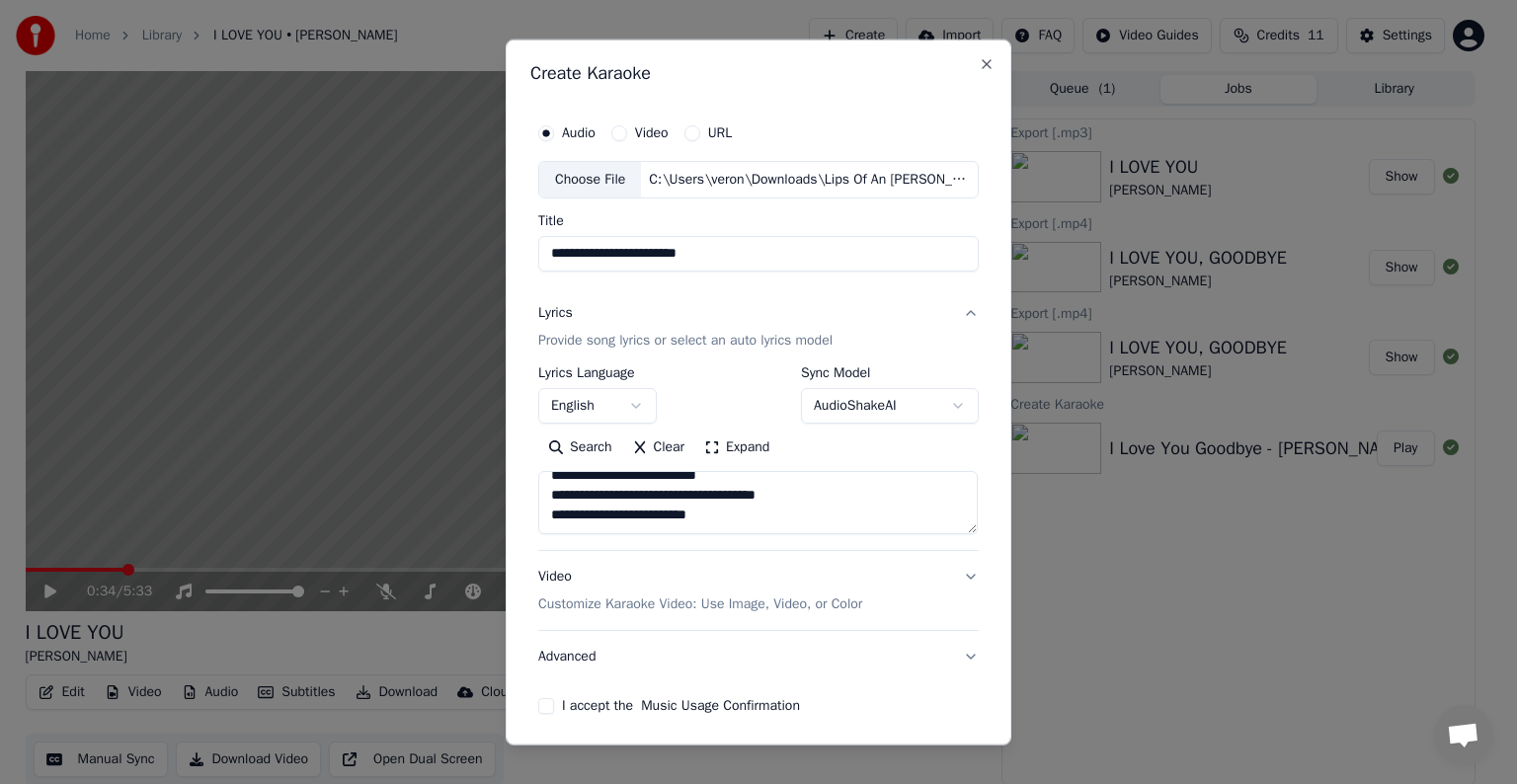 scroll, scrollTop: 300, scrollLeft: 0, axis: vertical 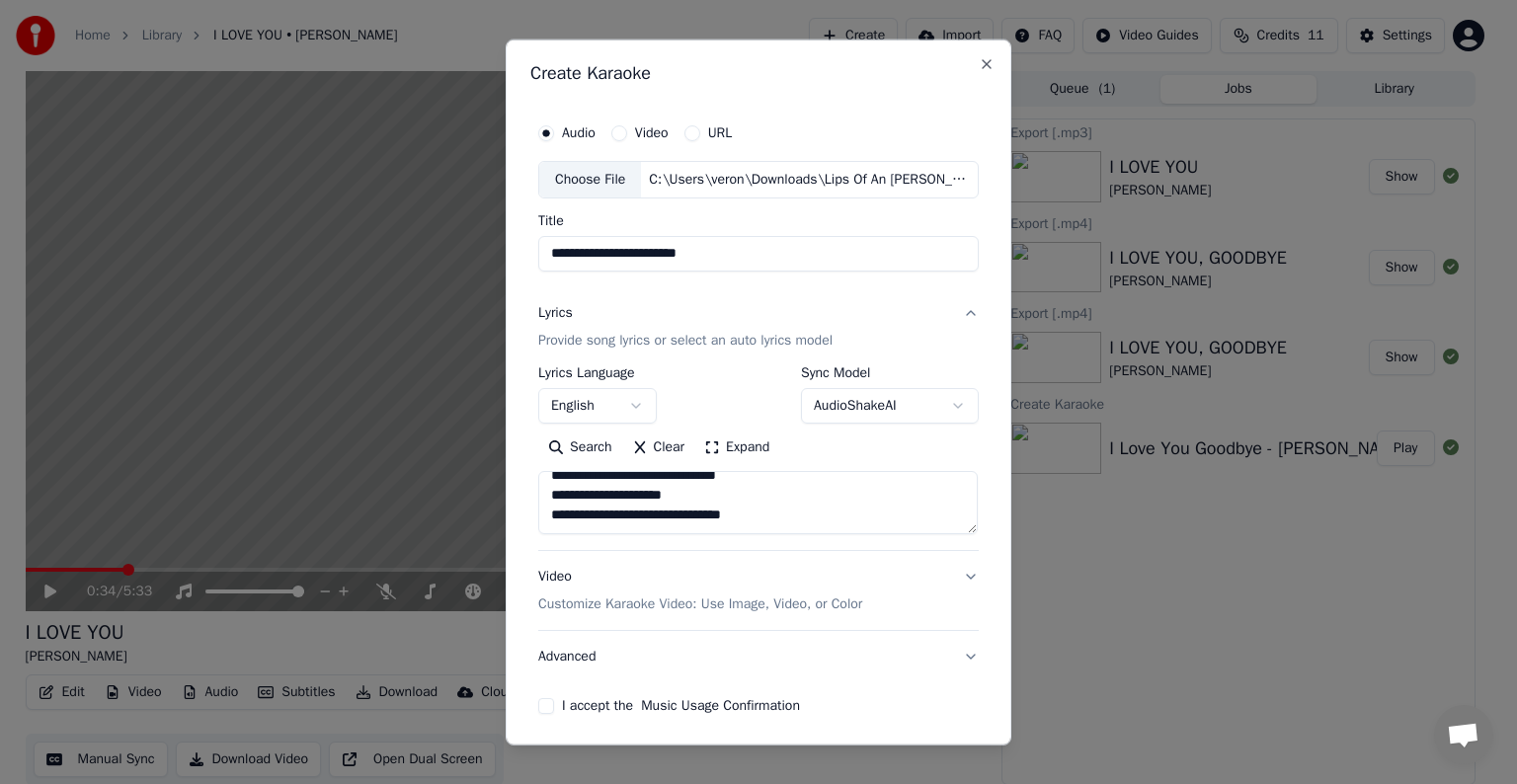 paste on "**********" 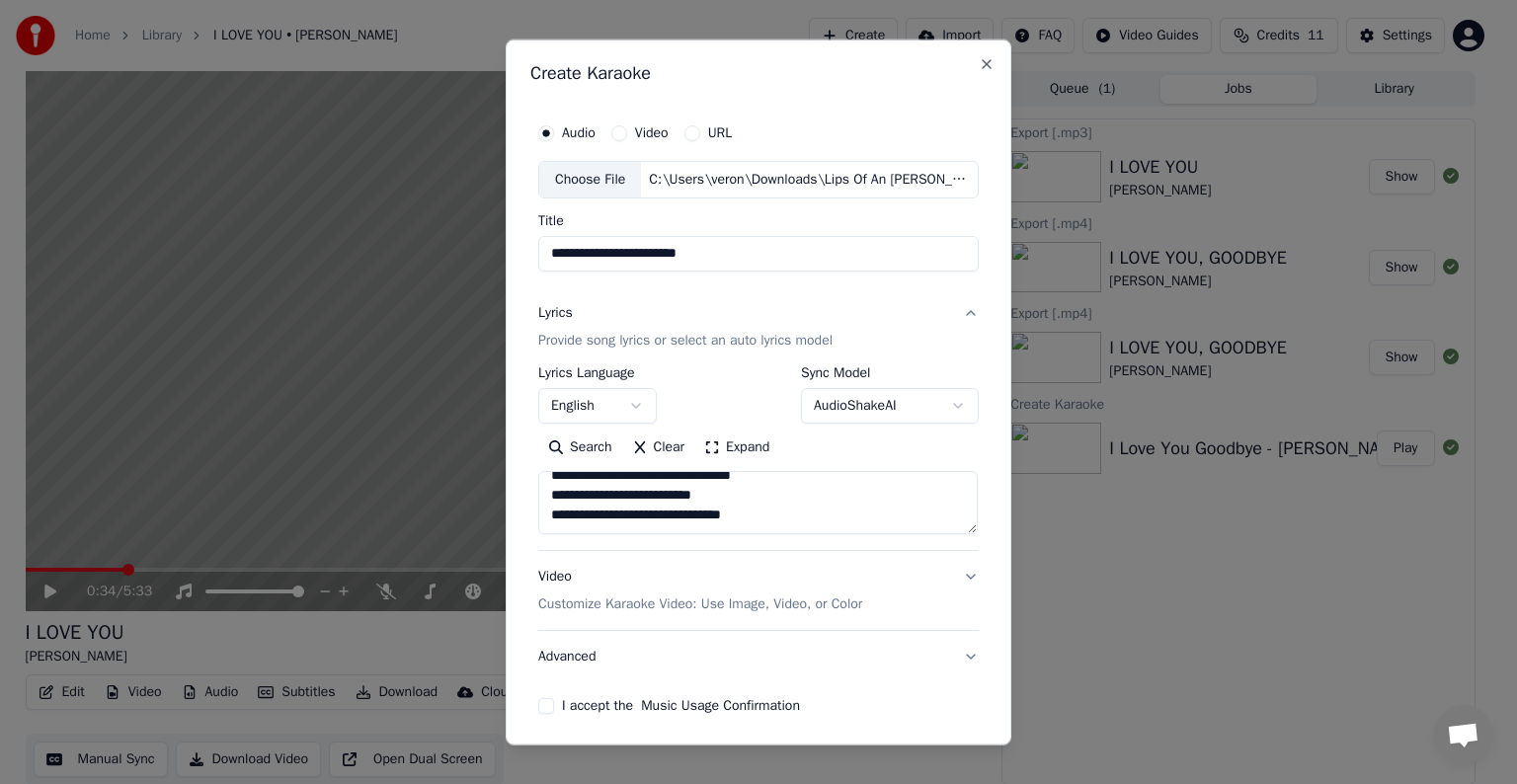 scroll, scrollTop: 498, scrollLeft: 0, axis: vertical 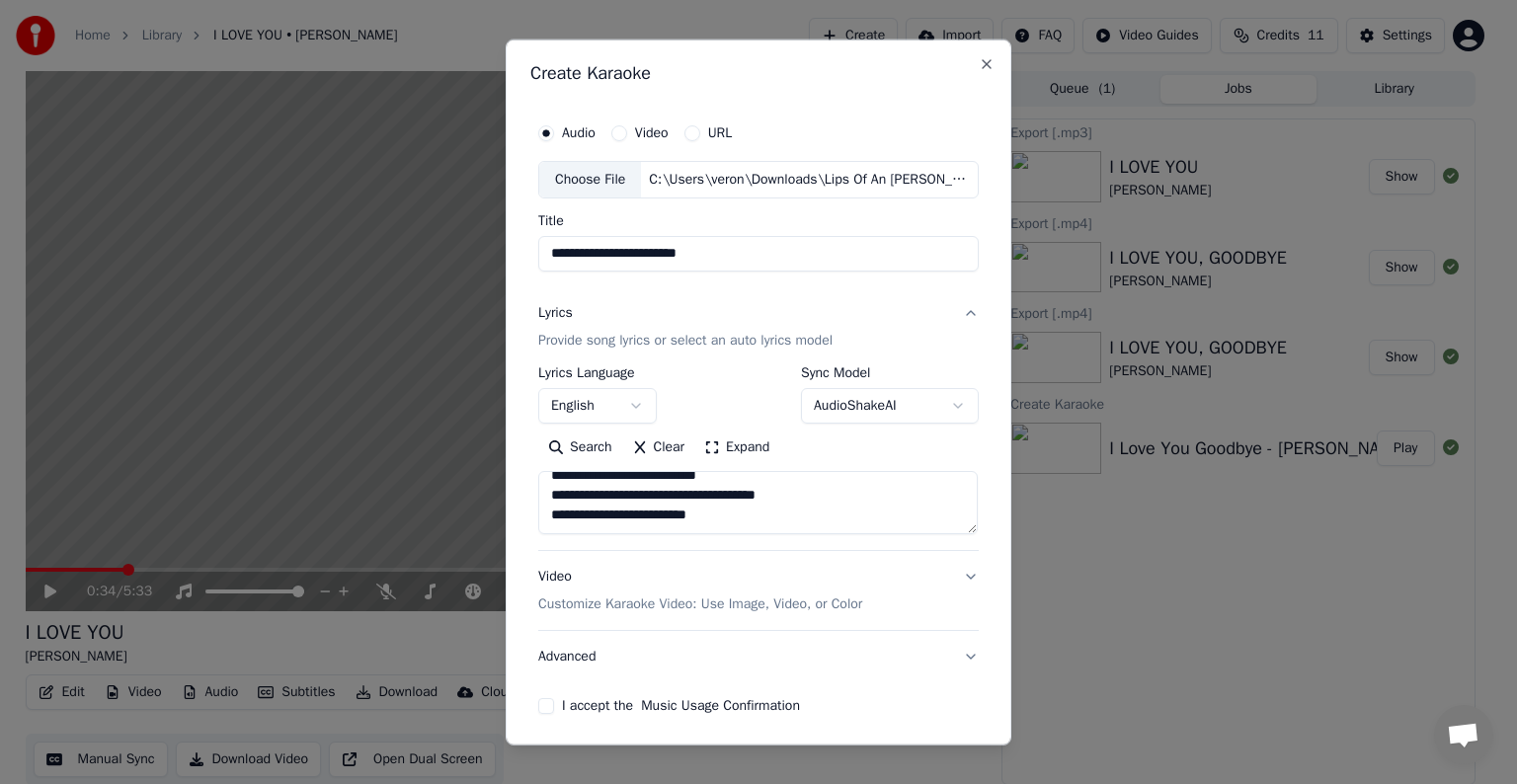 paste on "**********" 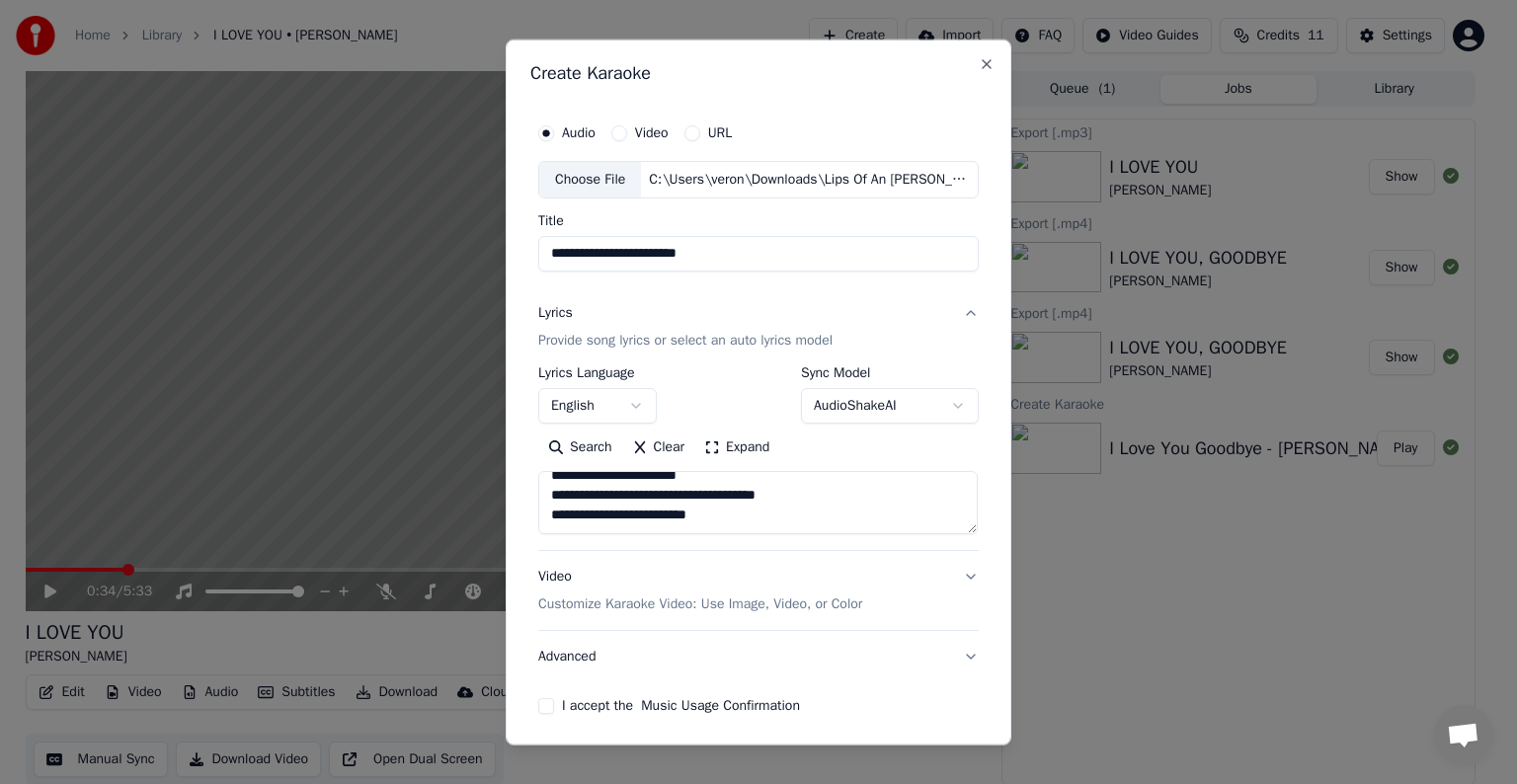 scroll, scrollTop: 873, scrollLeft: 0, axis: vertical 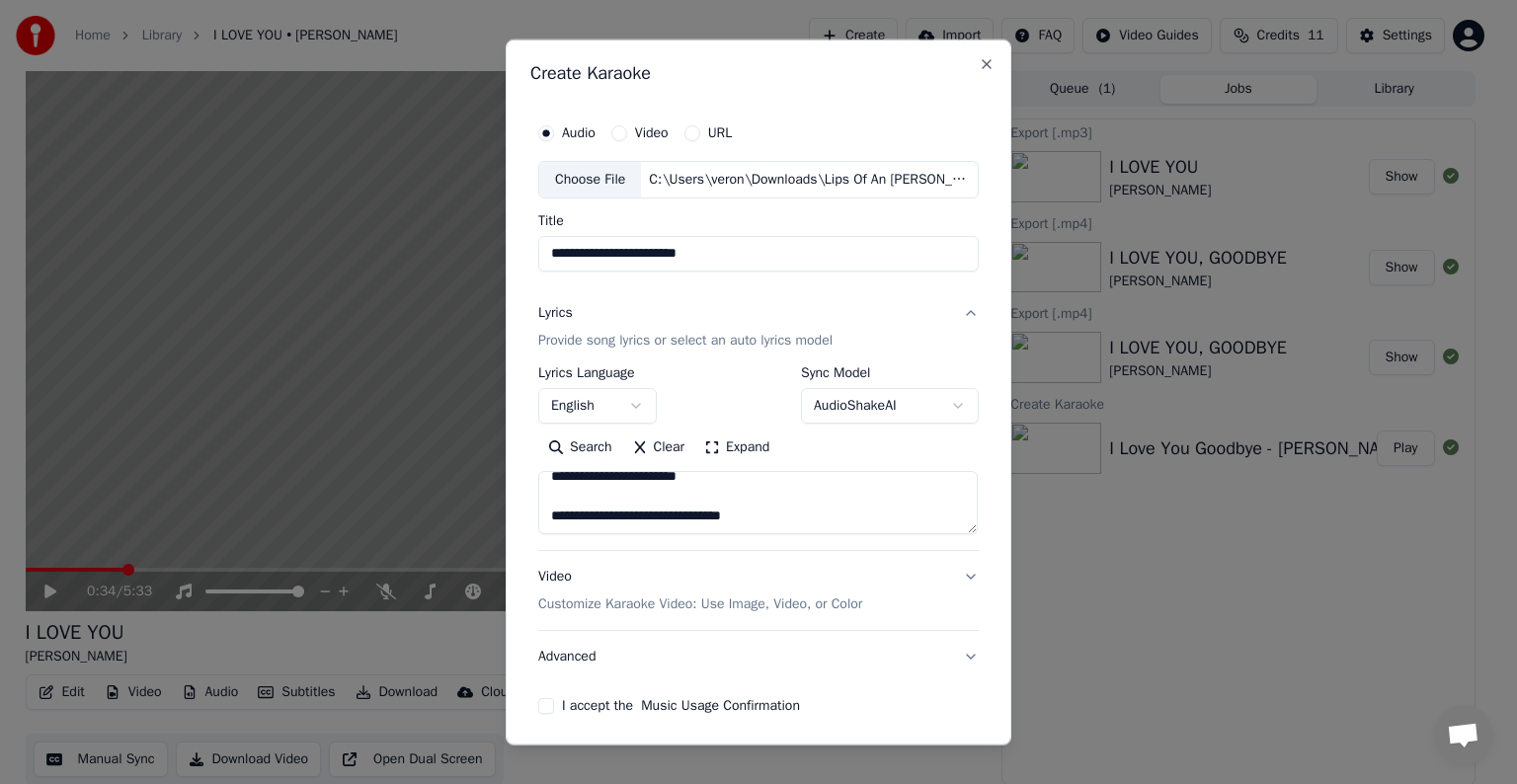 type on "**********" 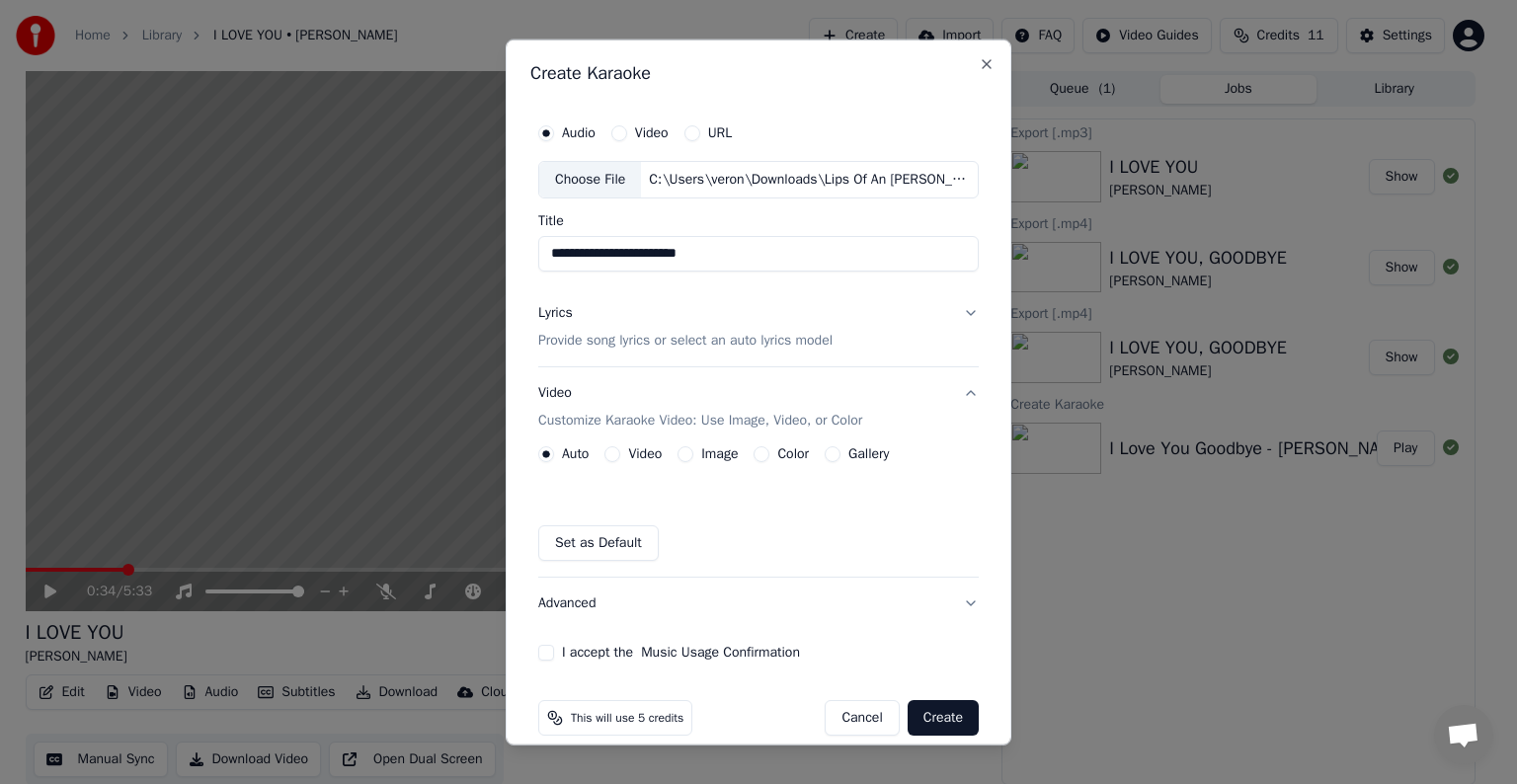 scroll, scrollTop: 22, scrollLeft: 0, axis: vertical 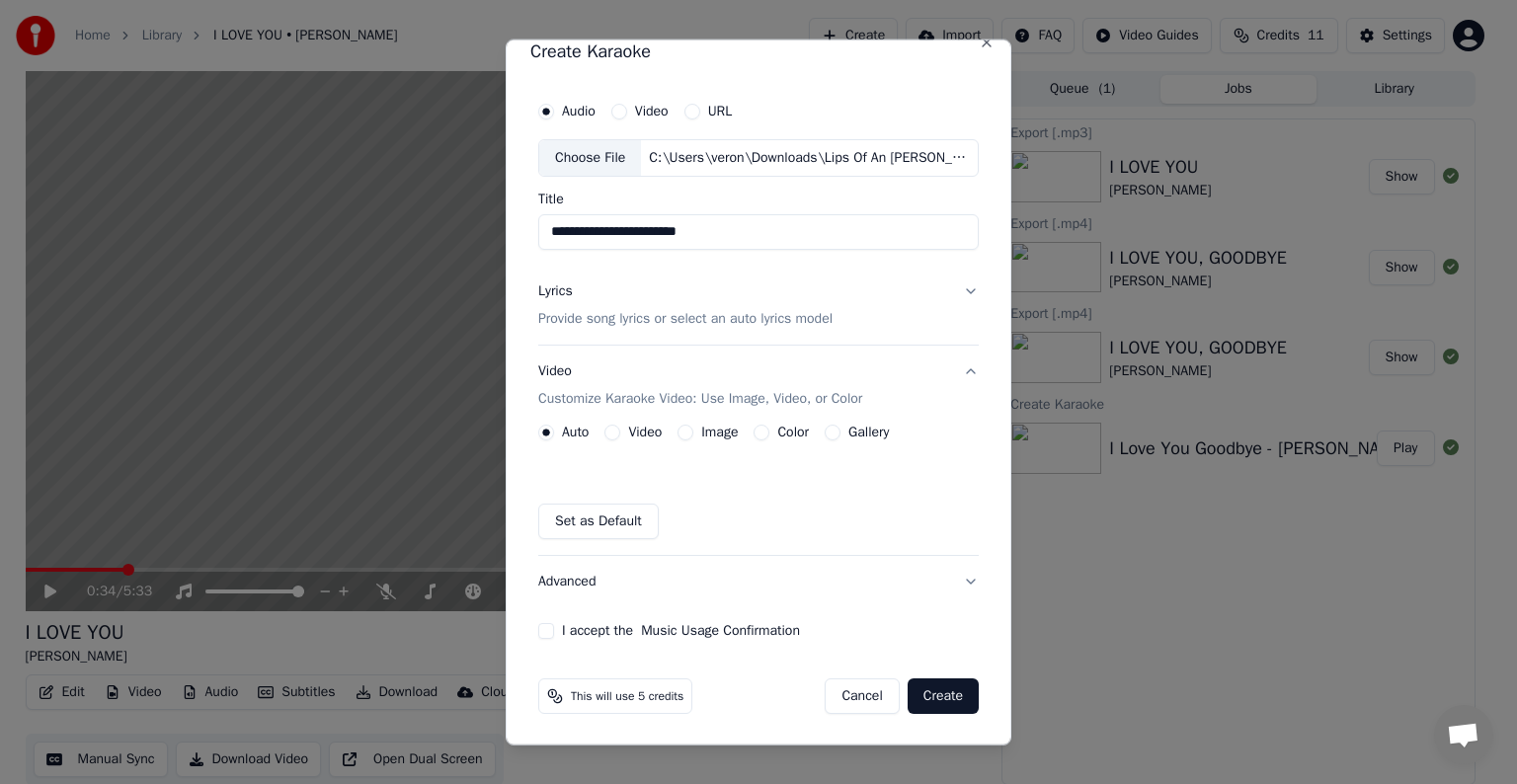 click on "Set as Default" at bounding box center (599, 521) 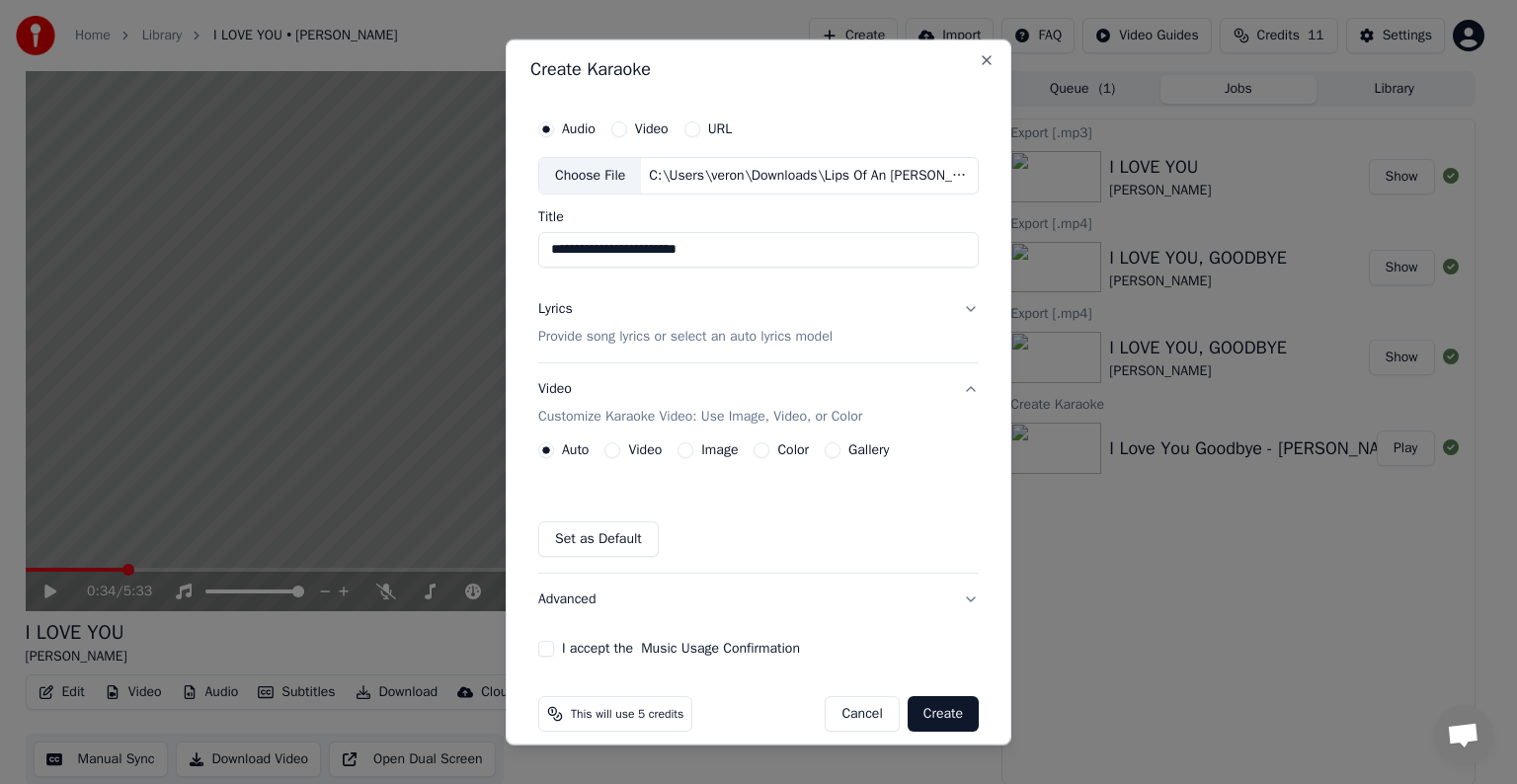 scroll, scrollTop: 0, scrollLeft: 0, axis: both 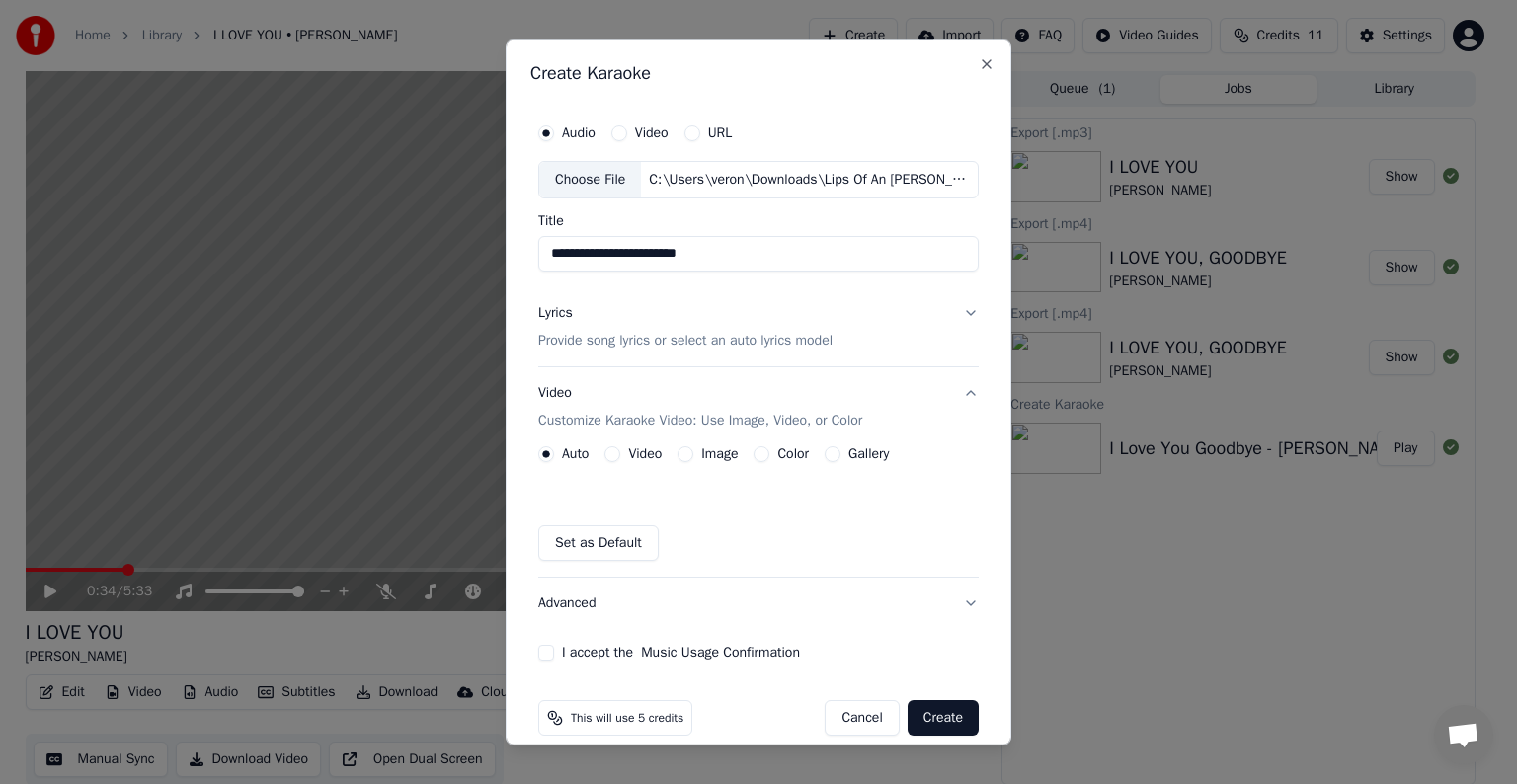 click on "Image" at bounding box center (685, 454) 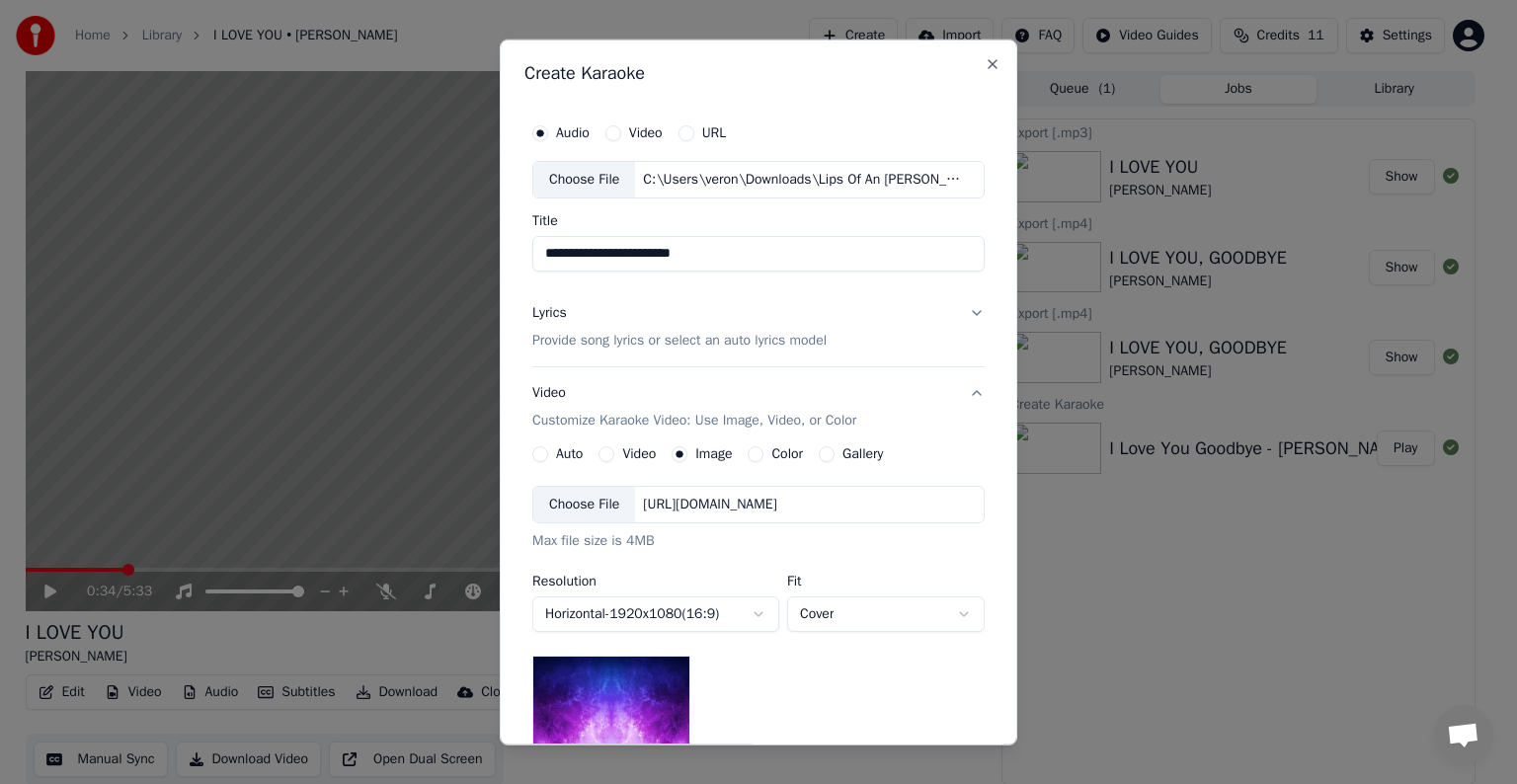 click on "Choose File" at bounding box center (584, 505) 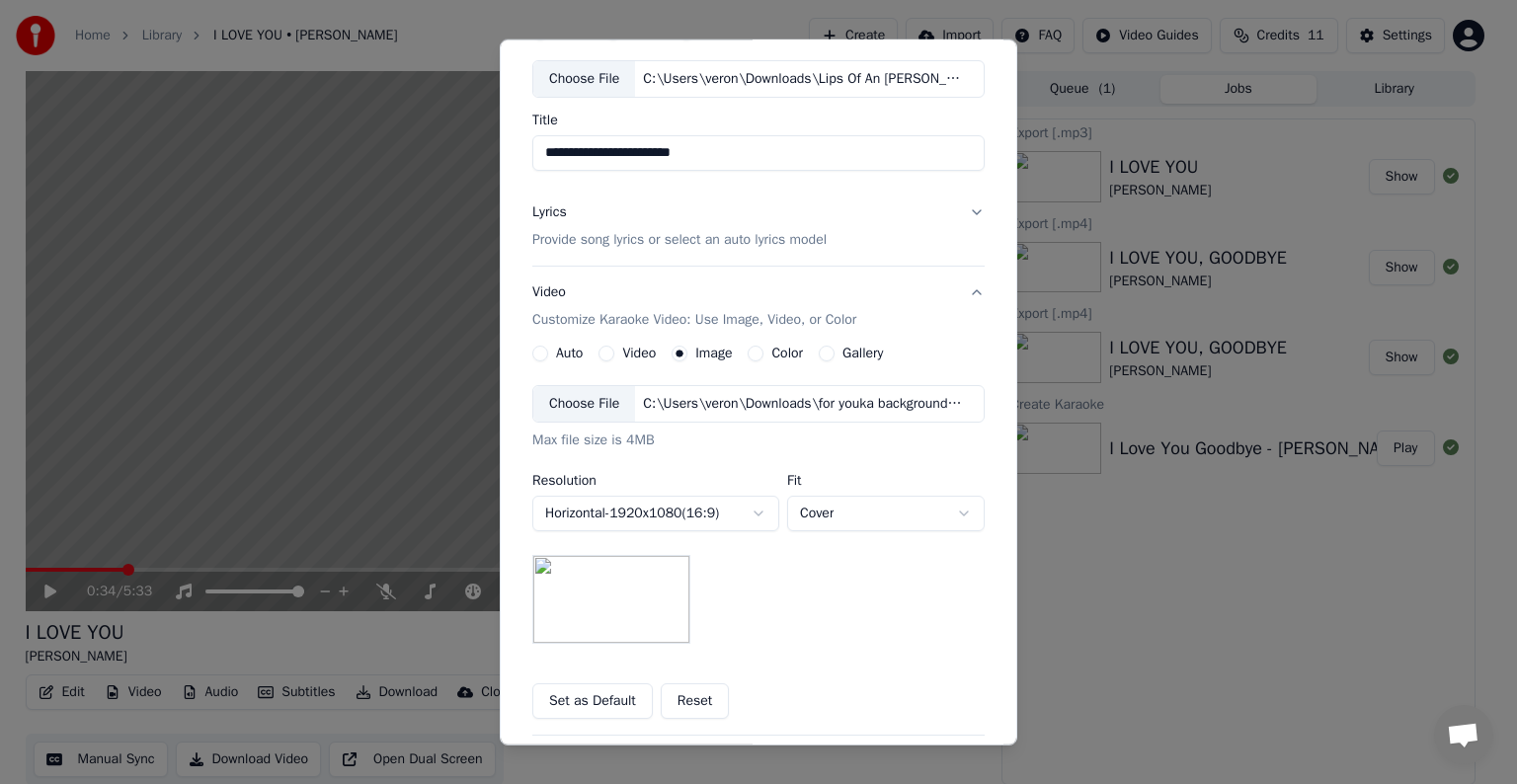 scroll, scrollTop: 197, scrollLeft: 0, axis: vertical 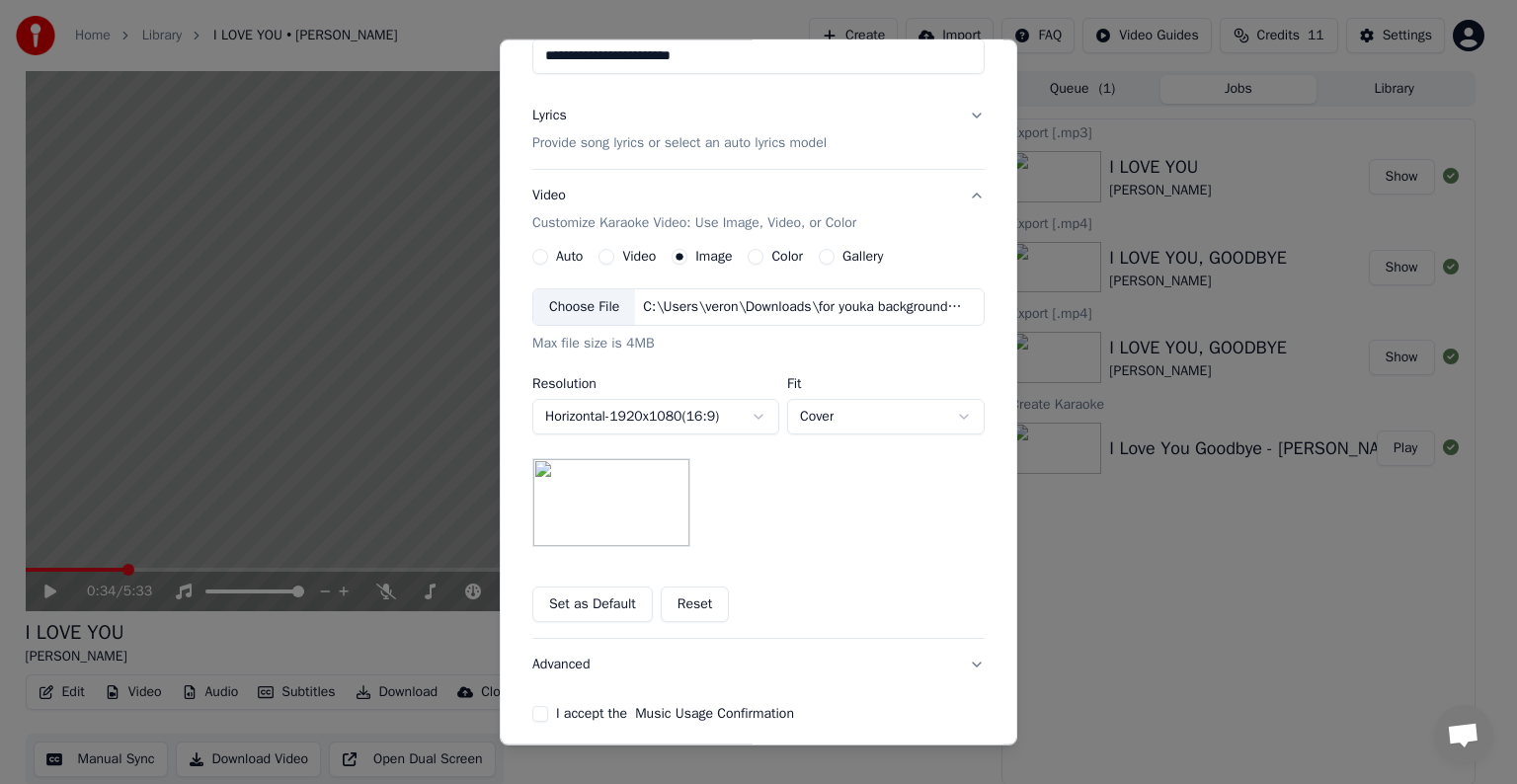 click on "Set as Default" at bounding box center [593, 604] 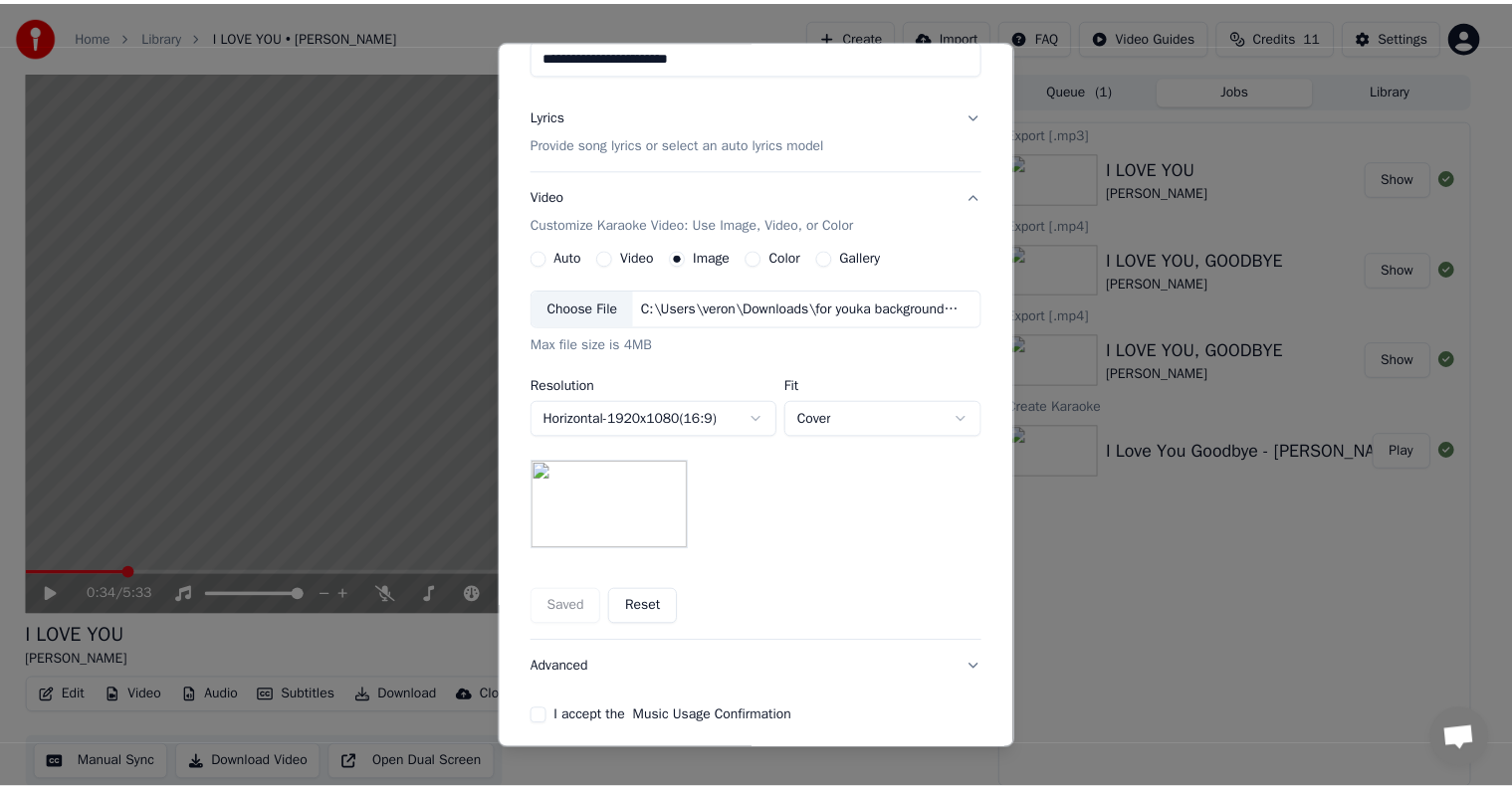 scroll, scrollTop: 283, scrollLeft: 0, axis: vertical 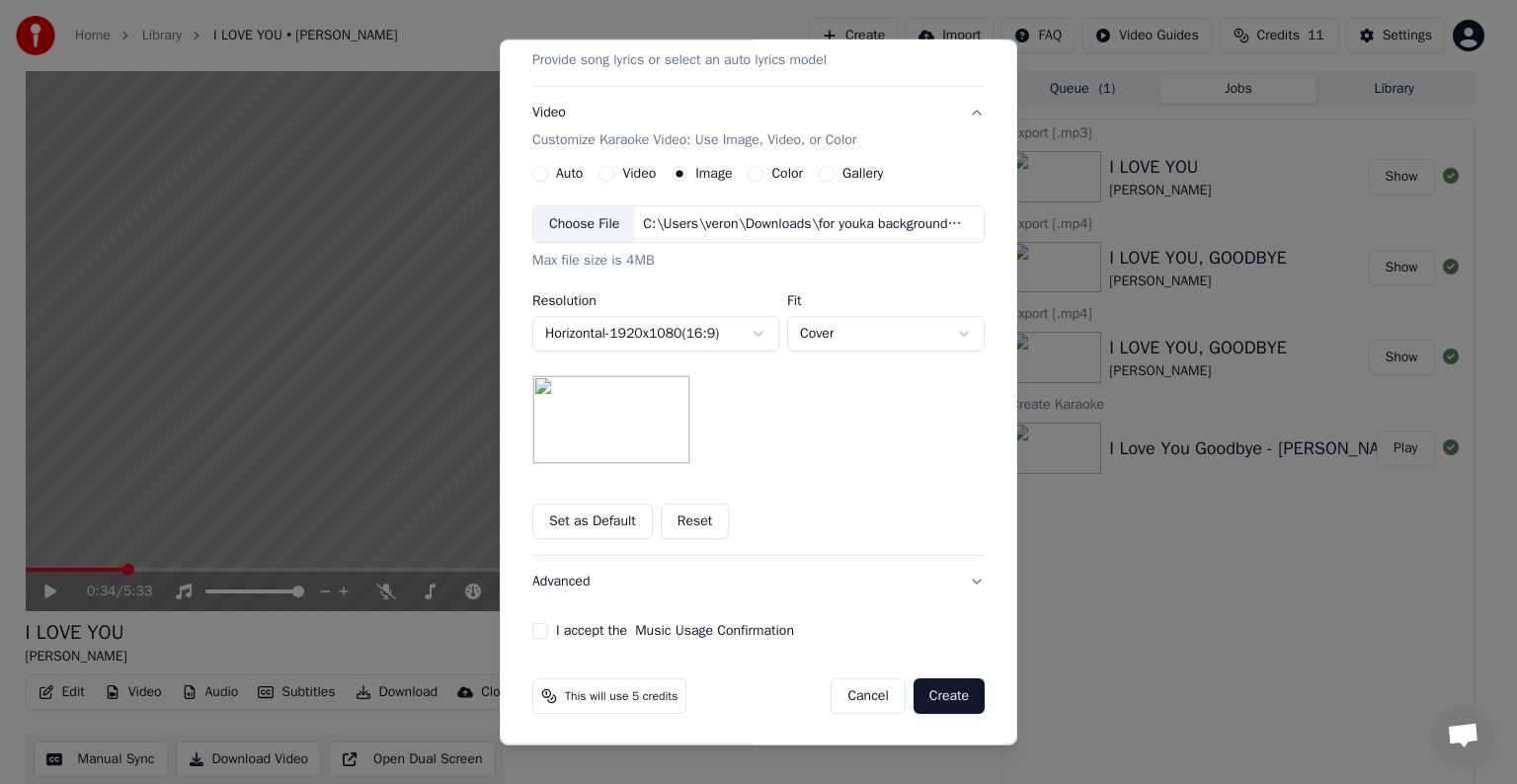 click on "I accept the   Music Usage Confirmation" at bounding box center (540, 631) 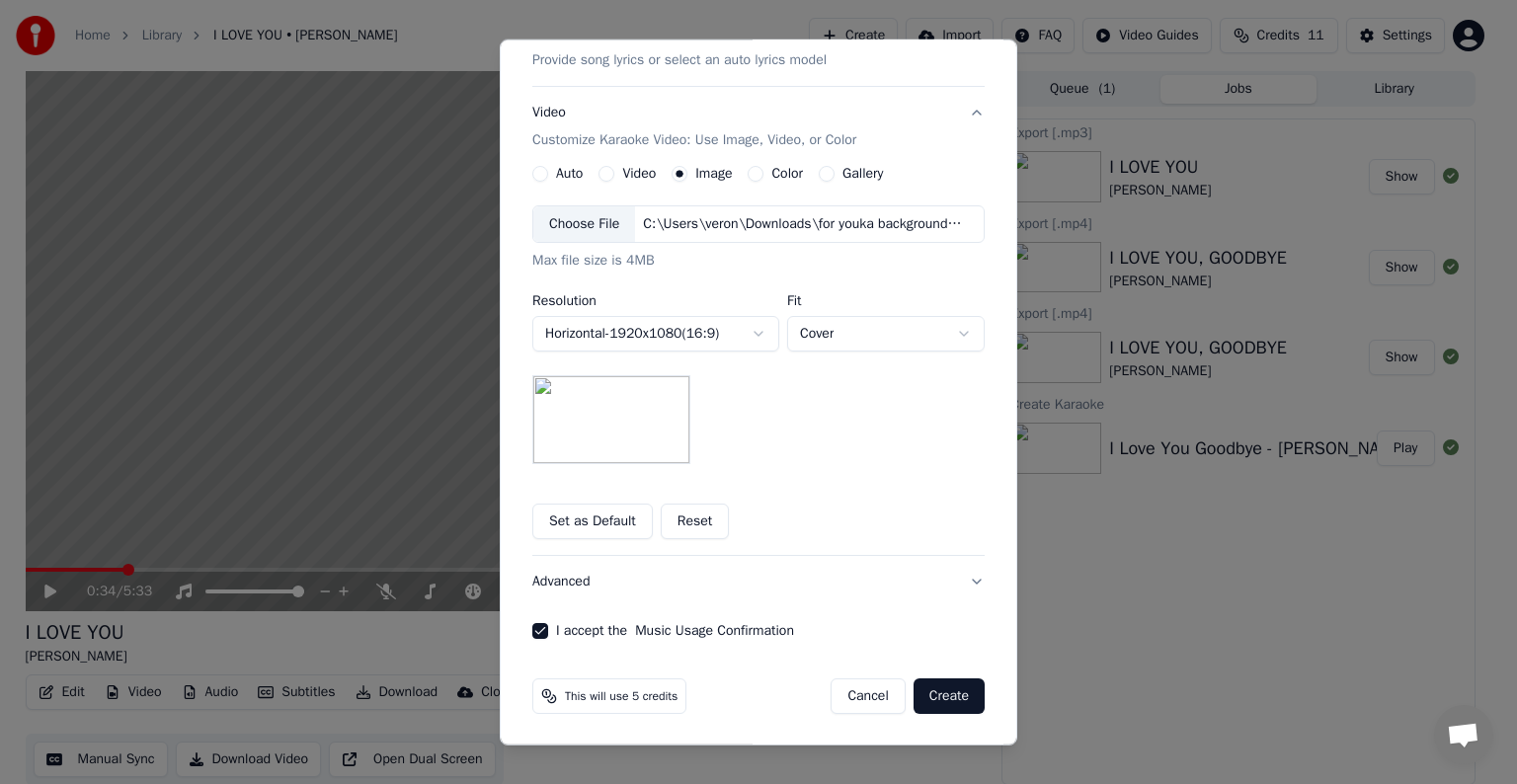 click on "Create" at bounding box center (949, 696) 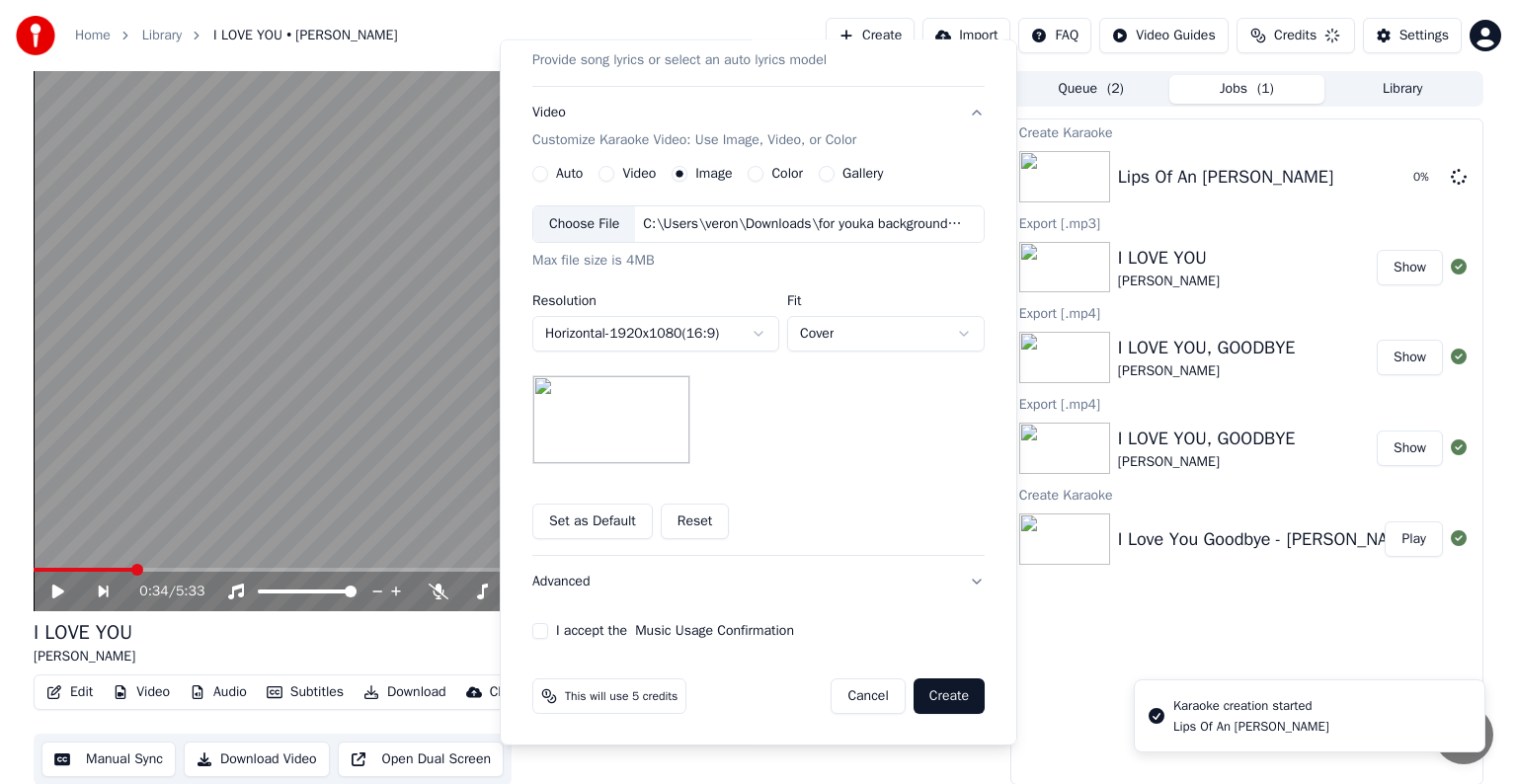 type 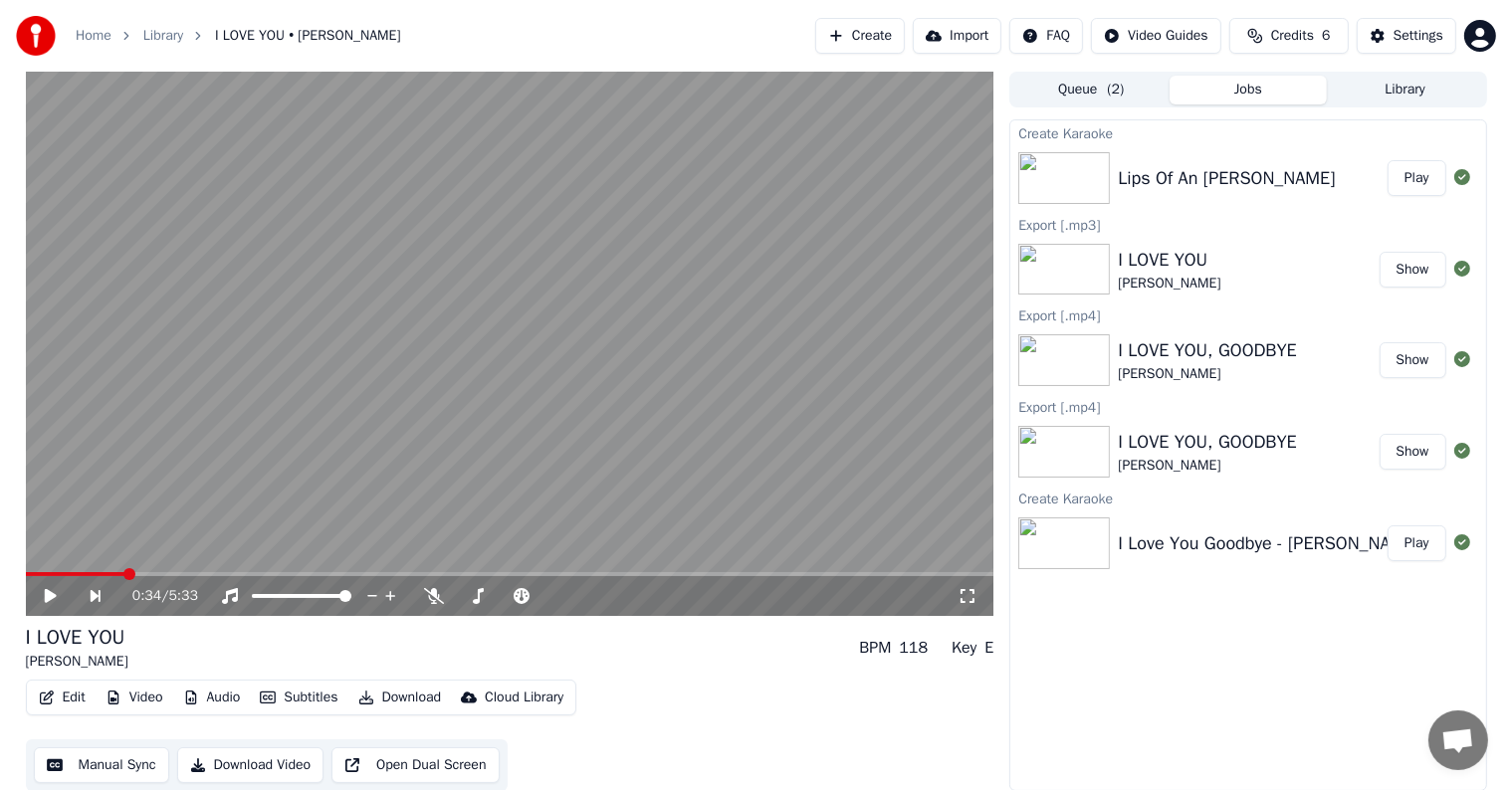 click on "Play" at bounding box center [1416, 178] 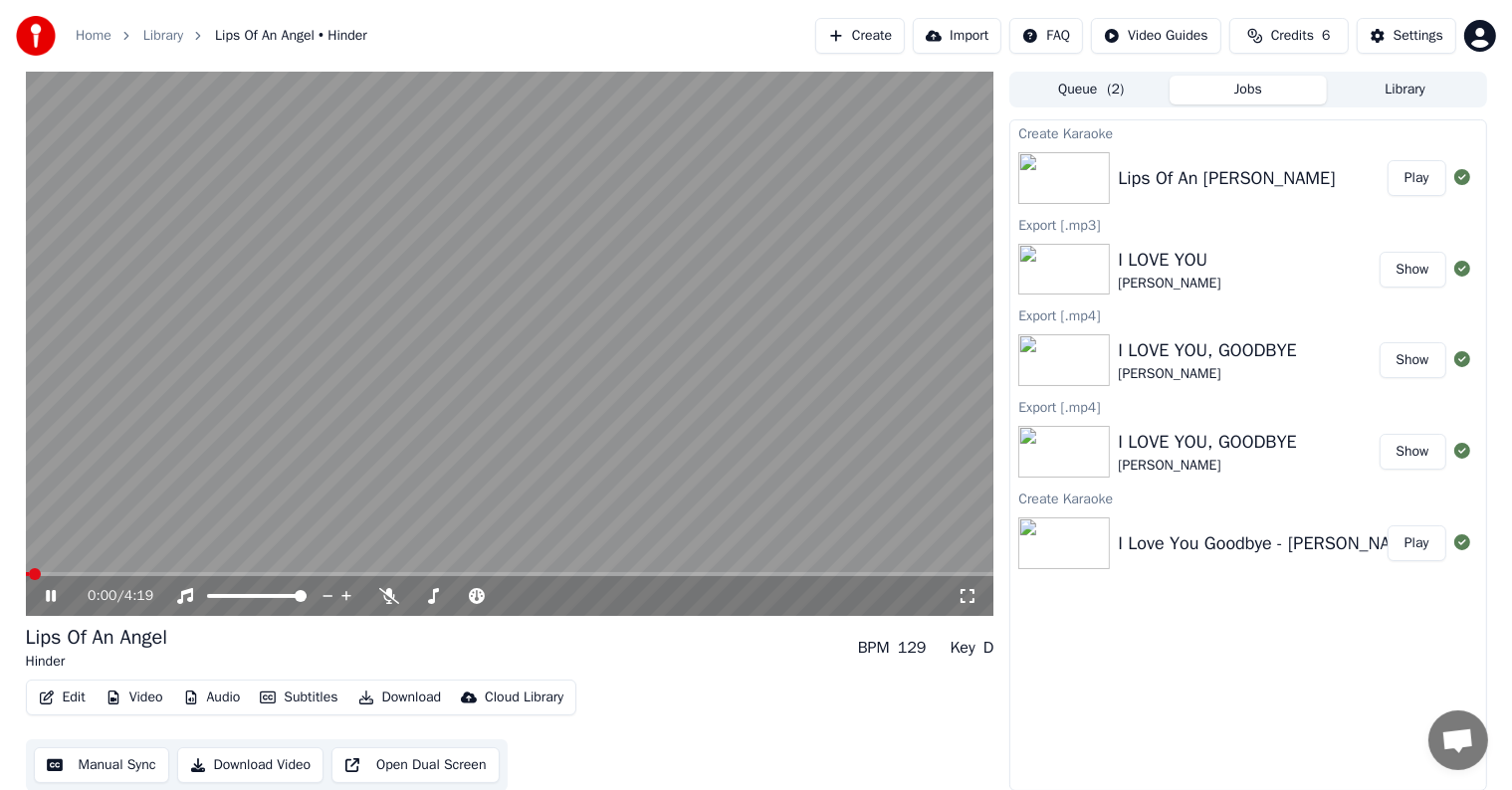 click at bounding box center [510, 343] 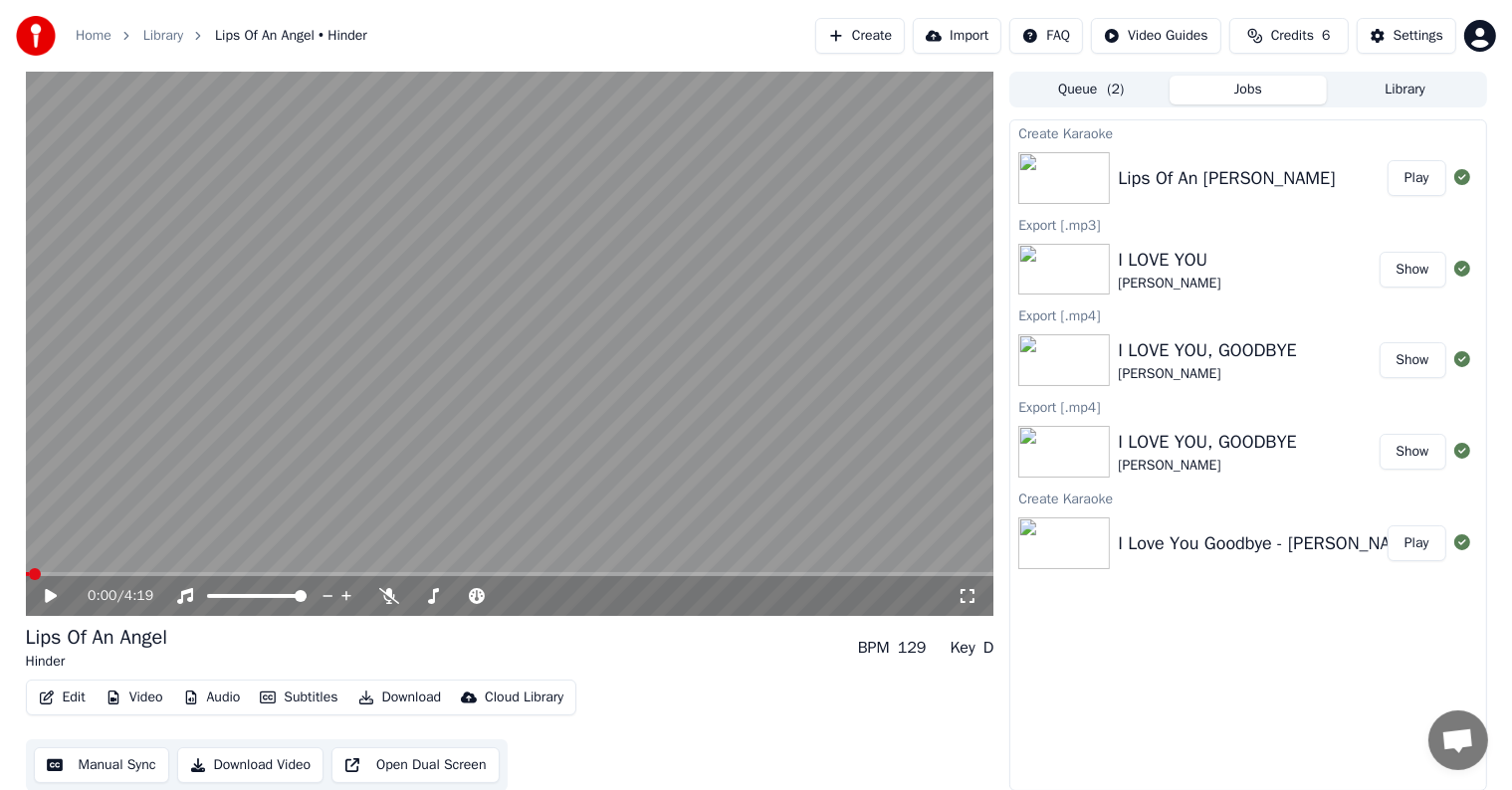 click on "Edit" at bounding box center (62, 697) 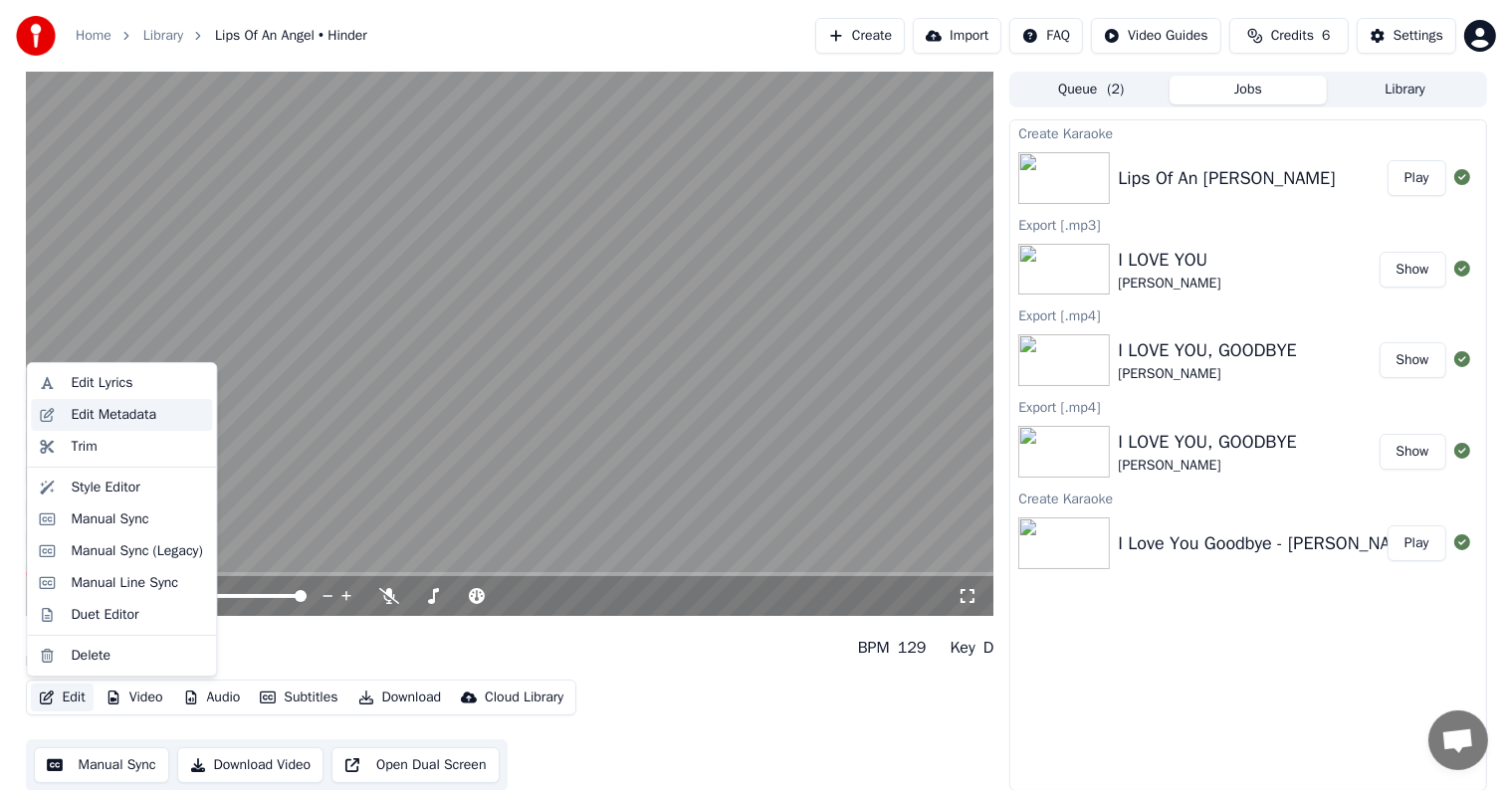 click on "Edit Metadata" at bounding box center (113, 415) 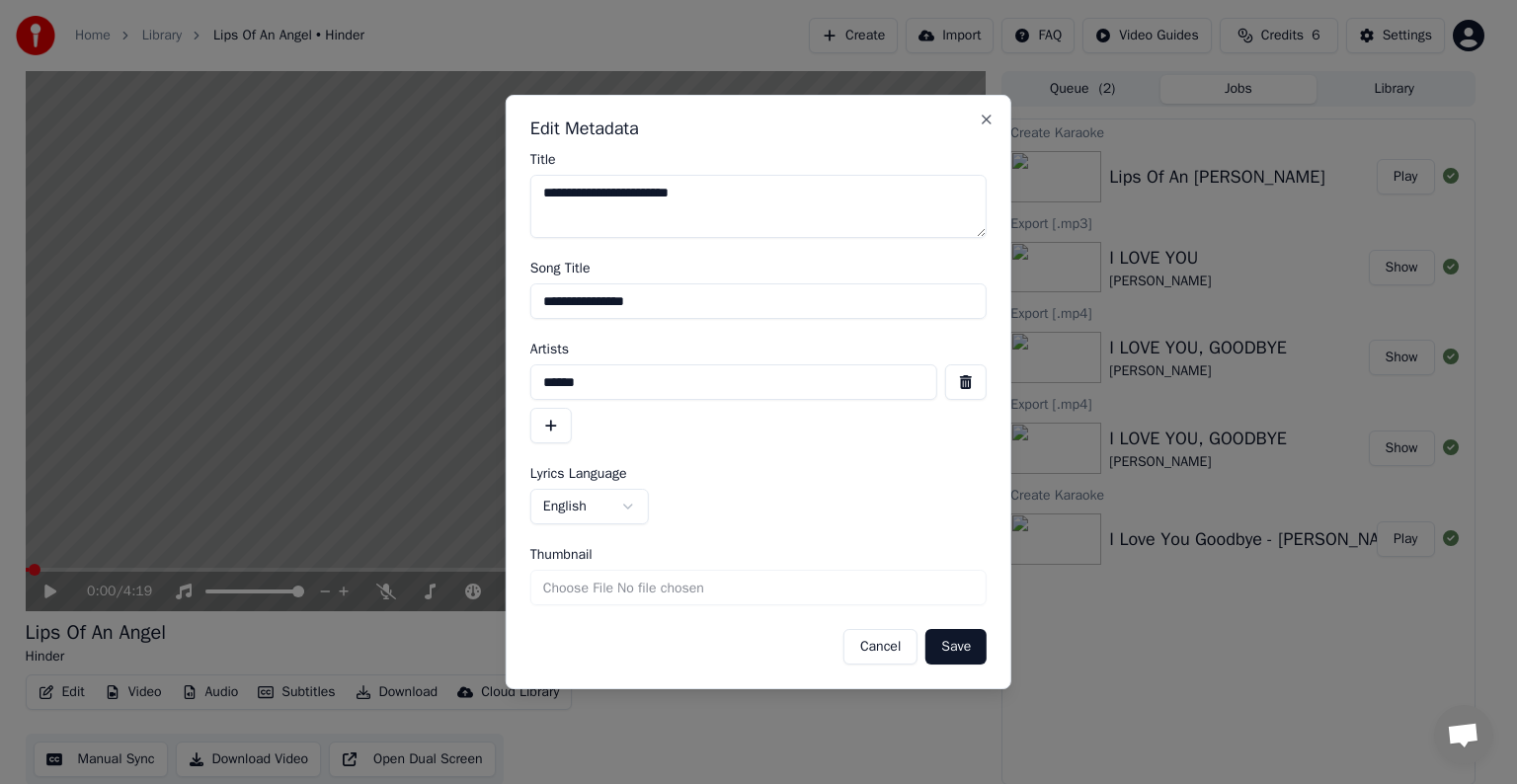 drag, startPoint x: 547, startPoint y: 301, endPoint x: 704, endPoint y: 295, distance: 157.11461 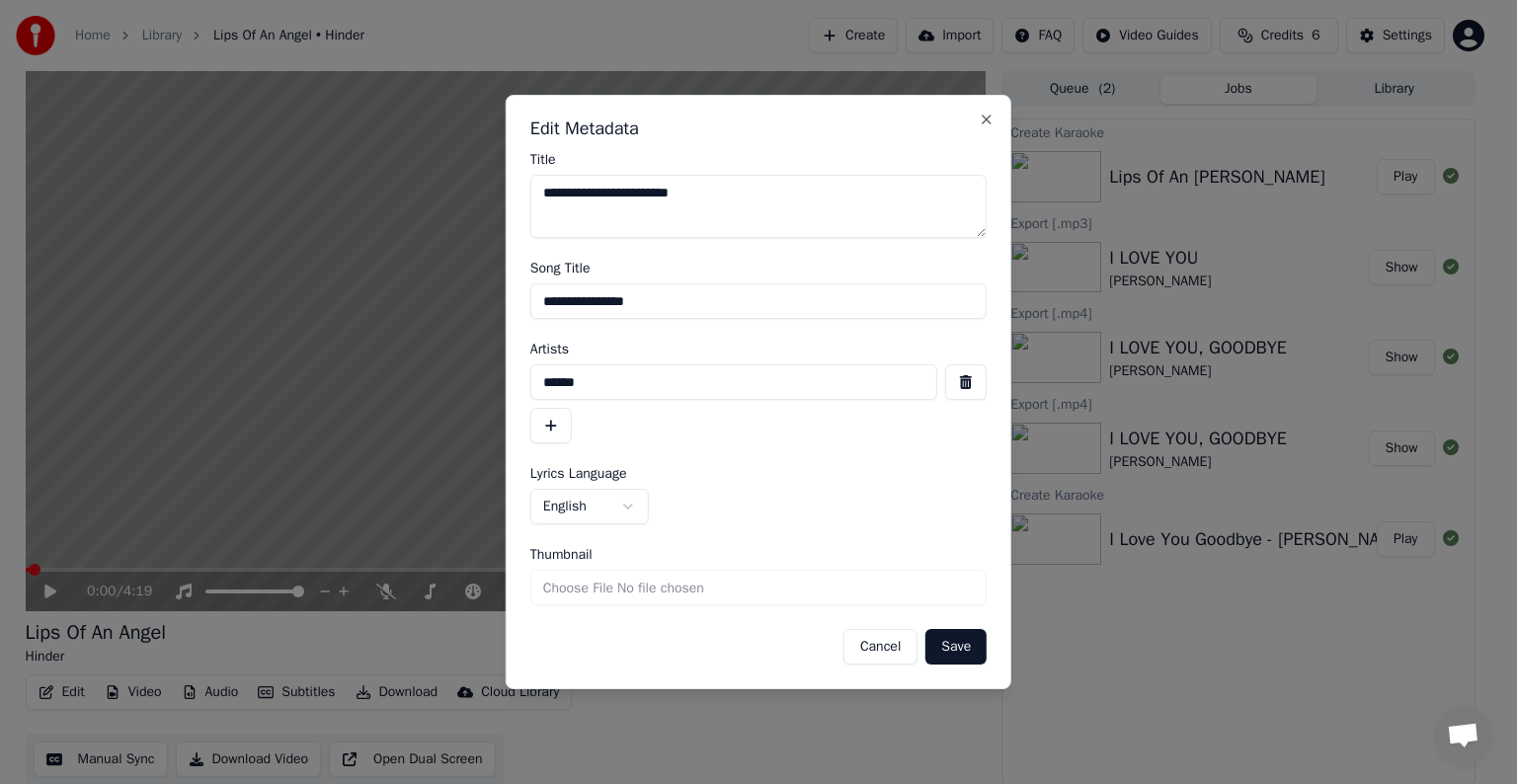 type on "**********" 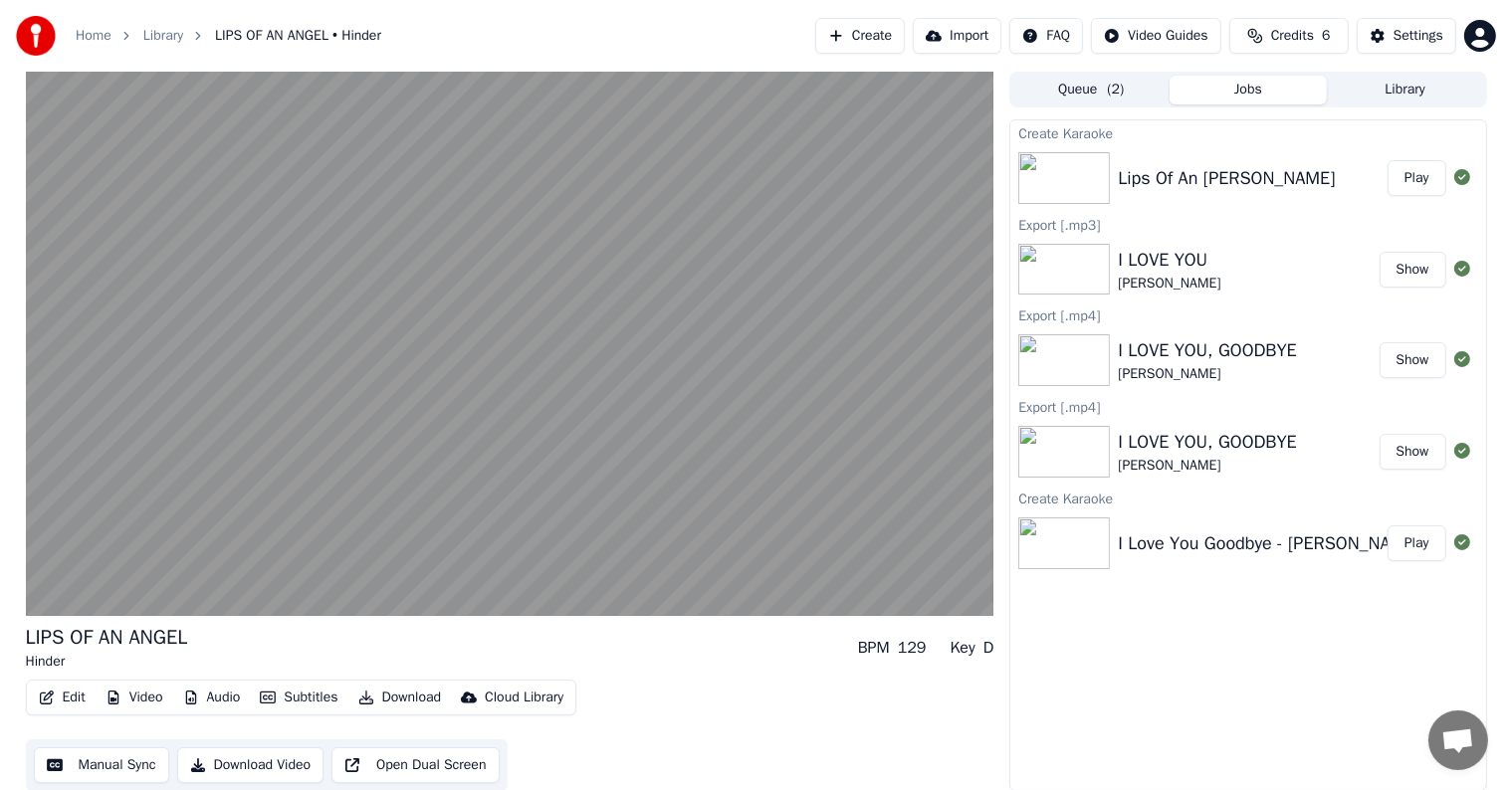 scroll, scrollTop: 1, scrollLeft: 0, axis: vertical 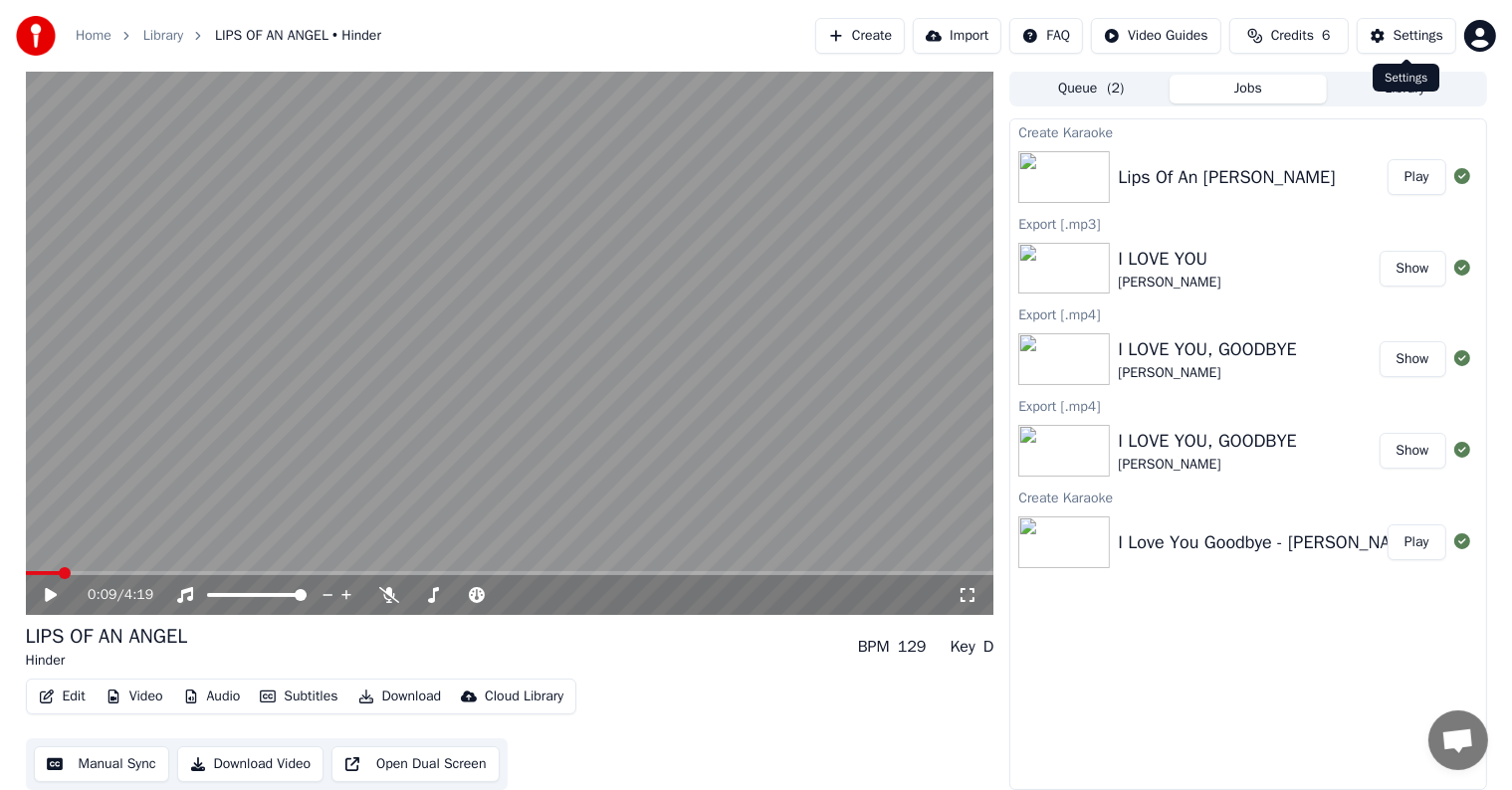 click on "Settings" at bounding box center [1418, 36] 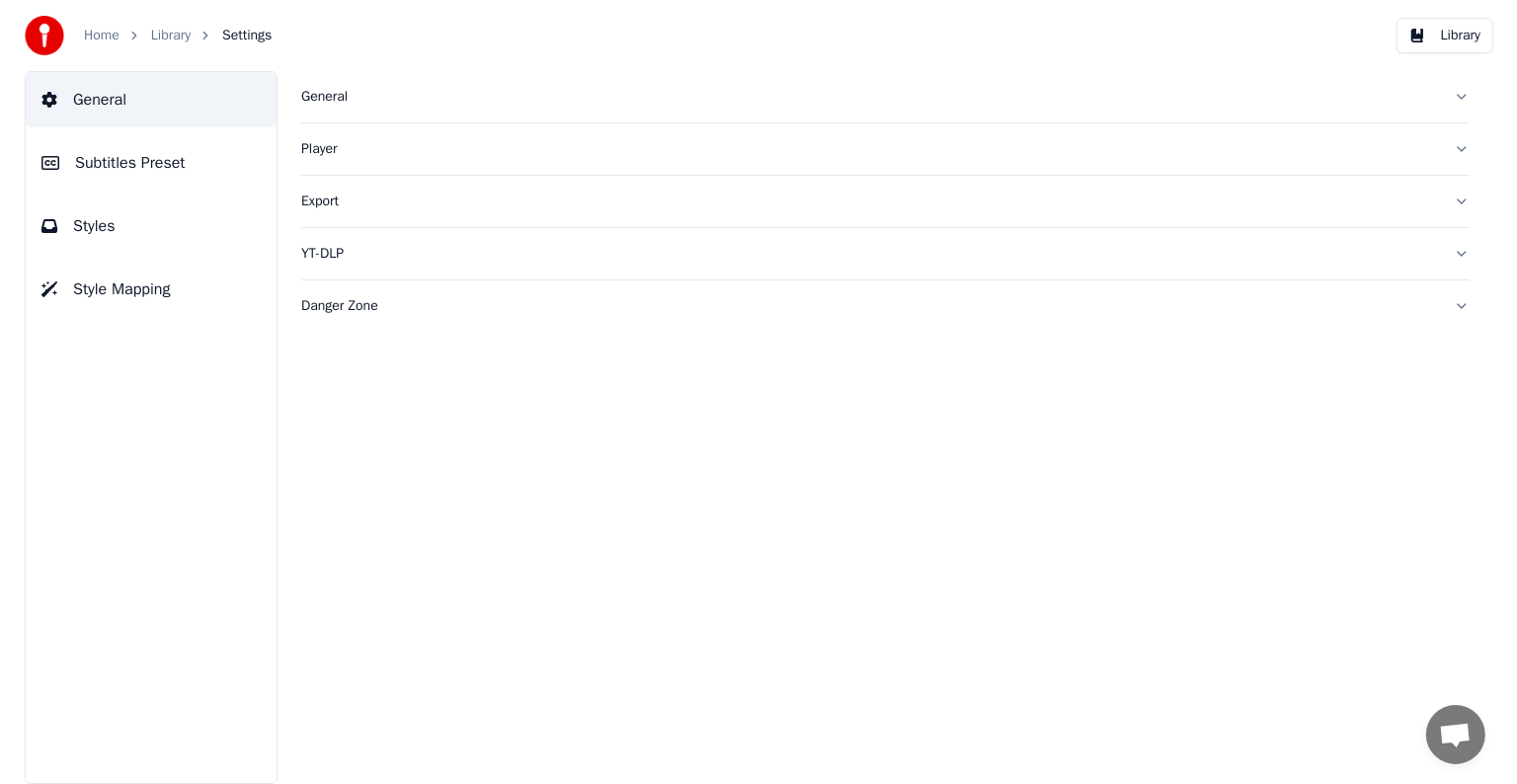 scroll, scrollTop: 0, scrollLeft: 0, axis: both 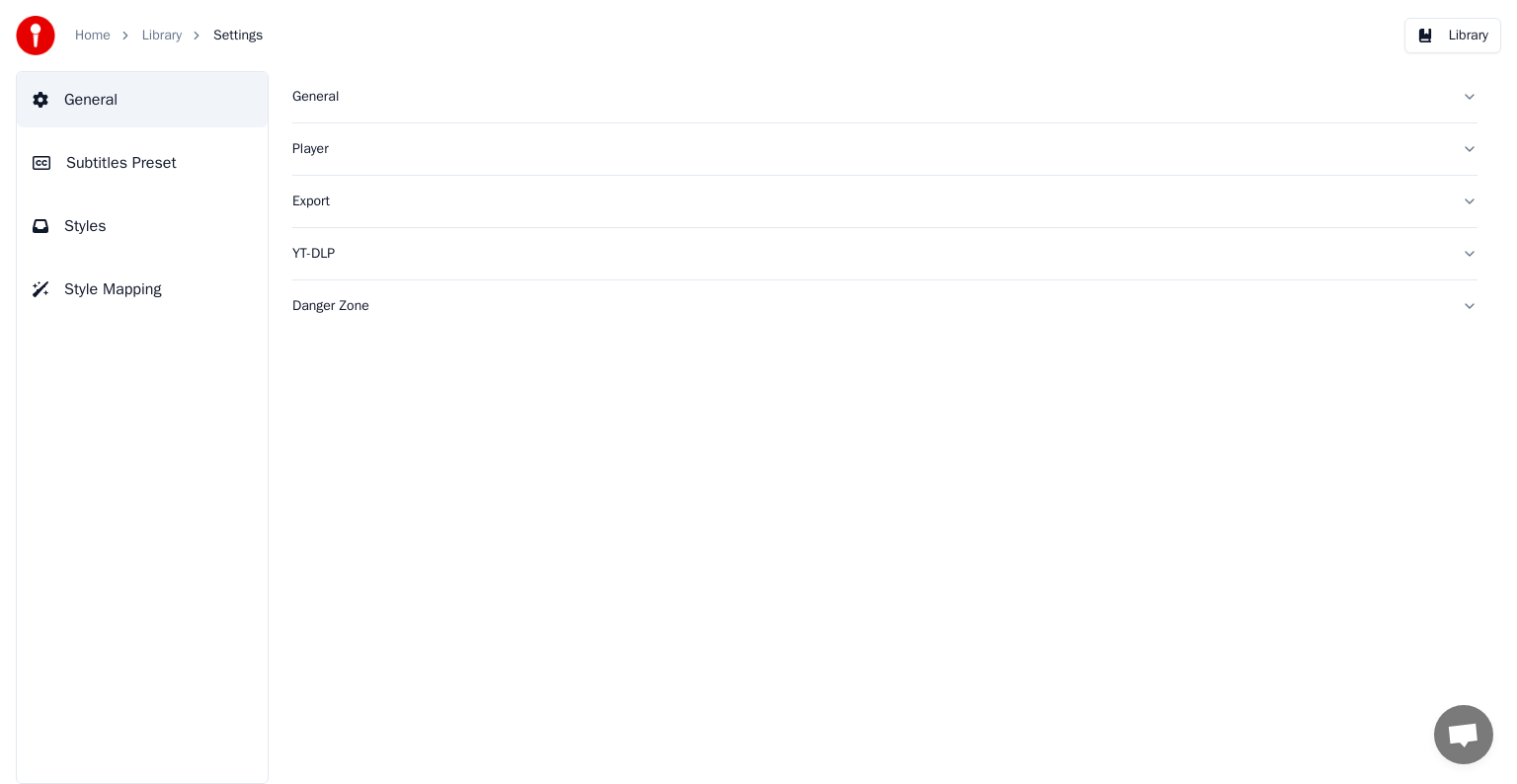 click on "Subtitles Preset" at bounding box center [142, 163] 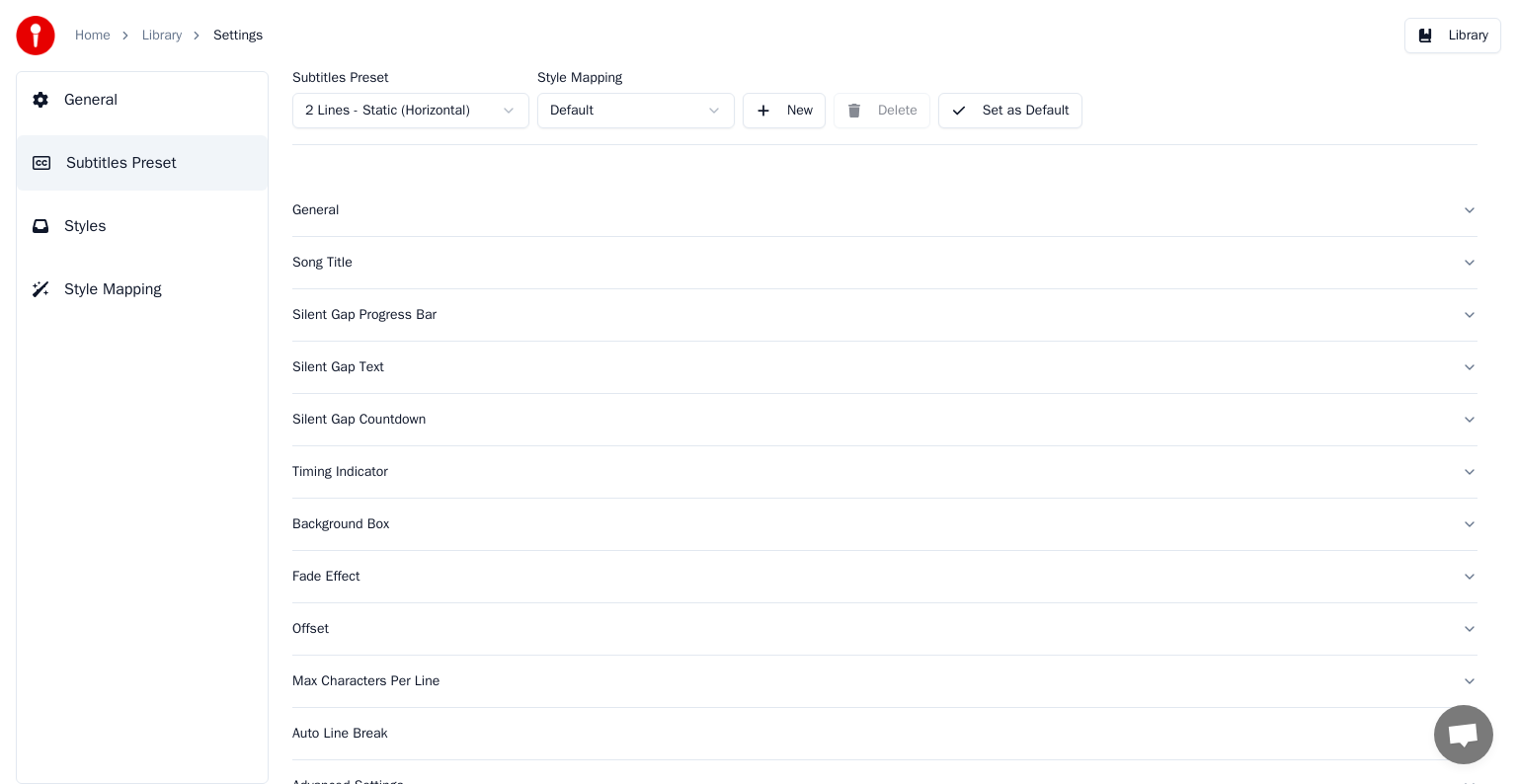 click on "Home Library Settings Library General Subtitles Preset Styles Style Mapping Subtitles Preset 2 Lines - Static (Horizontal) Style Mapping Default New Delete Set as Default General Song Title Silent Gap Progress Bar Silent Gap Text Silent Gap Countdown Timing Indicator Background Box Fade Effect Offset Max Characters Per Line Auto Line Break Advanced Settings" at bounding box center [758, 392] 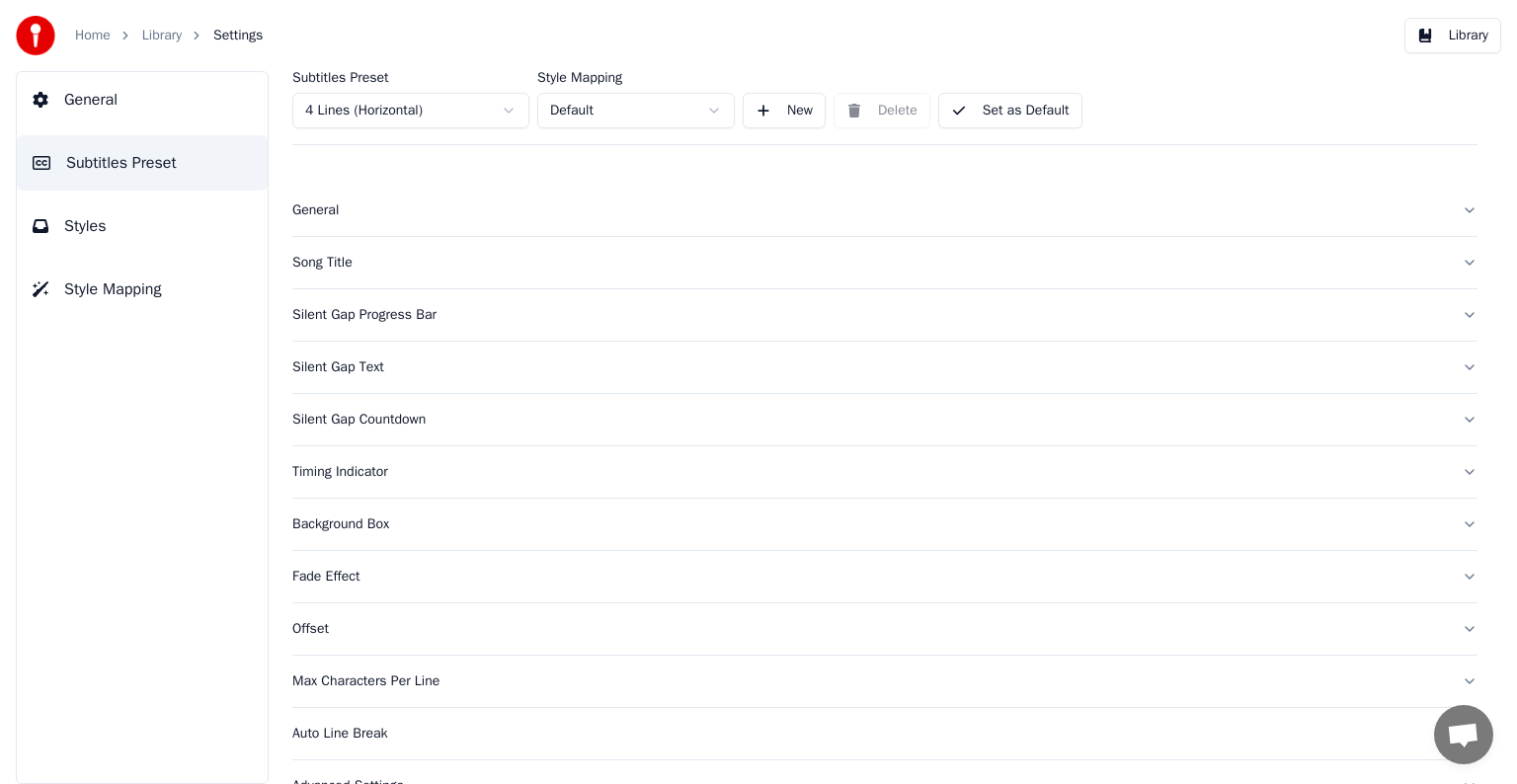 click on "Song Title" at bounding box center (869, 263) 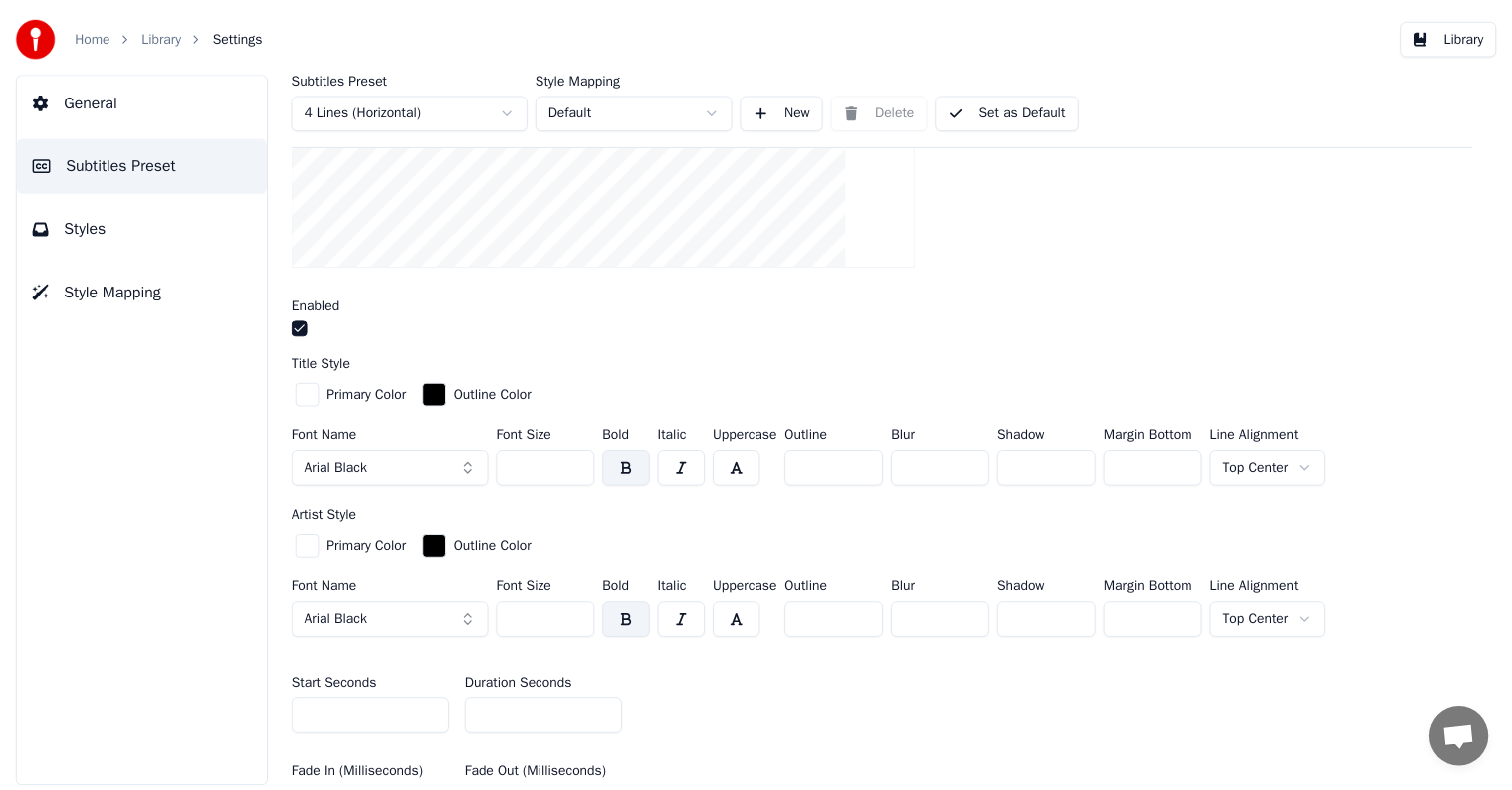scroll, scrollTop: 497, scrollLeft: 0, axis: vertical 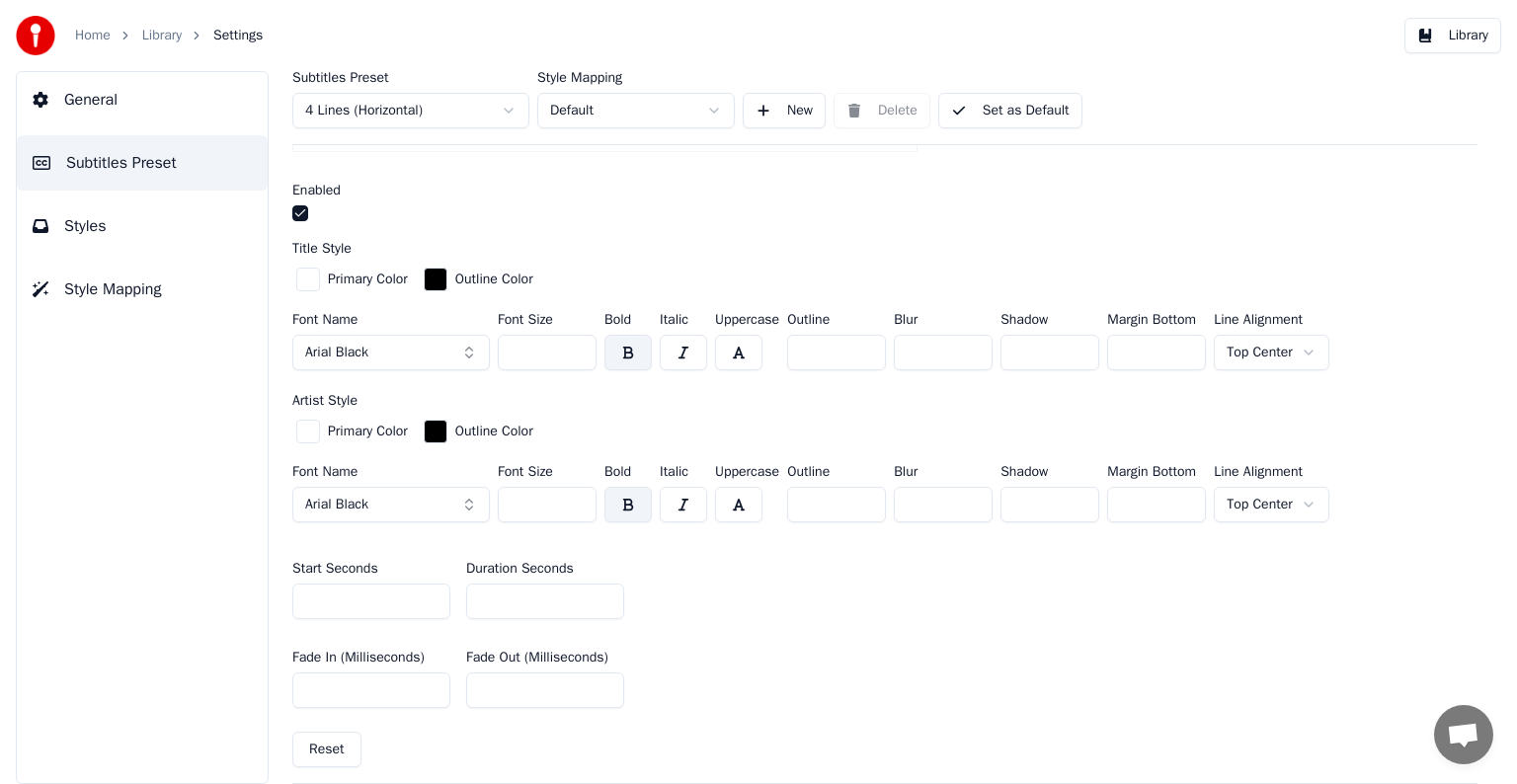 click on "**" at bounding box center [545, 601] 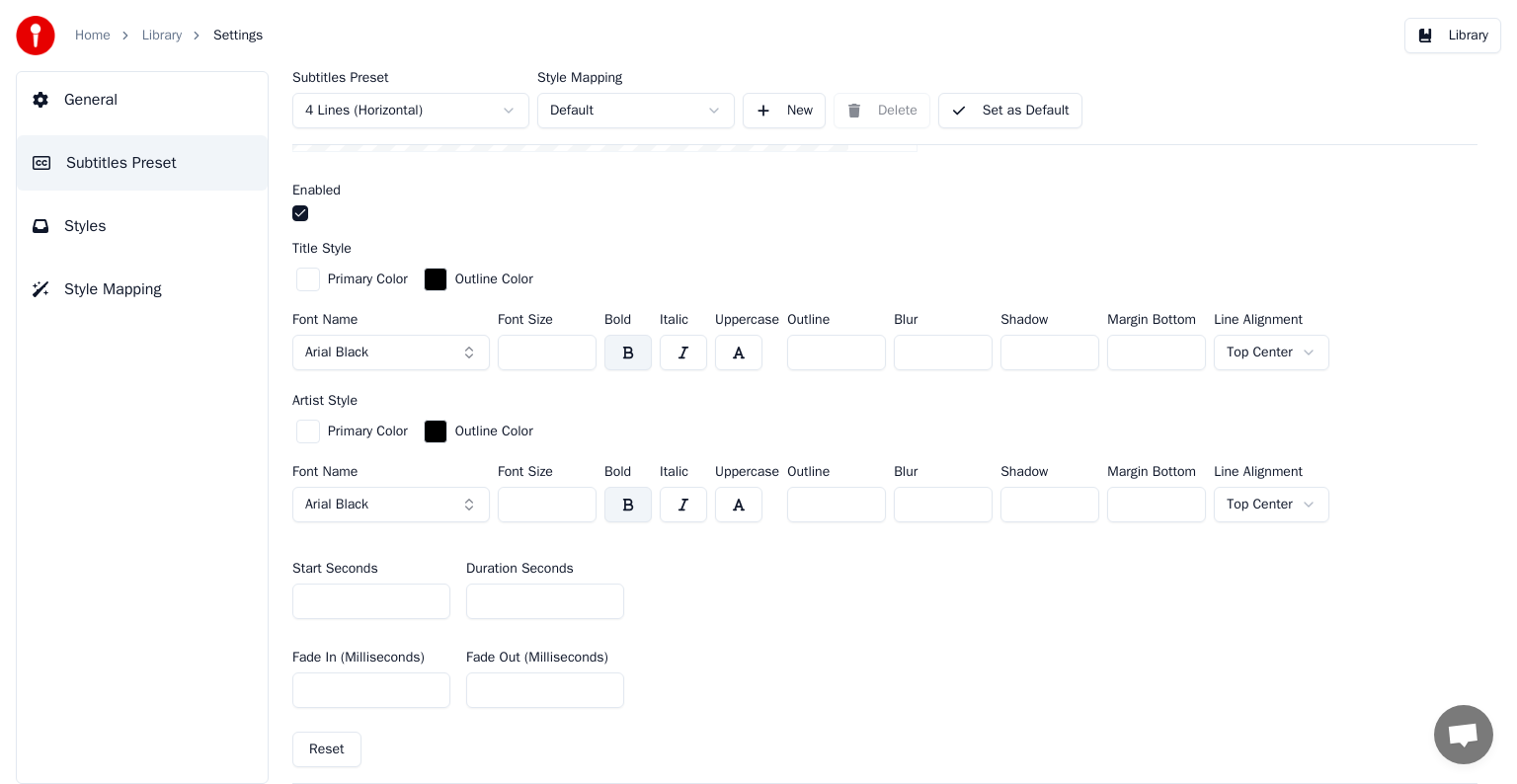 click on "*" at bounding box center [545, 601] 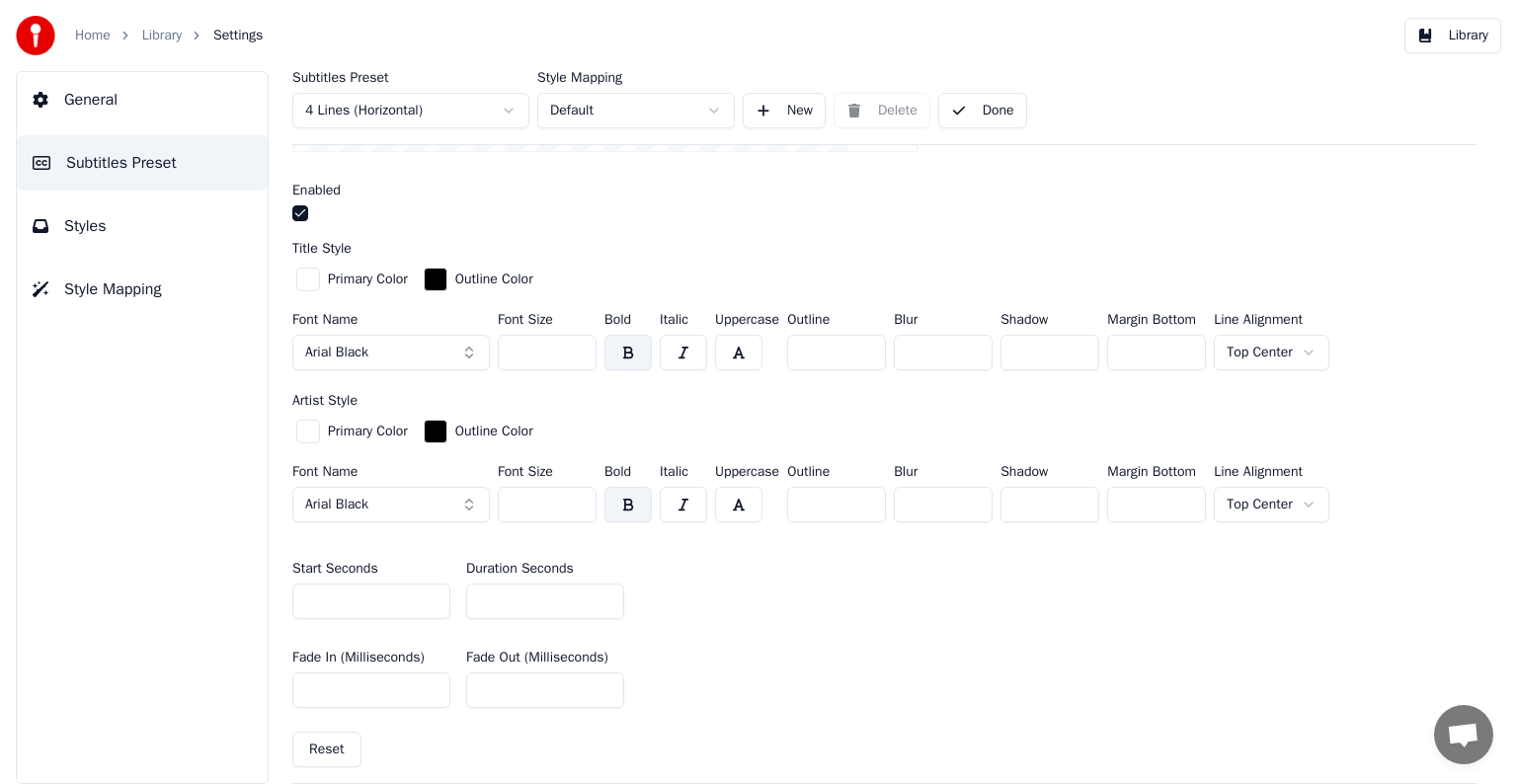 click on "Home Library Settings" at bounding box center (139, 36) 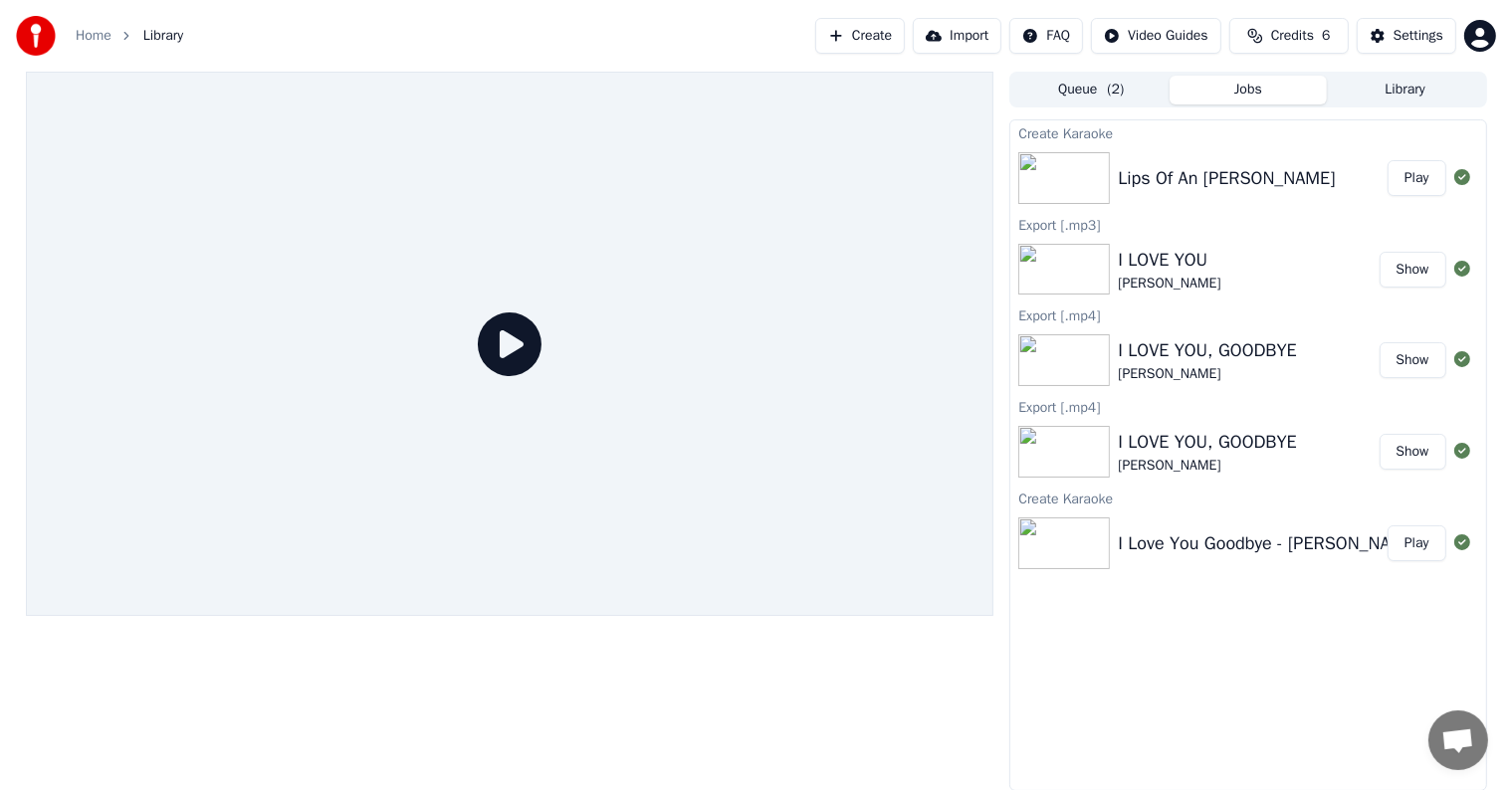 click on "Play" at bounding box center (1416, 178) 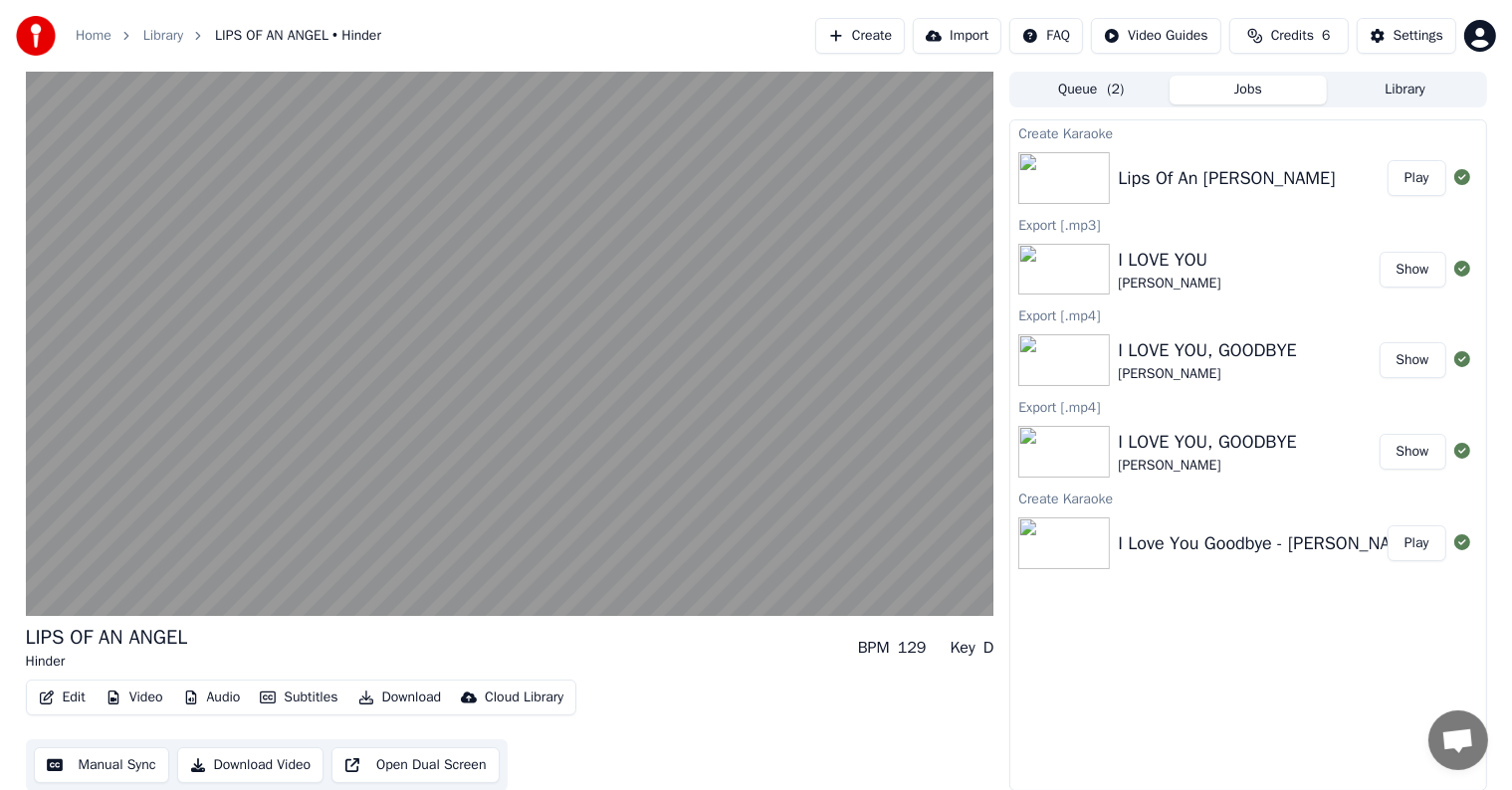 click on "Manual Sync" at bounding box center (102, 765) 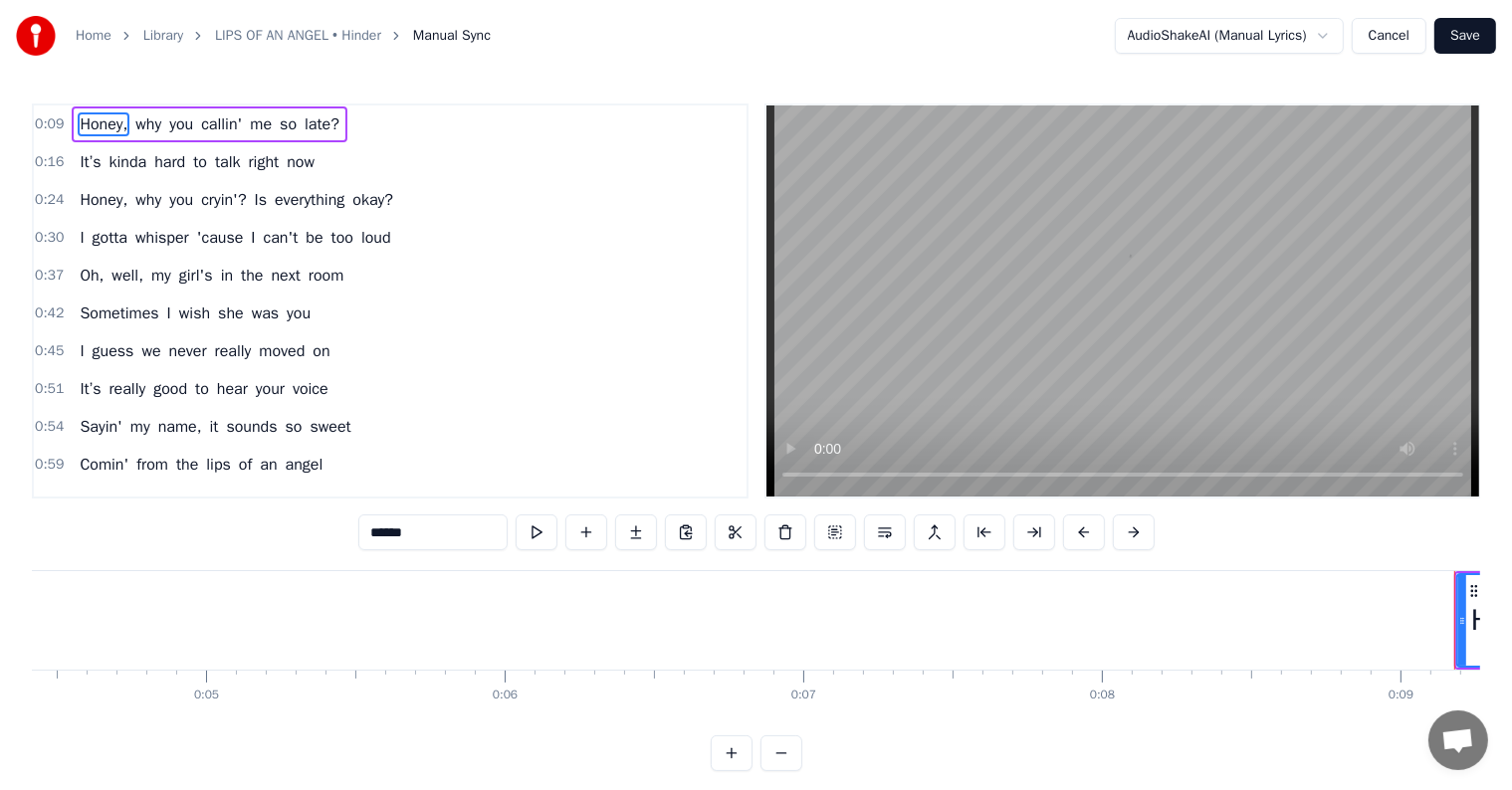 scroll, scrollTop: 0, scrollLeft: 2641, axis: horizontal 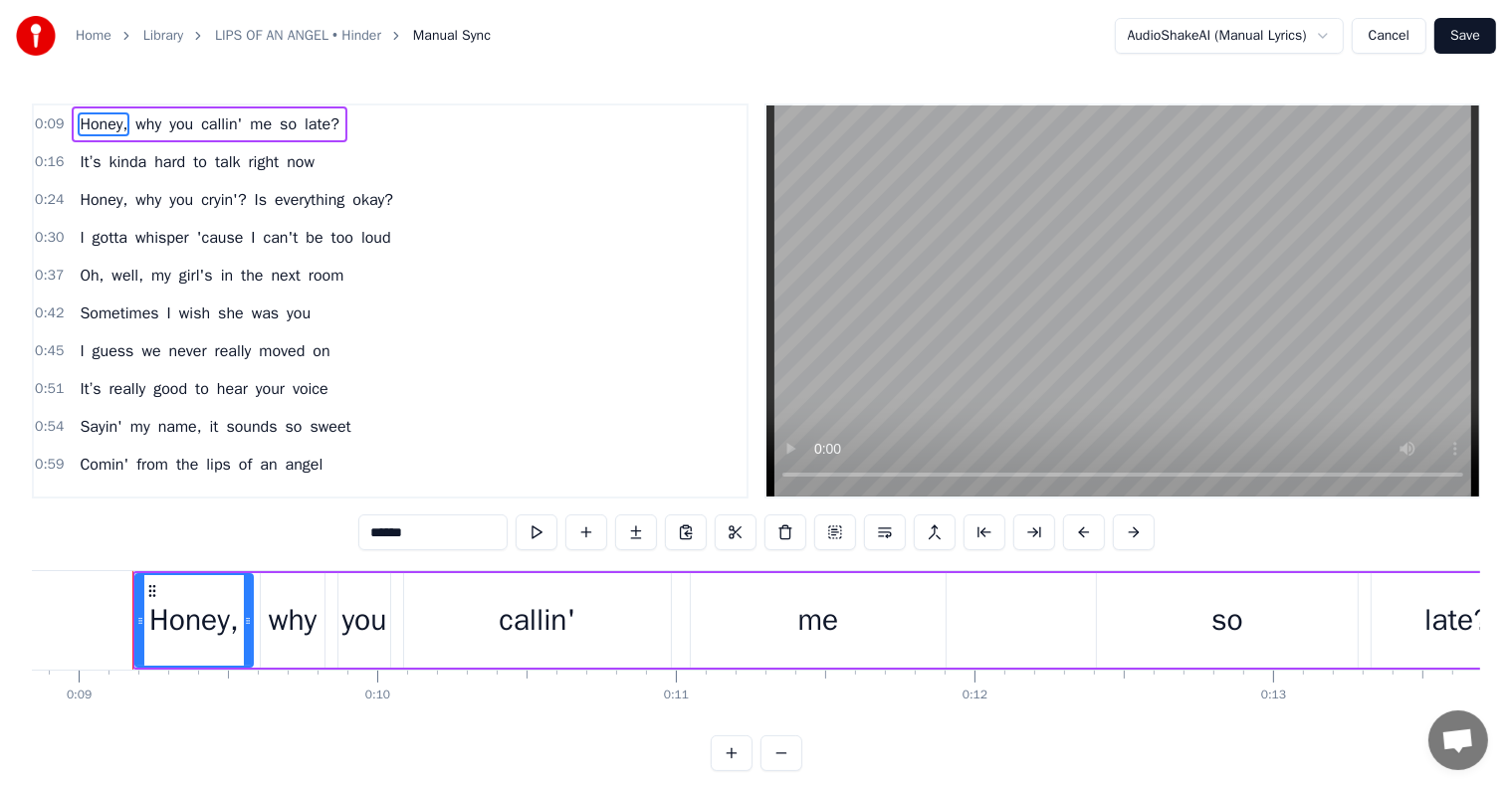 click at bounding box center (36198, 620) 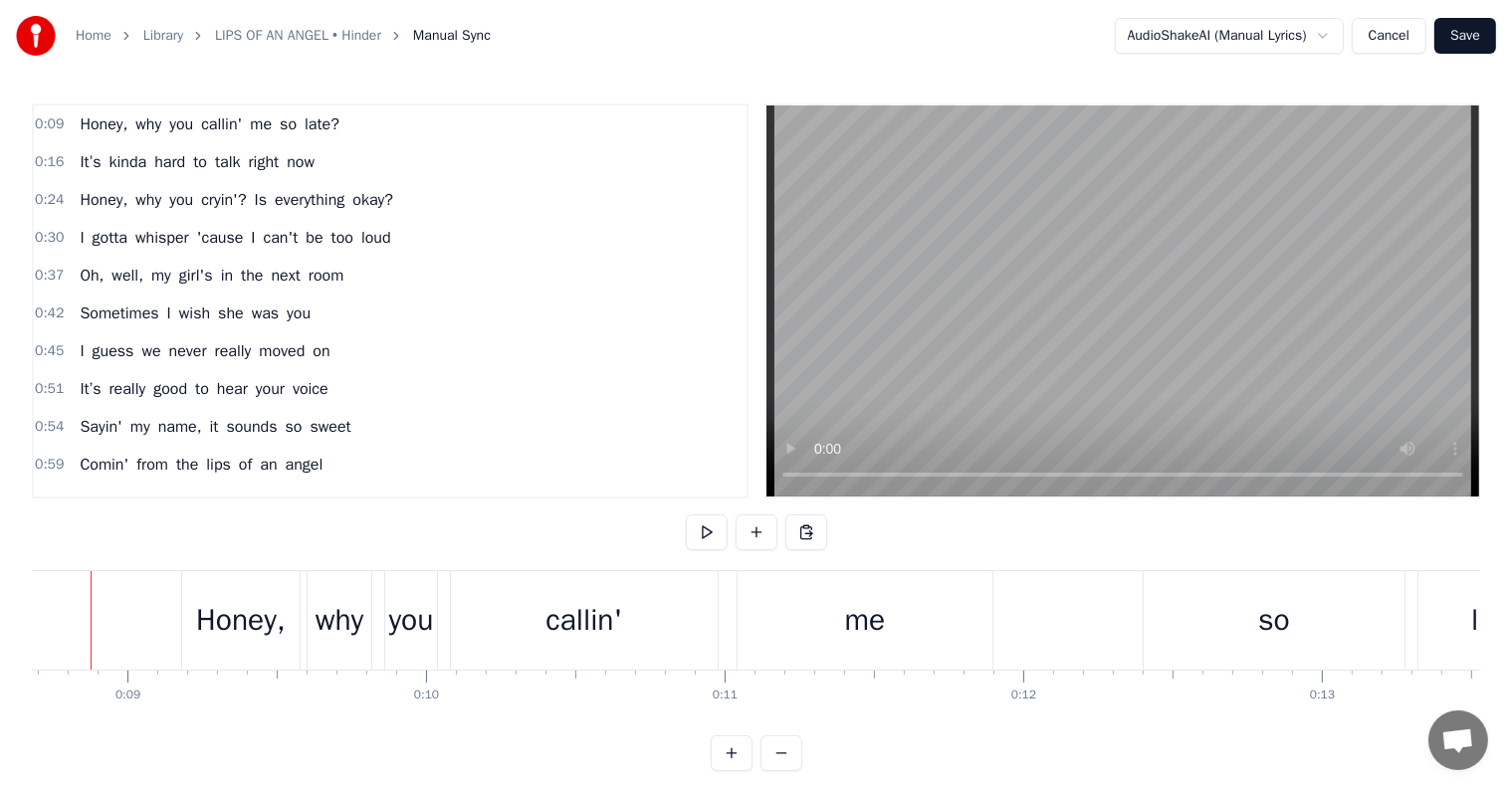 scroll, scrollTop: 0, scrollLeft: 2550, axis: horizontal 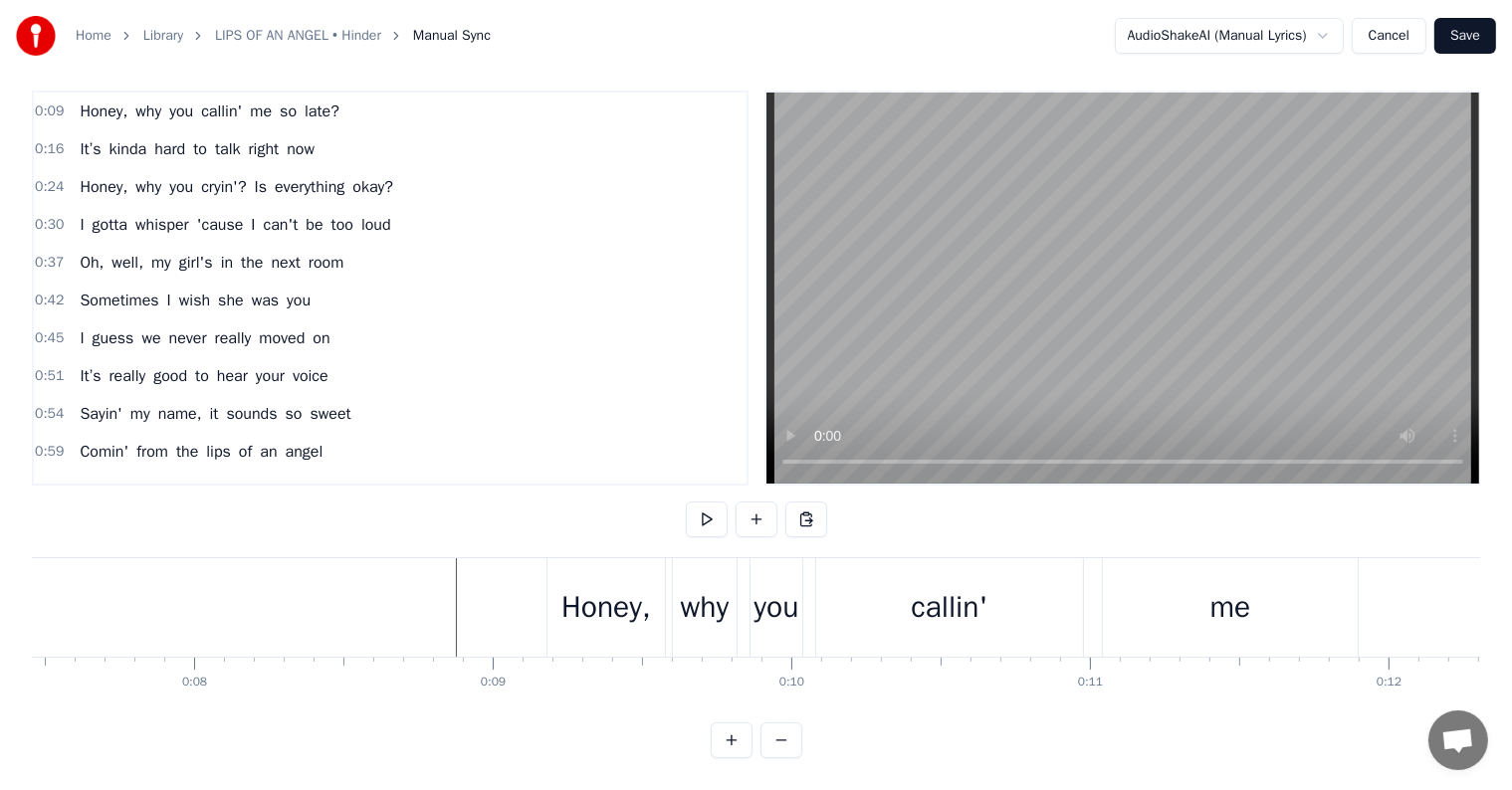 click at bounding box center [36612, 607] 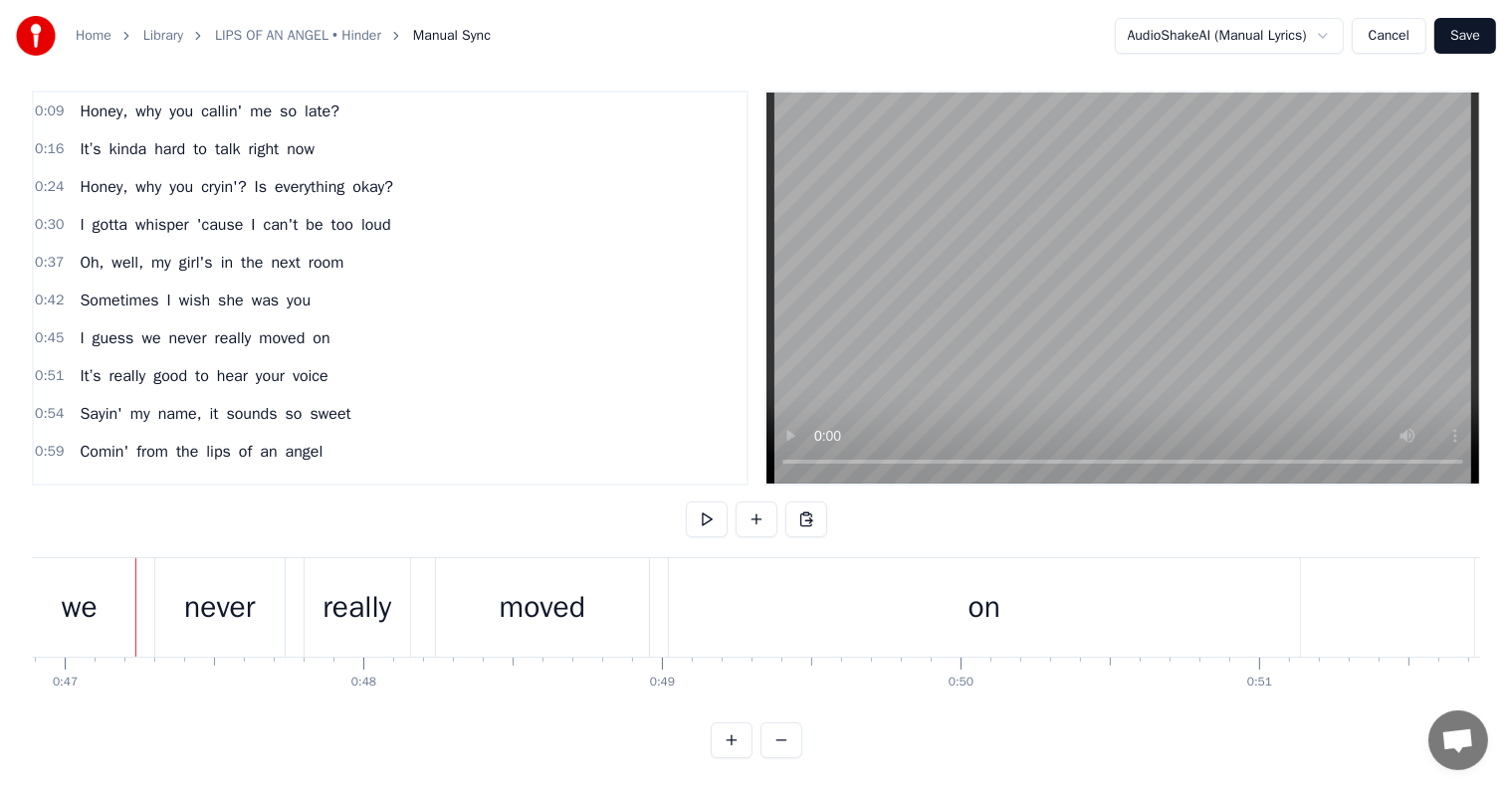 scroll, scrollTop: 0, scrollLeft: 14005, axis: horizontal 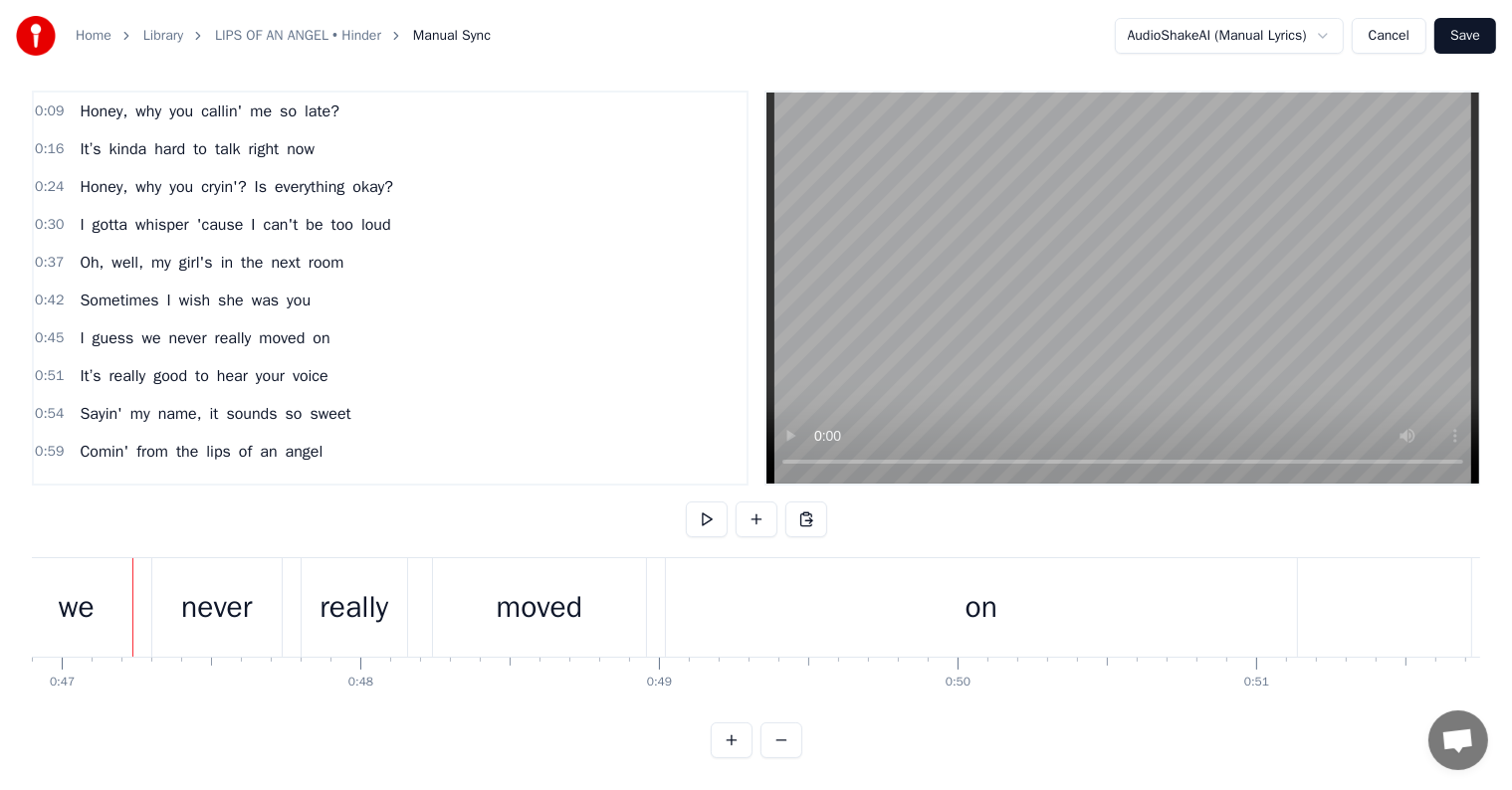 click on "she" at bounding box center (231, 300) 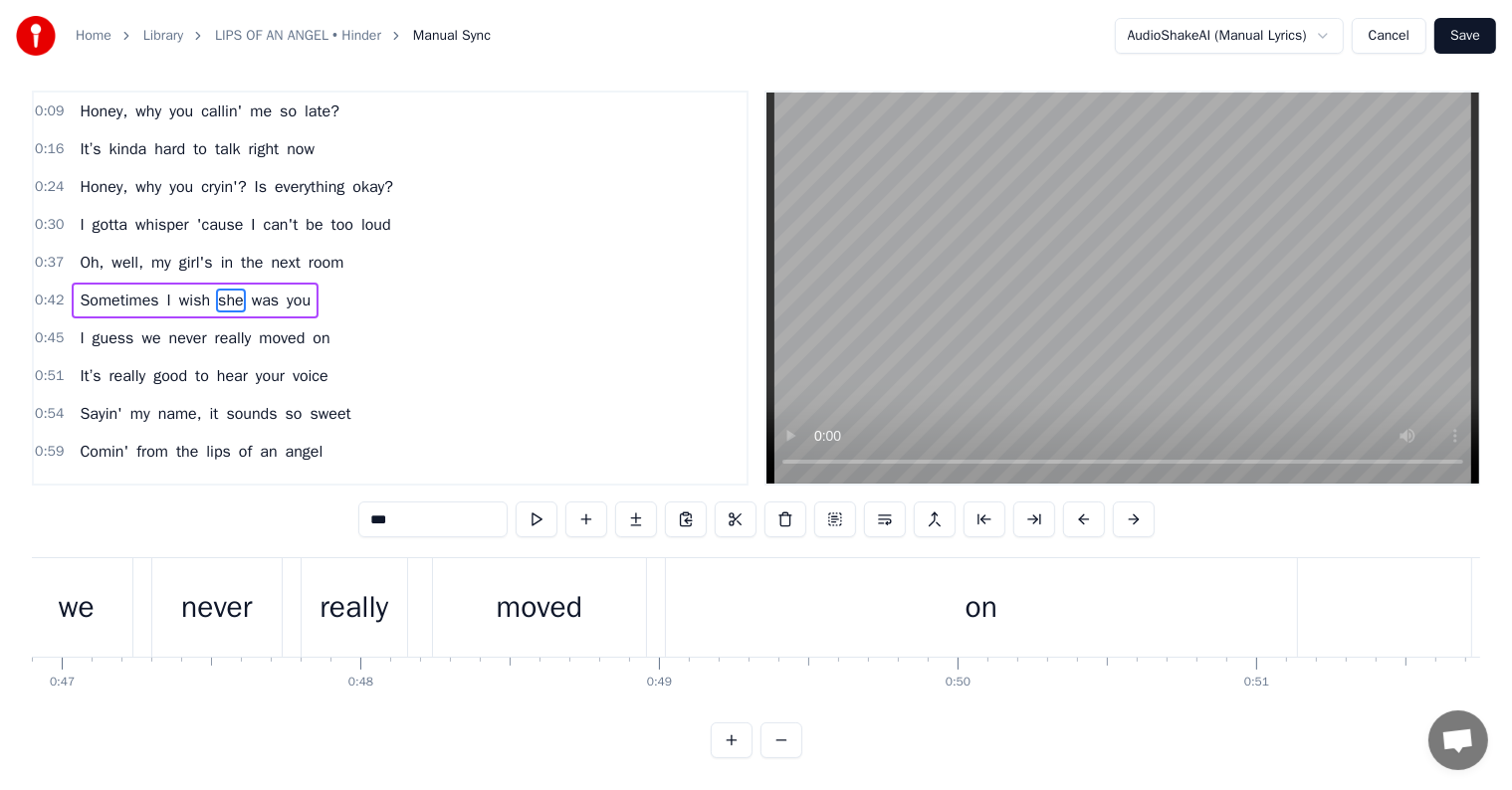 scroll, scrollTop: 0, scrollLeft: 0, axis: both 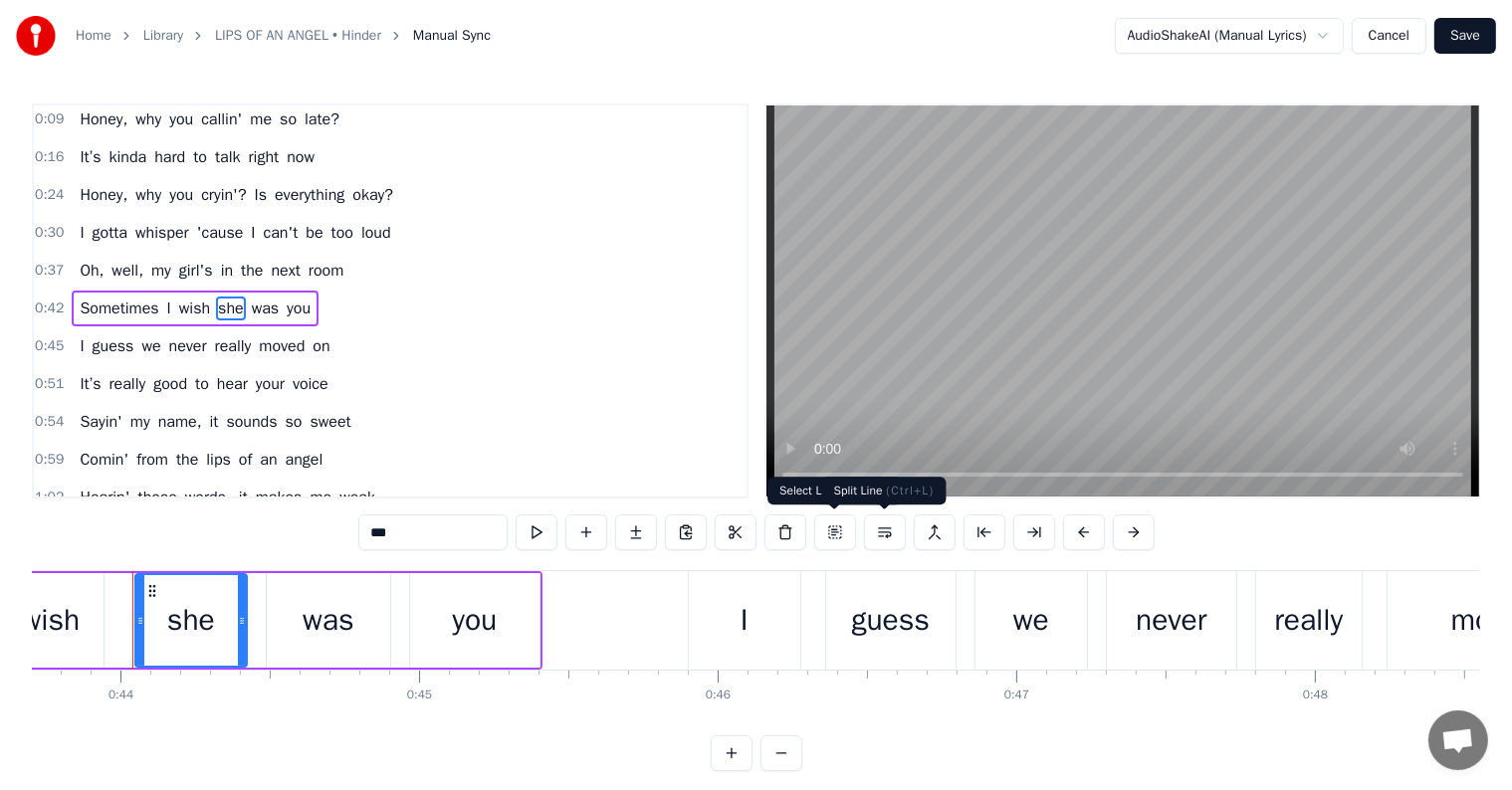 click at bounding box center (885, 532) 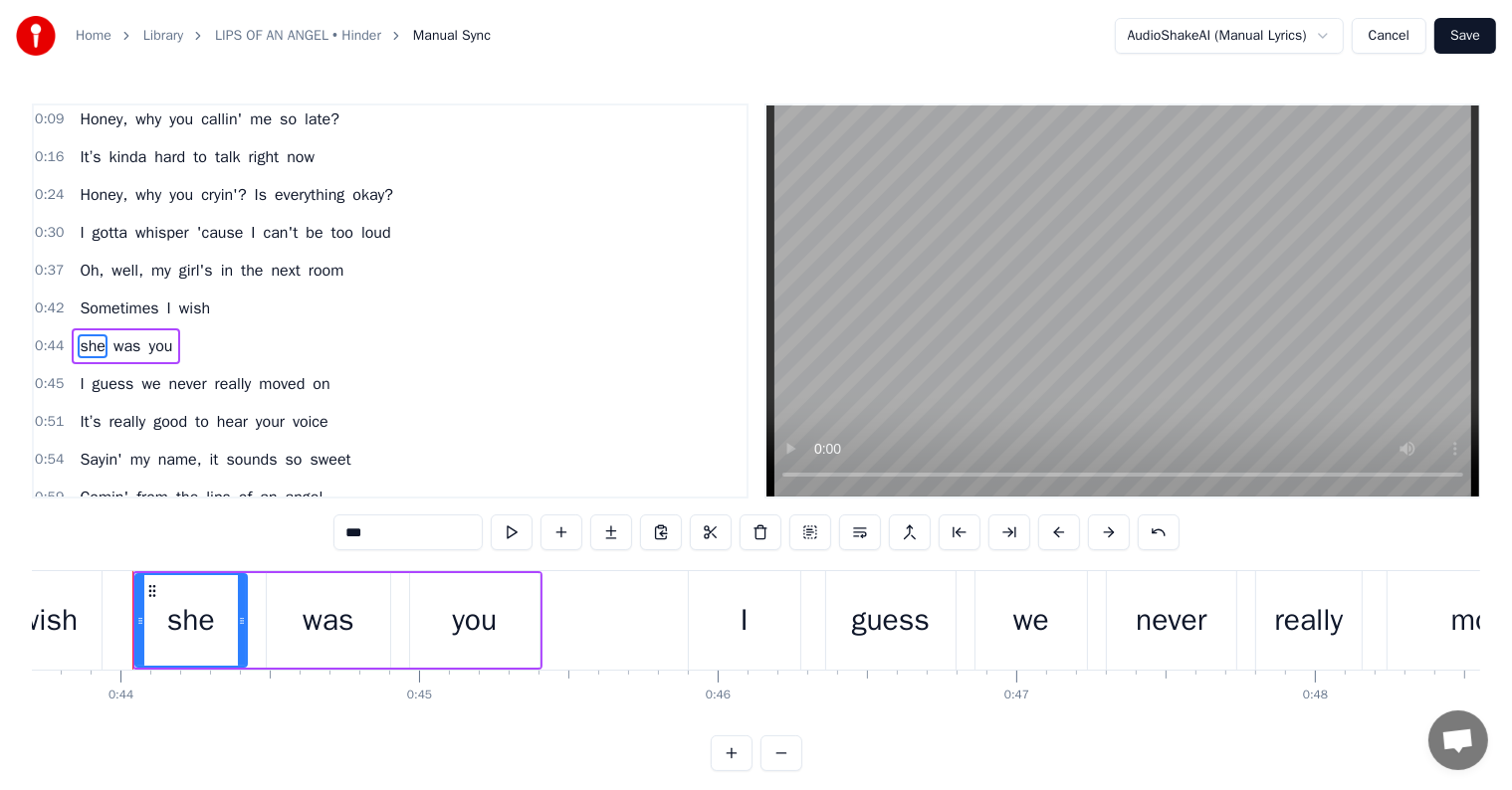 scroll, scrollTop: 42, scrollLeft: 0, axis: vertical 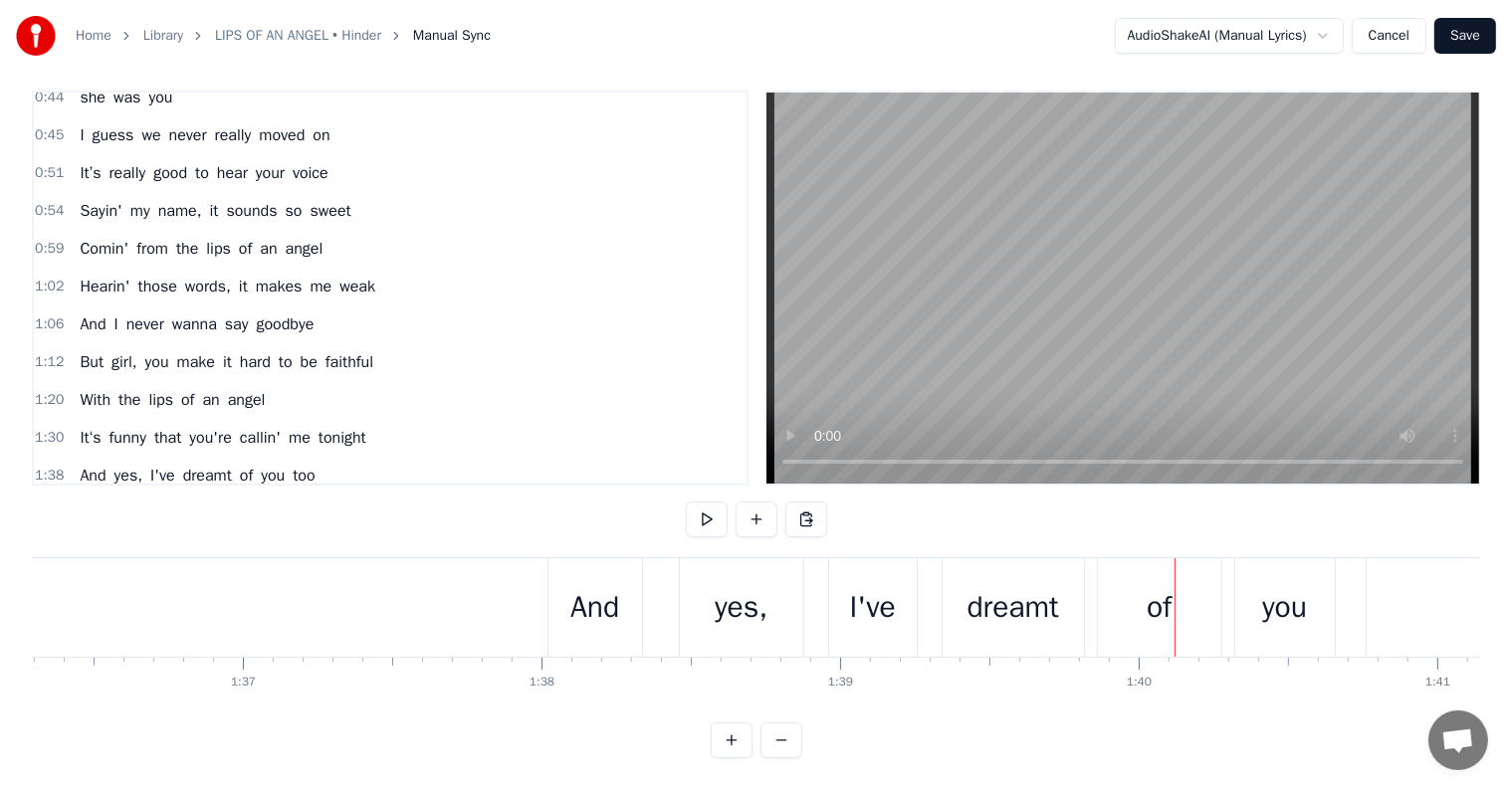 click on "And yes, I've dreamt of you too" at bounding box center (197, 476) 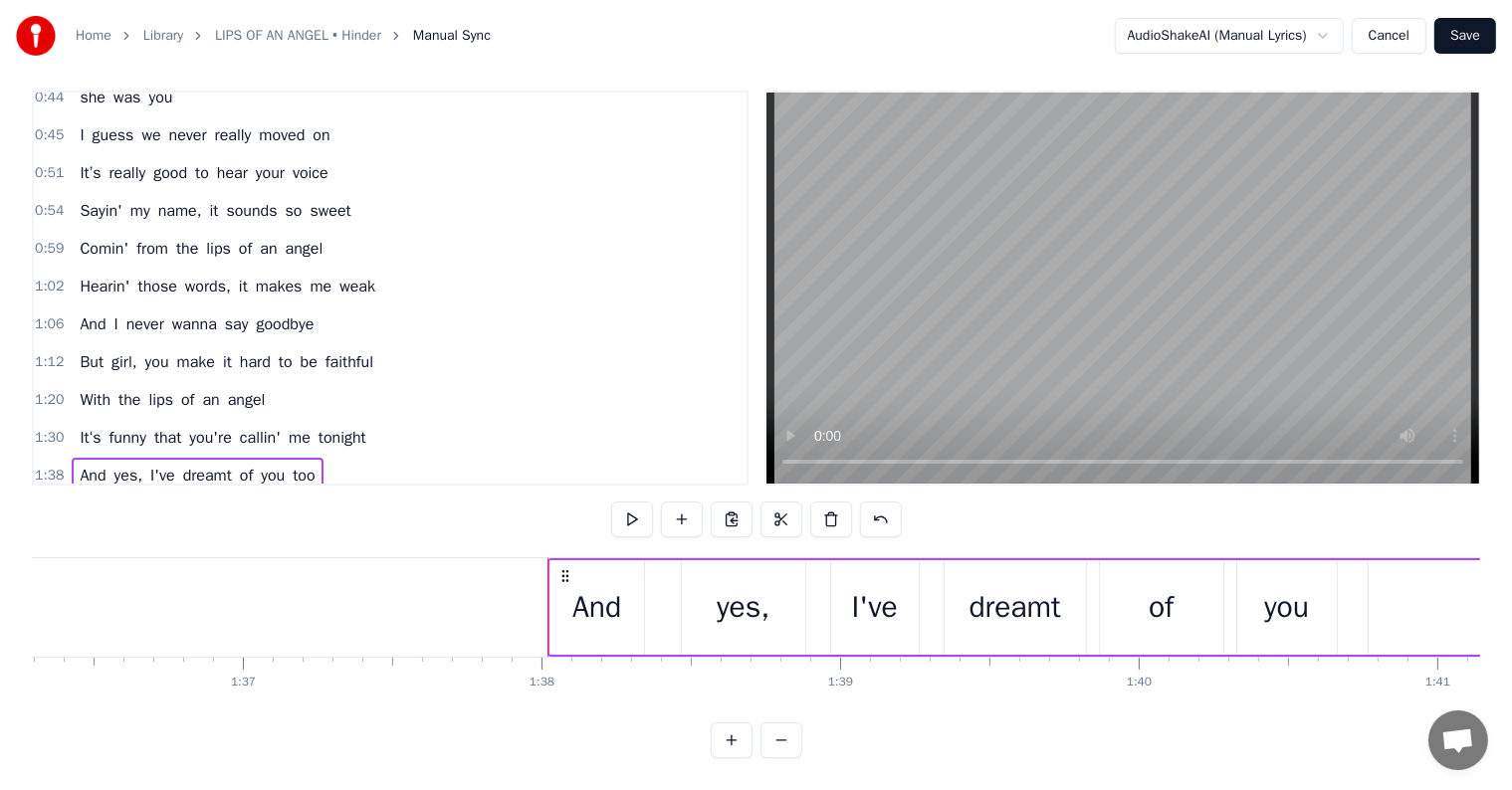 click on "of" at bounding box center [246, 476] 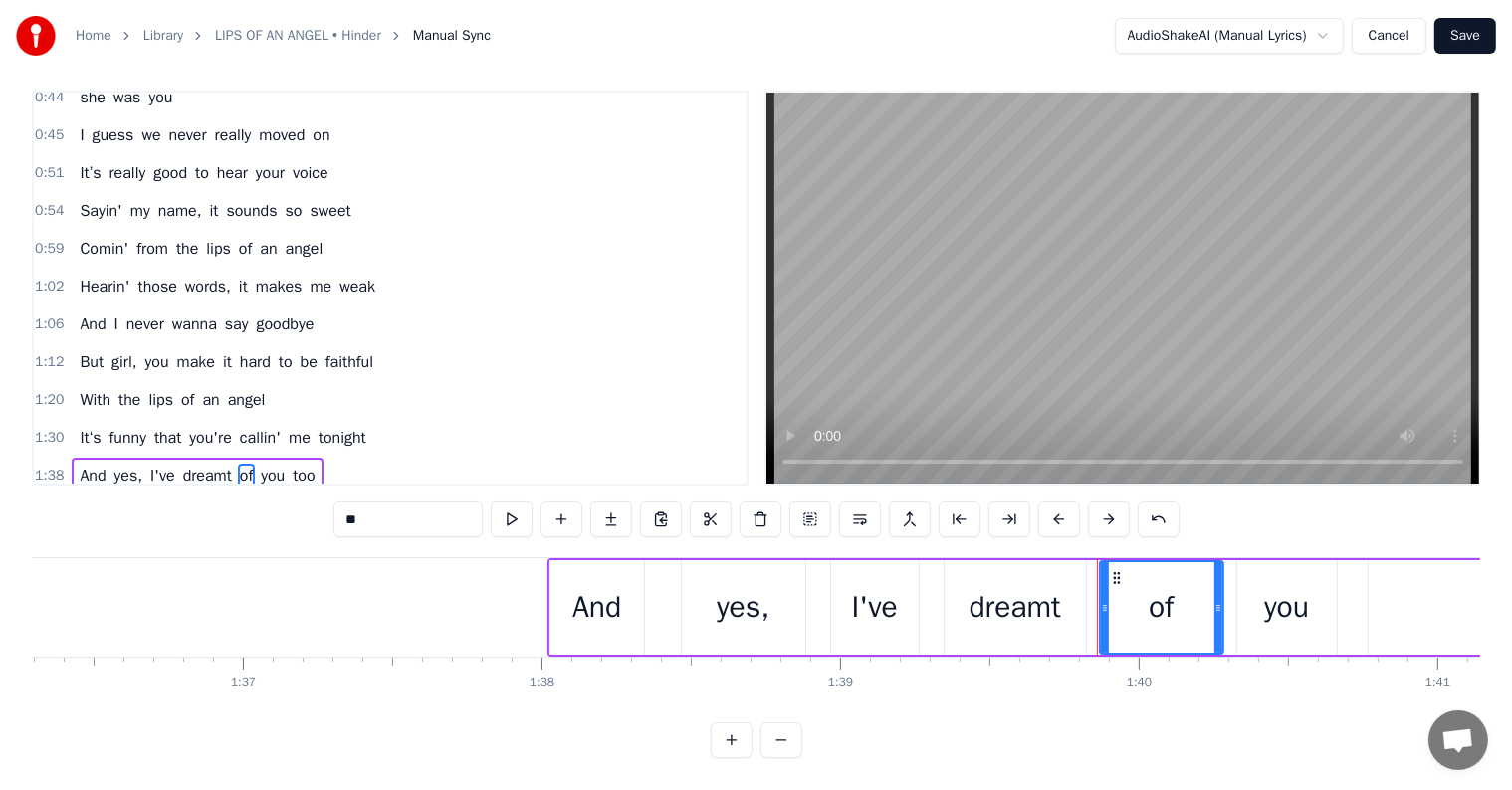 scroll, scrollTop: 0, scrollLeft: 0, axis: both 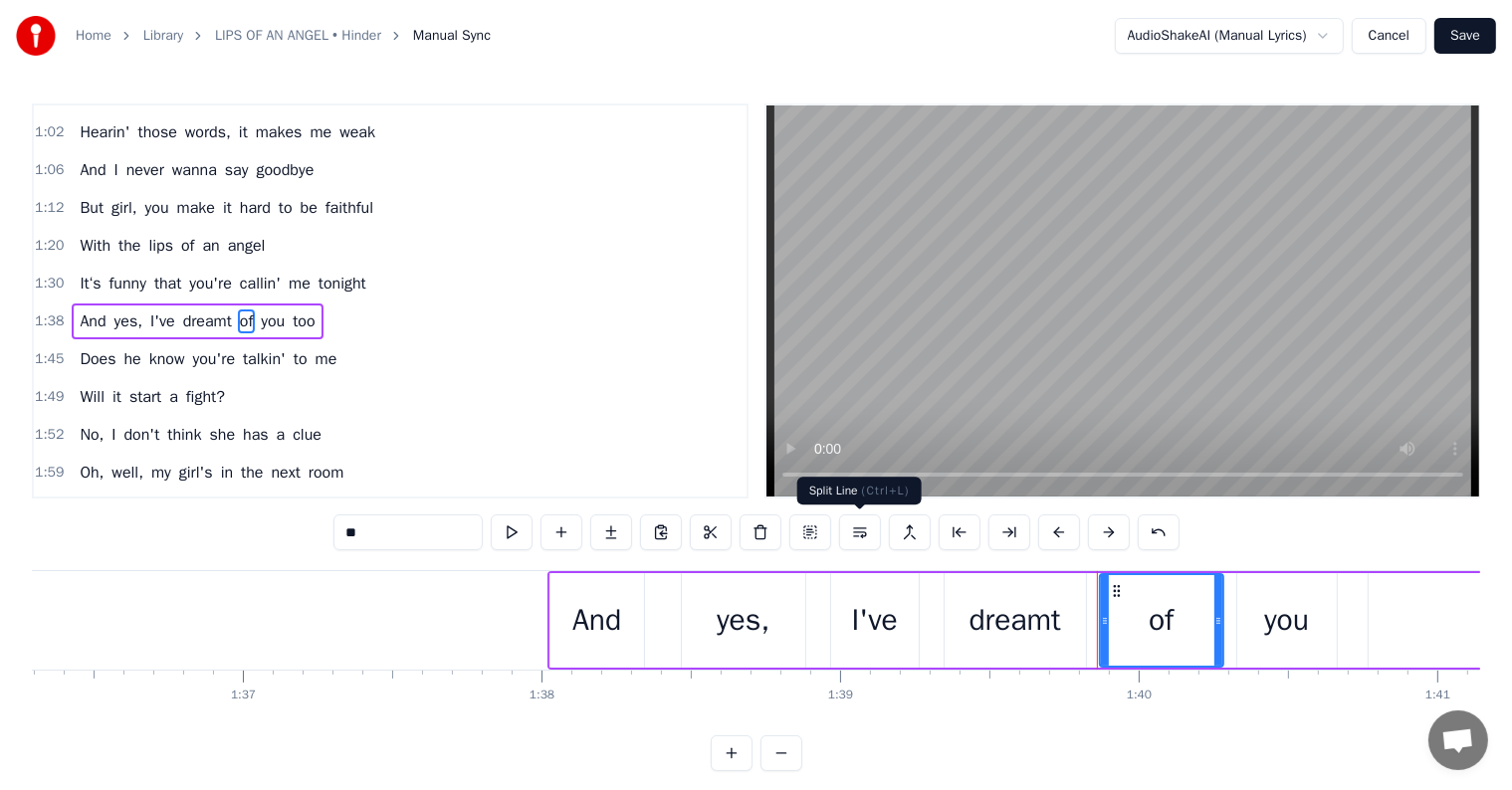 click at bounding box center (860, 532) 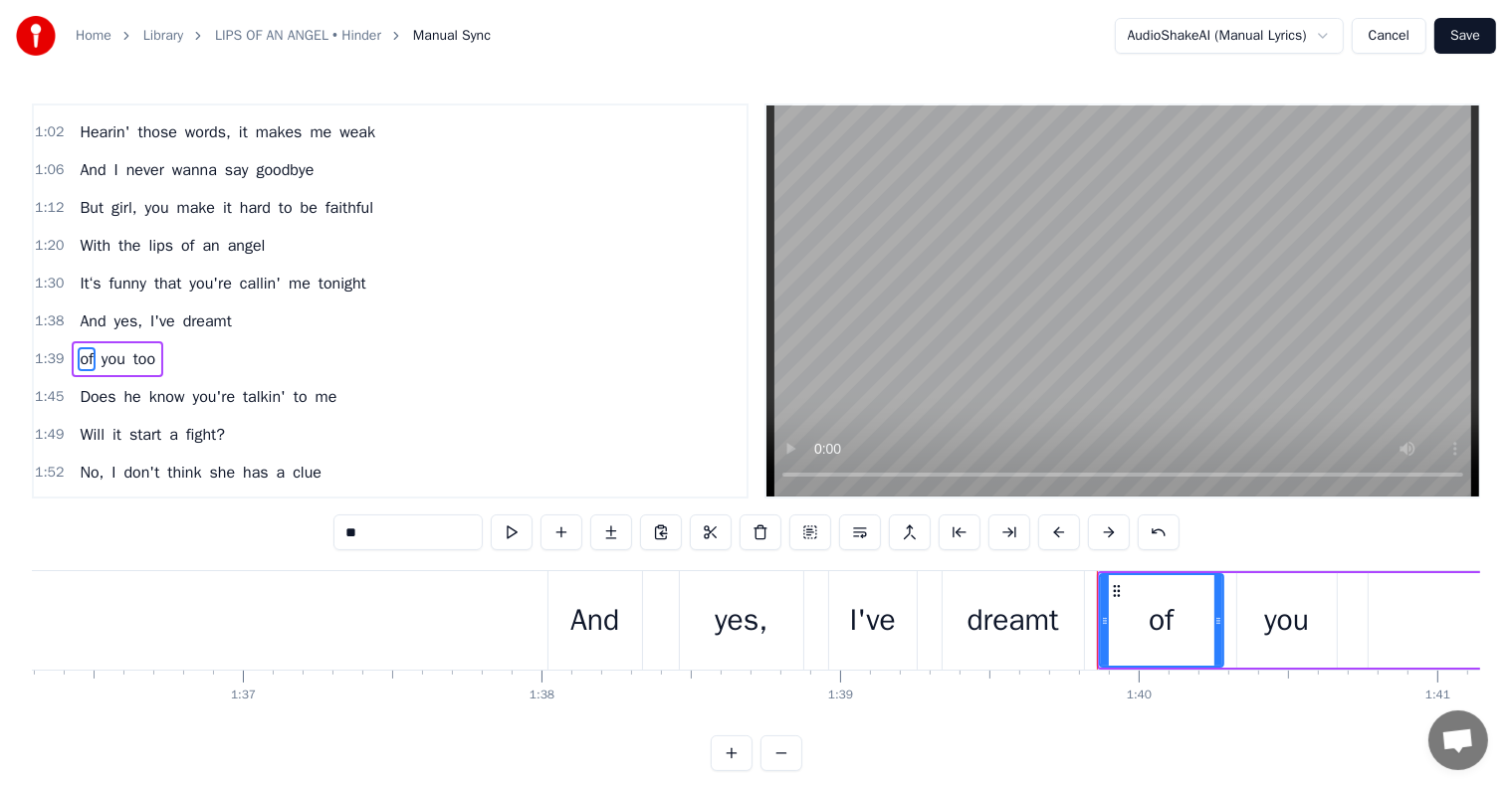 scroll, scrollTop: 445, scrollLeft: 0, axis: vertical 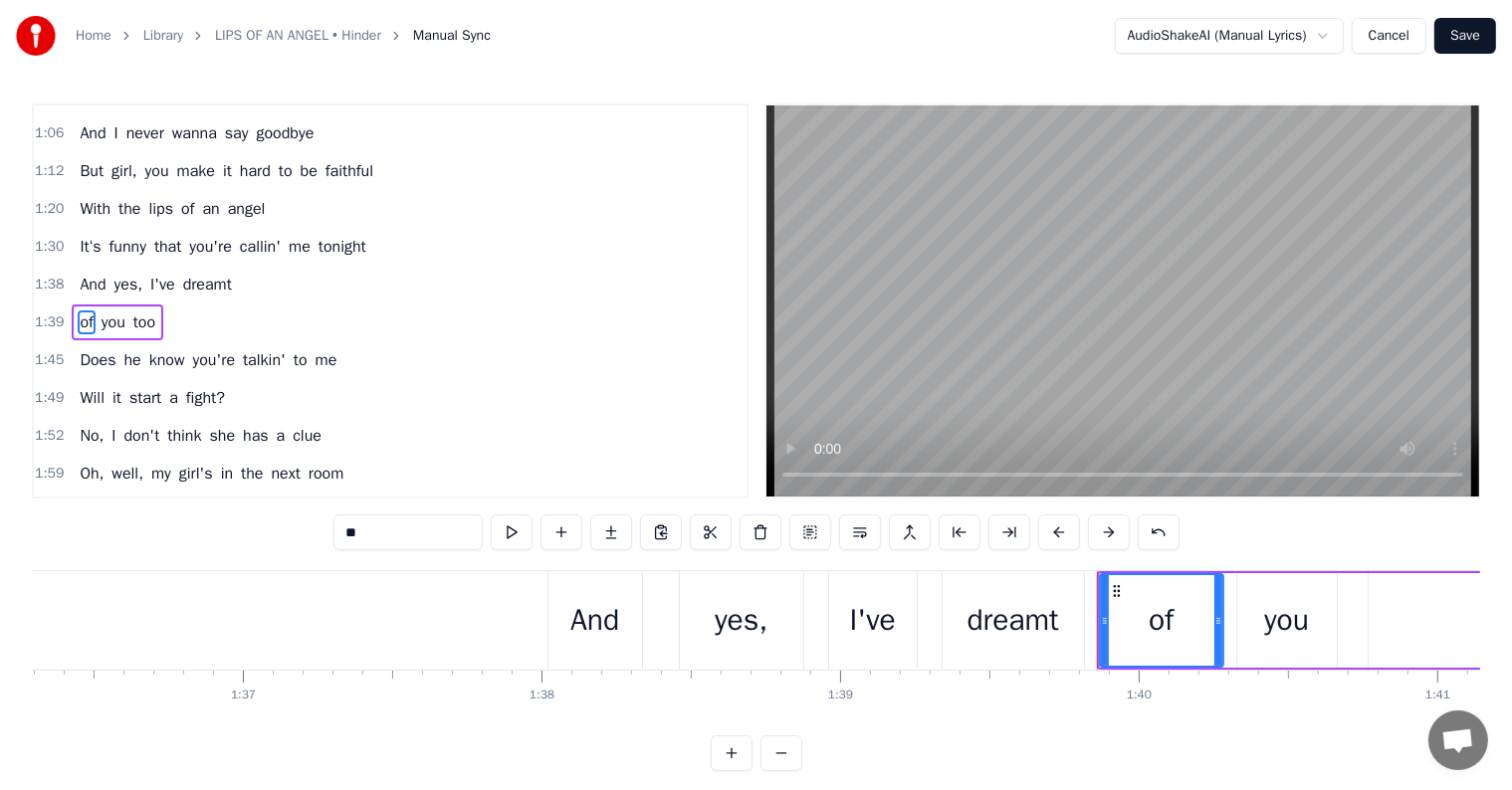 click on "1:30 It‘s funny that you're callin' me tonight" at bounding box center [390, 247] 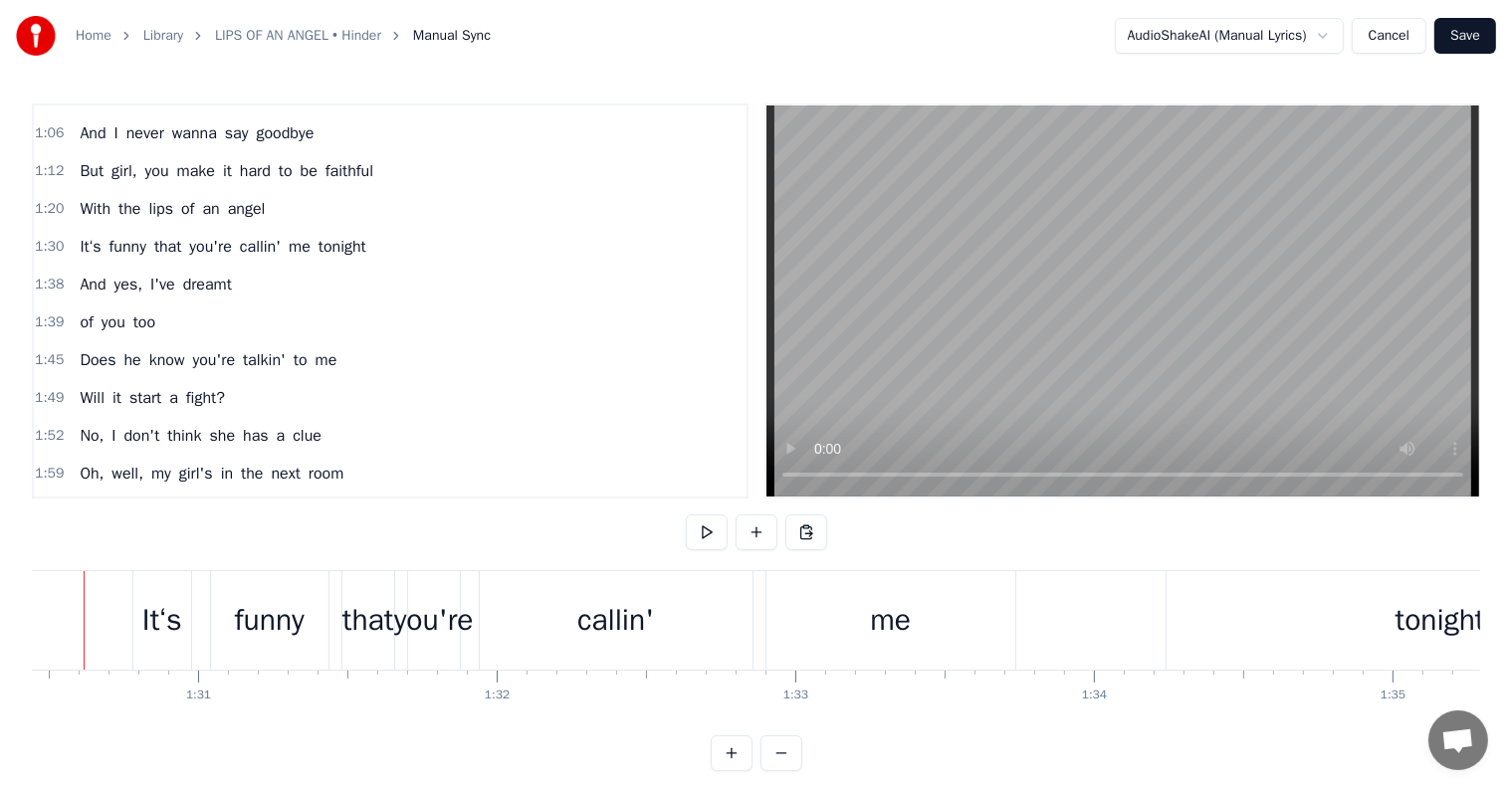 scroll, scrollTop: 0, scrollLeft: 26959, axis: horizontal 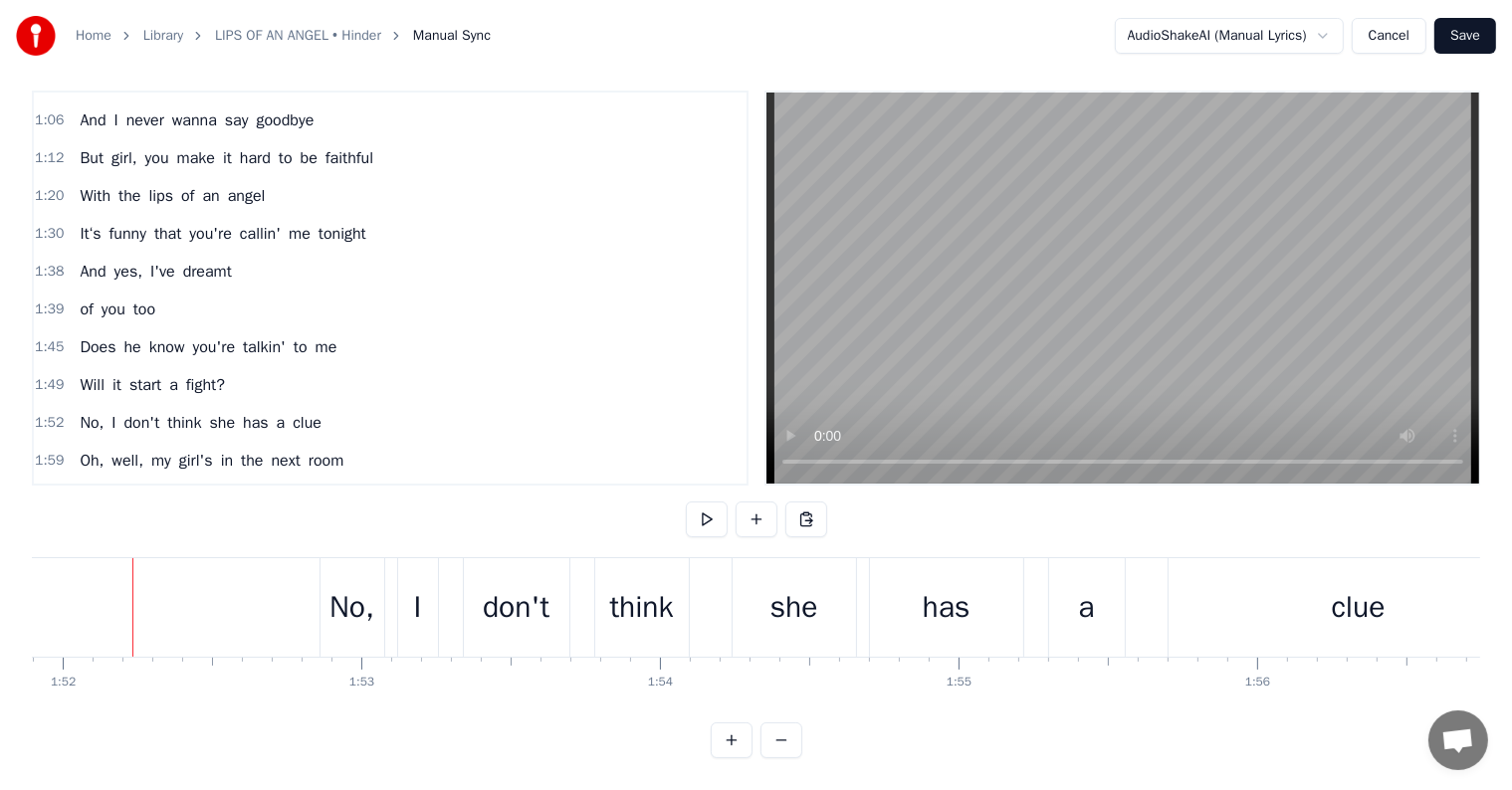 click on "she" at bounding box center [222, 423] 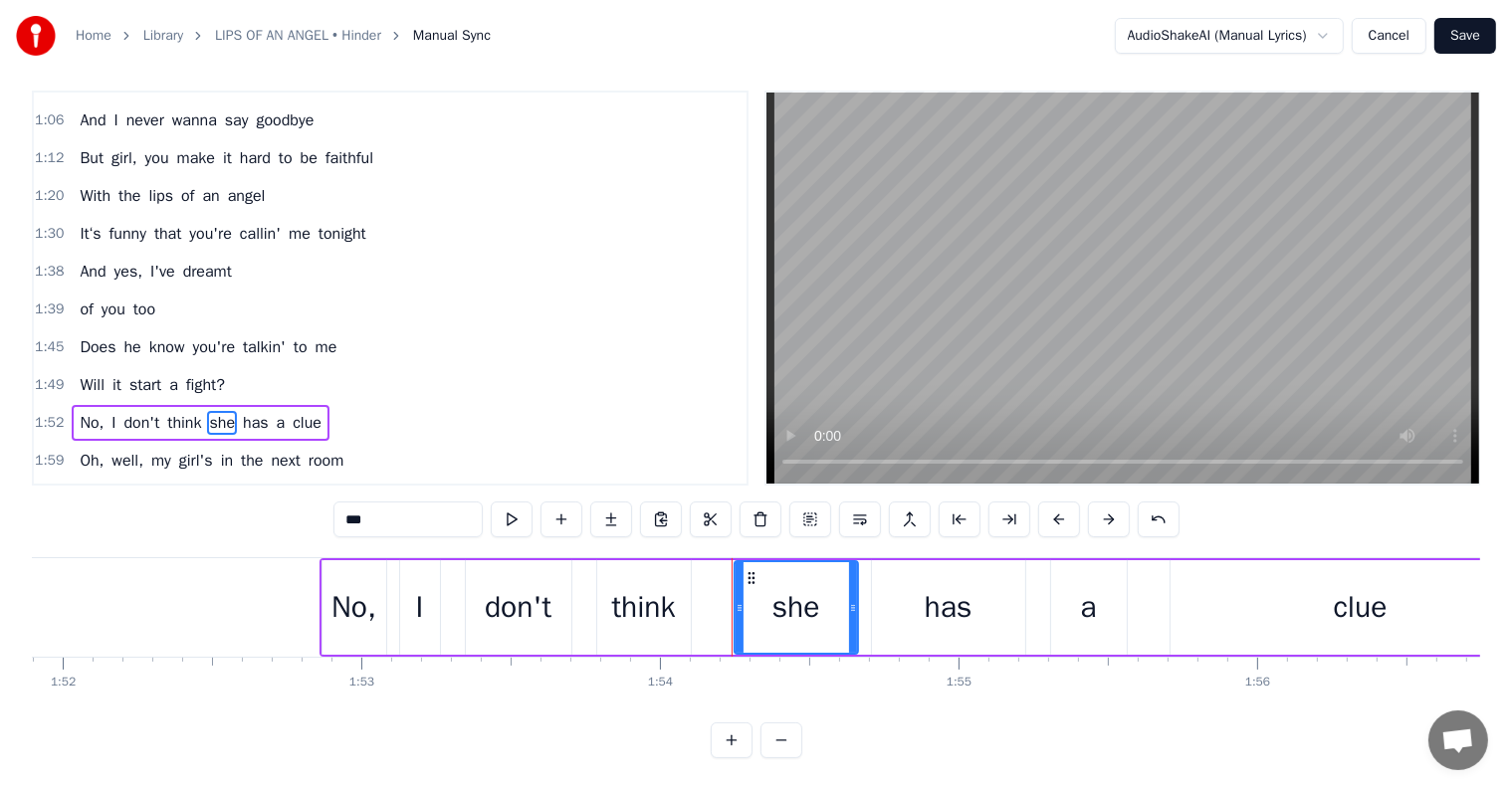scroll, scrollTop: 0, scrollLeft: 0, axis: both 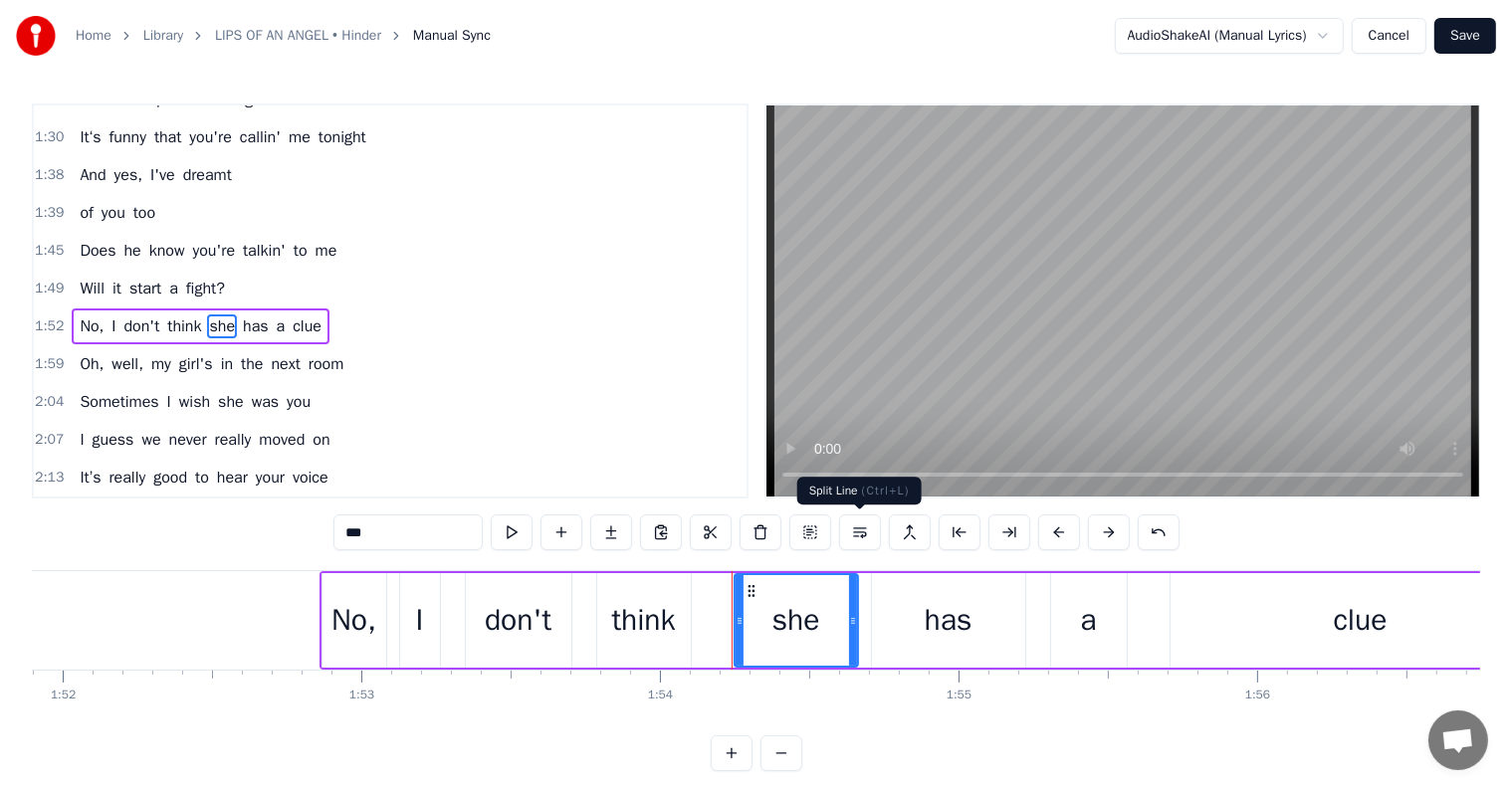 click at bounding box center [860, 532] 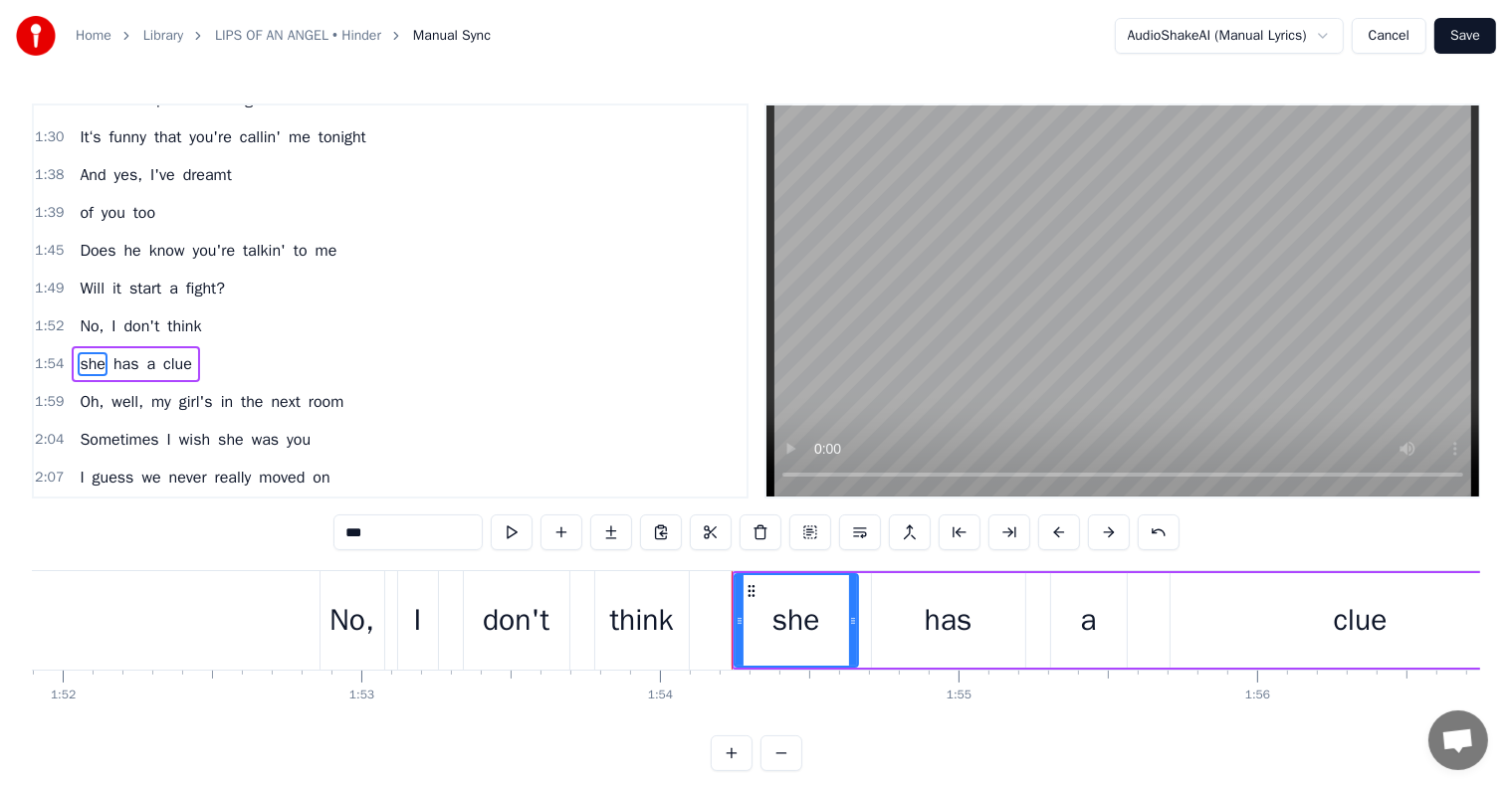 scroll, scrollTop: 591, scrollLeft: 0, axis: vertical 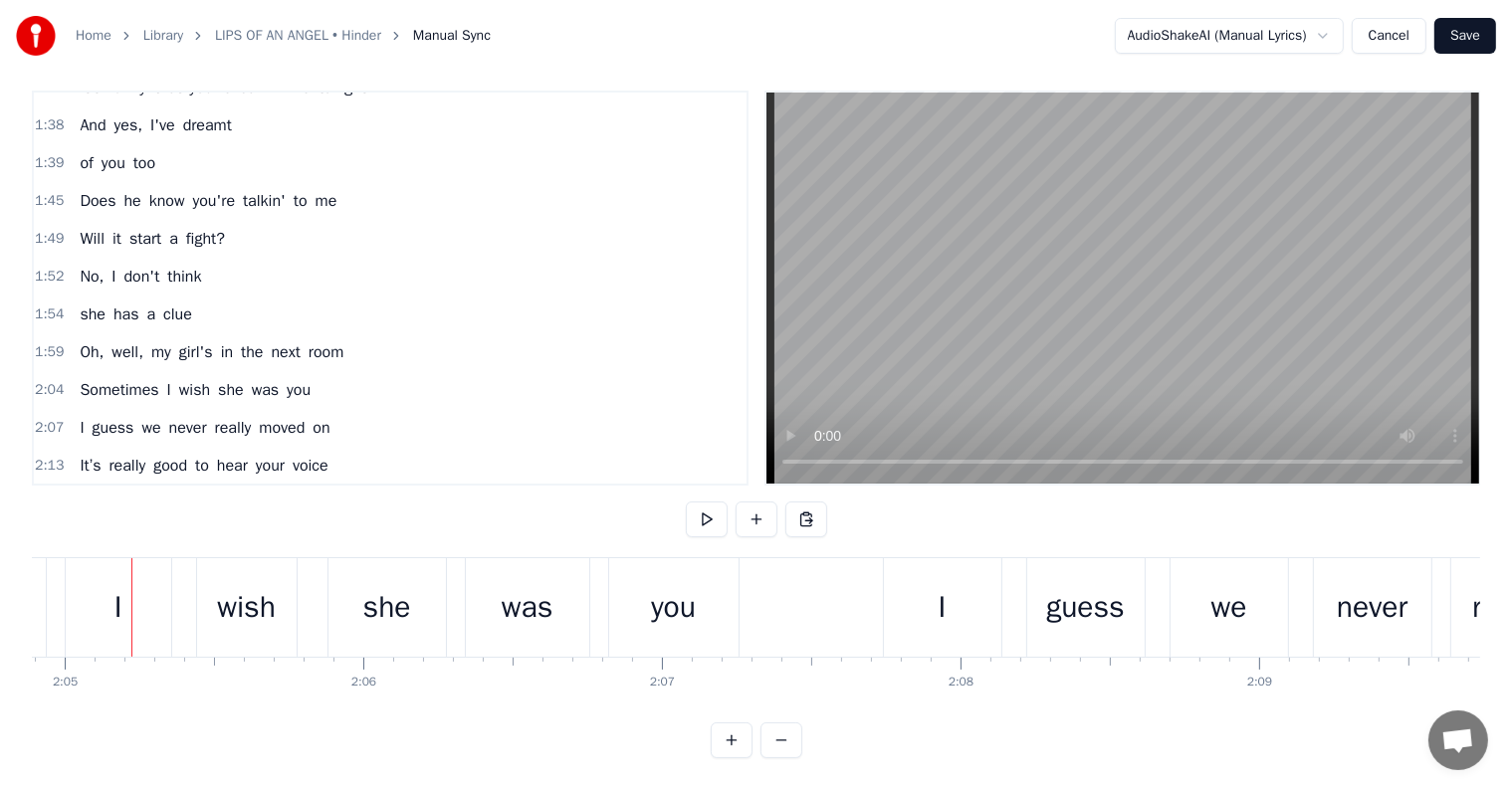 click on "she" at bounding box center (231, 390) 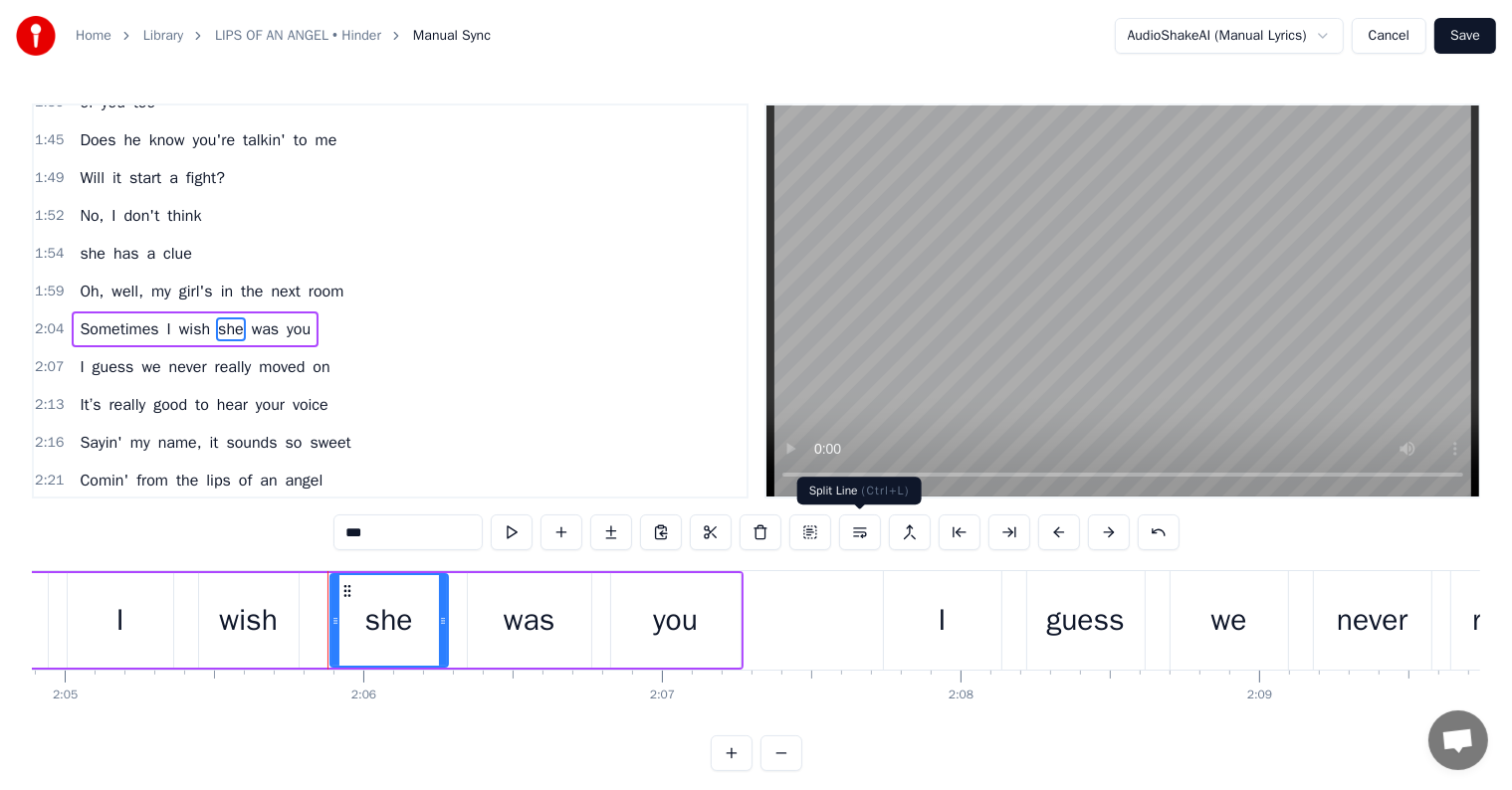 click at bounding box center (860, 532) 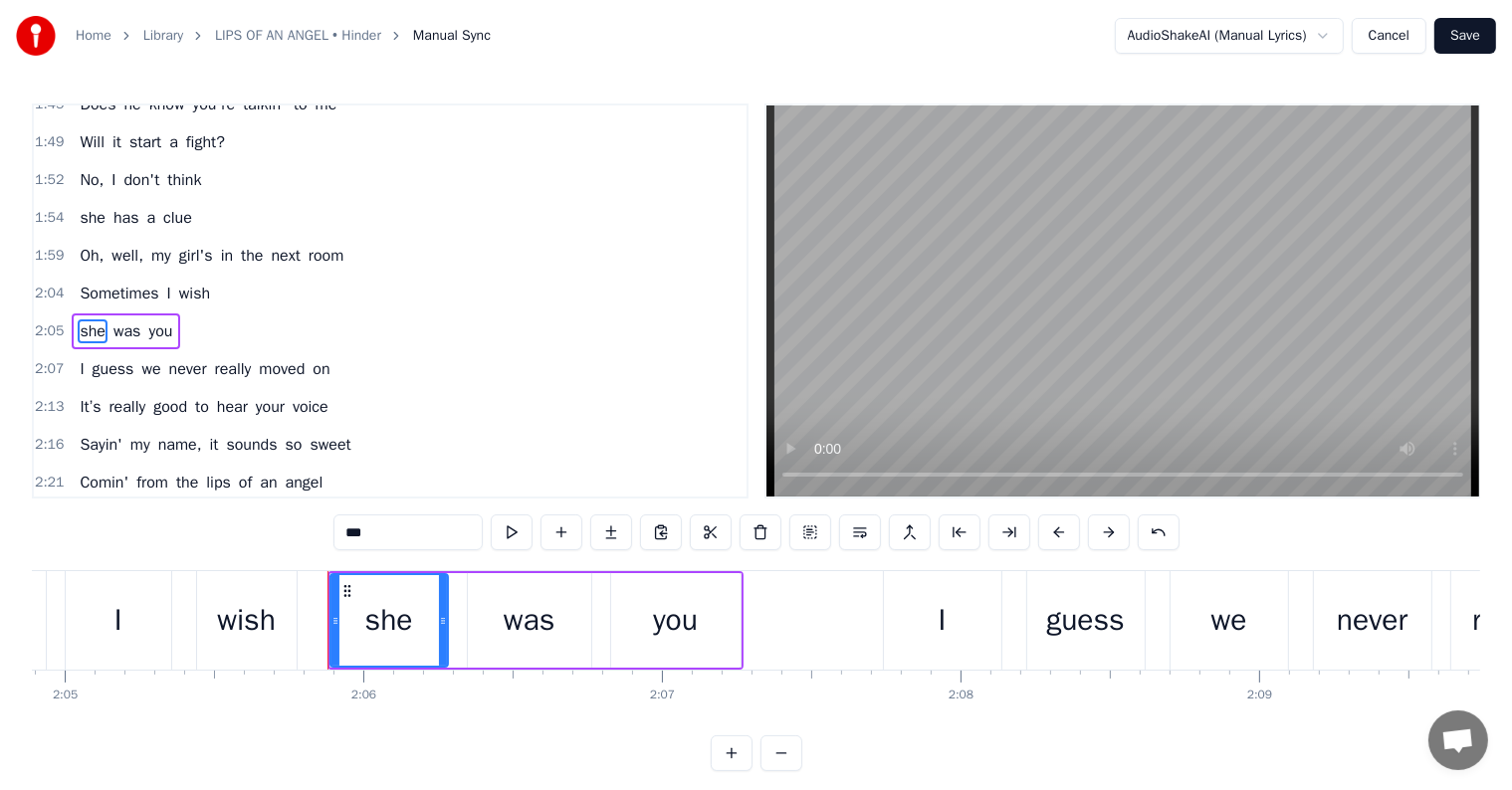 click on "1:59 Oh, well, my girl's in the next room" at bounding box center (390, 256) 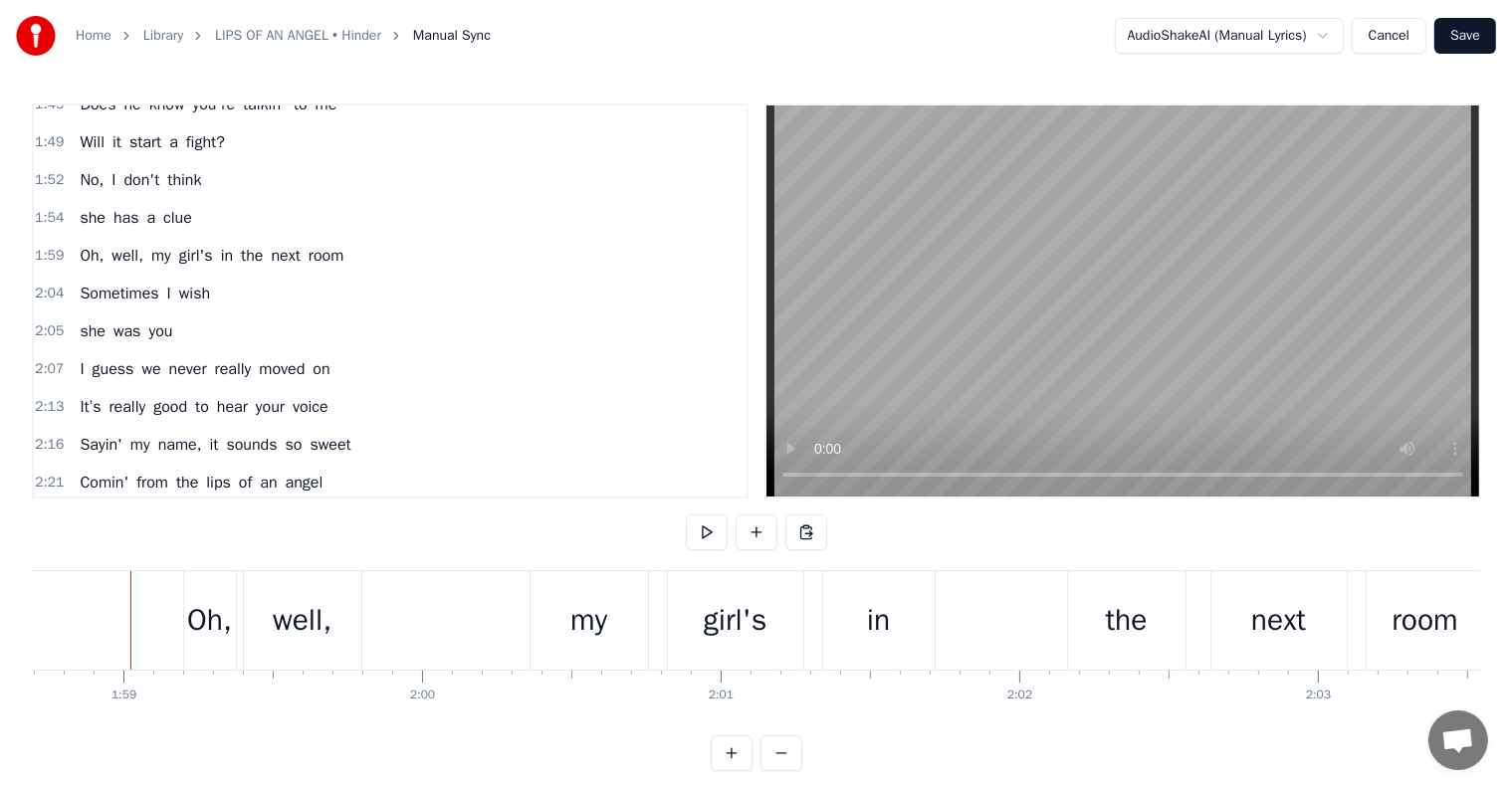 scroll, scrollTop: 0, scrollLeft: 35443, axis: horizontal 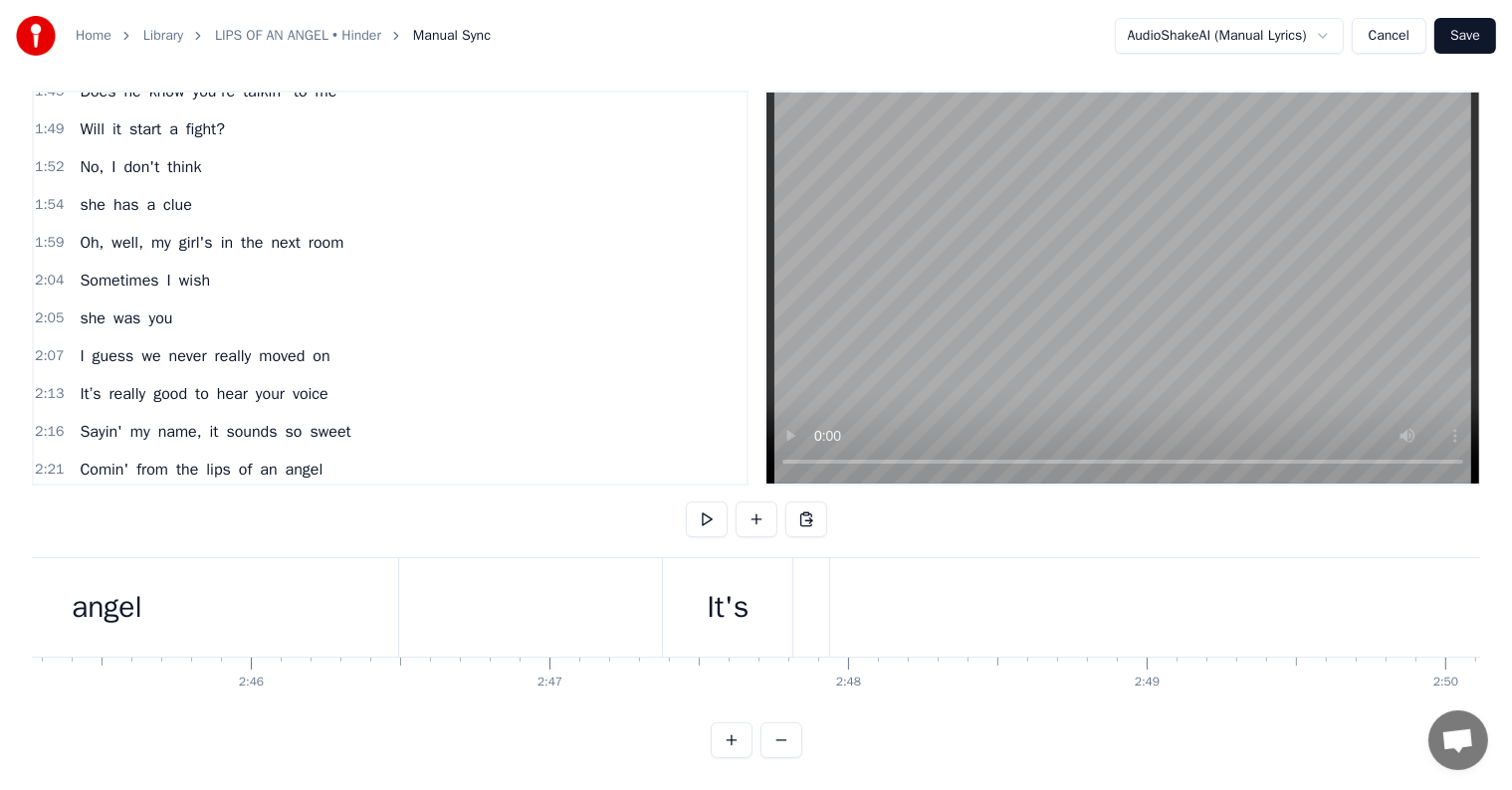 click on "It's" at bounding box center (728, 607) 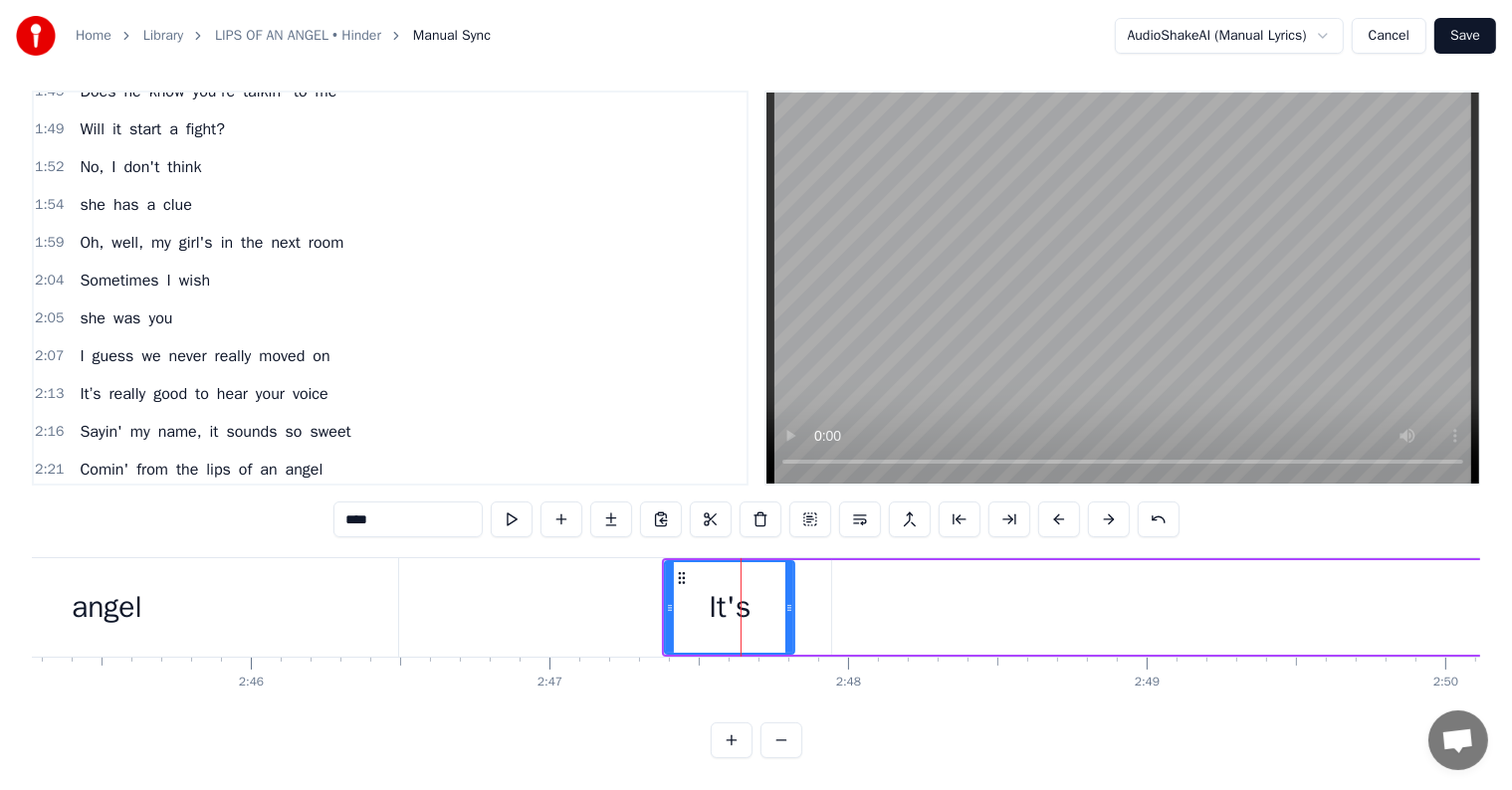 scroll, scrollTop: 0, scrollLeft: 0, axis: both 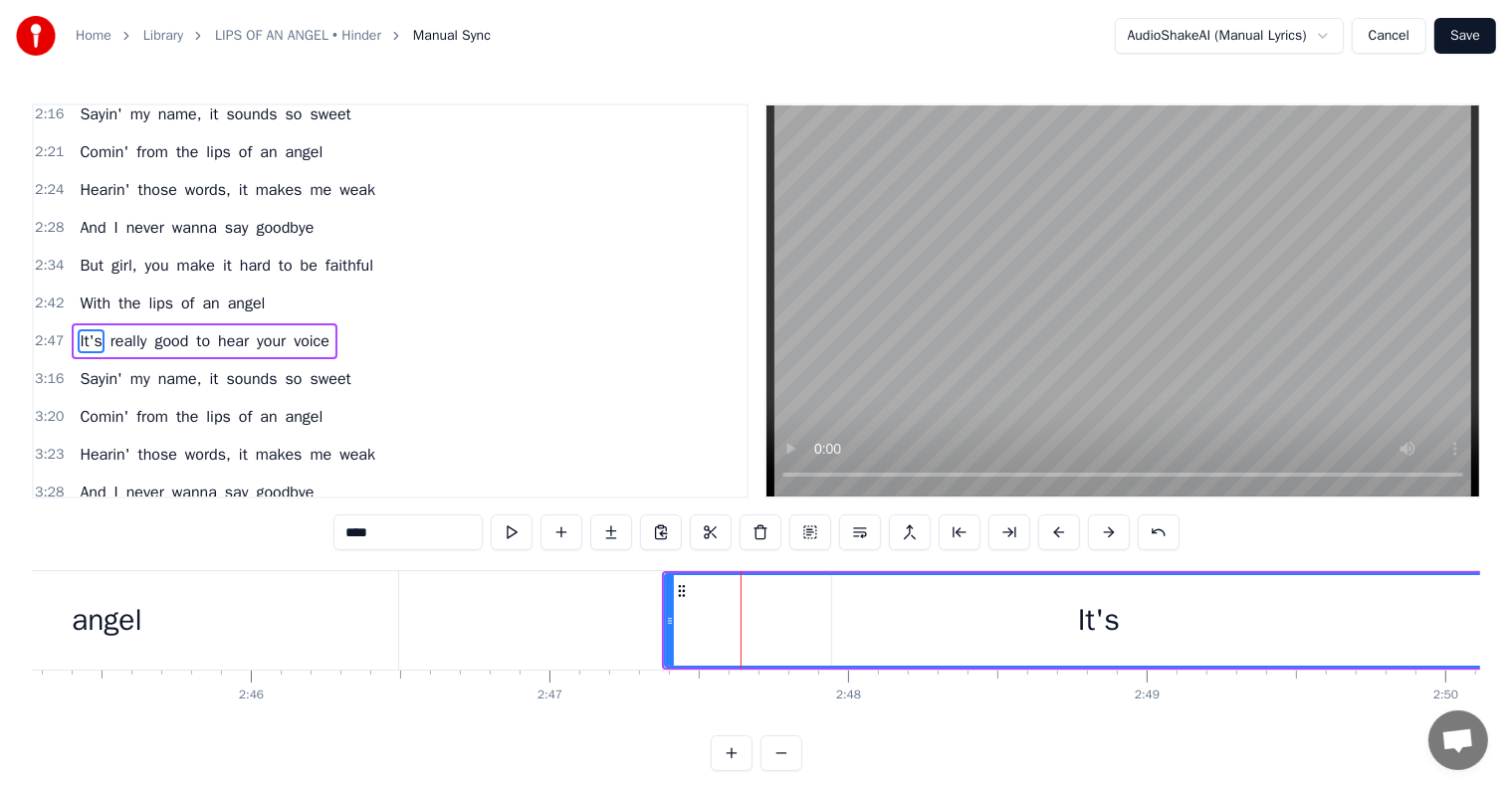 drag, startPoint x: 790, startPoint y: 617, endPoint x: 1528, endPoint y: 595, distance: 738.32784 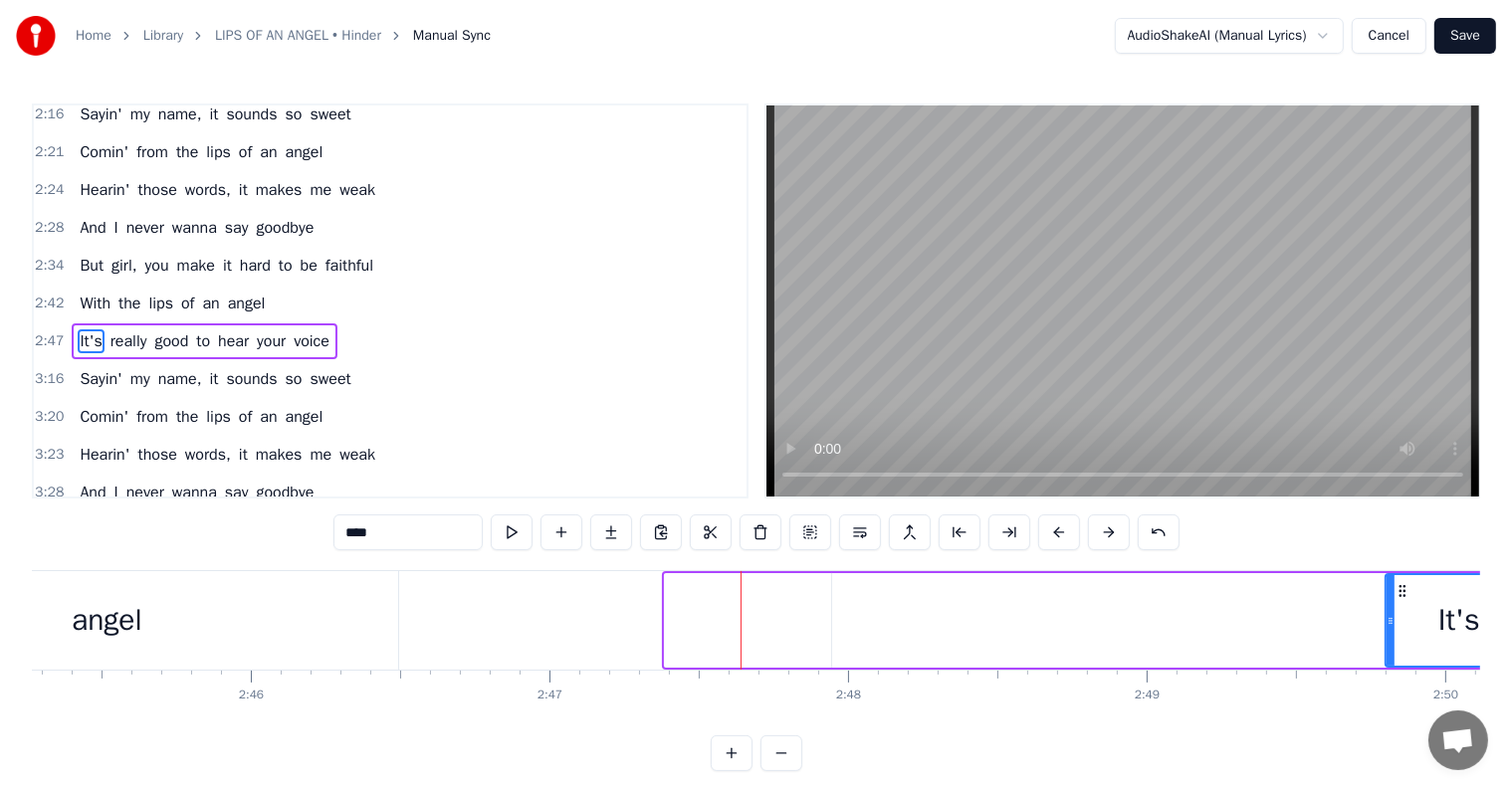 drag, startPoint x: 668, startPoint y: 612, endPoint x: 1389, endPoint y: 625, distance: 721.1172 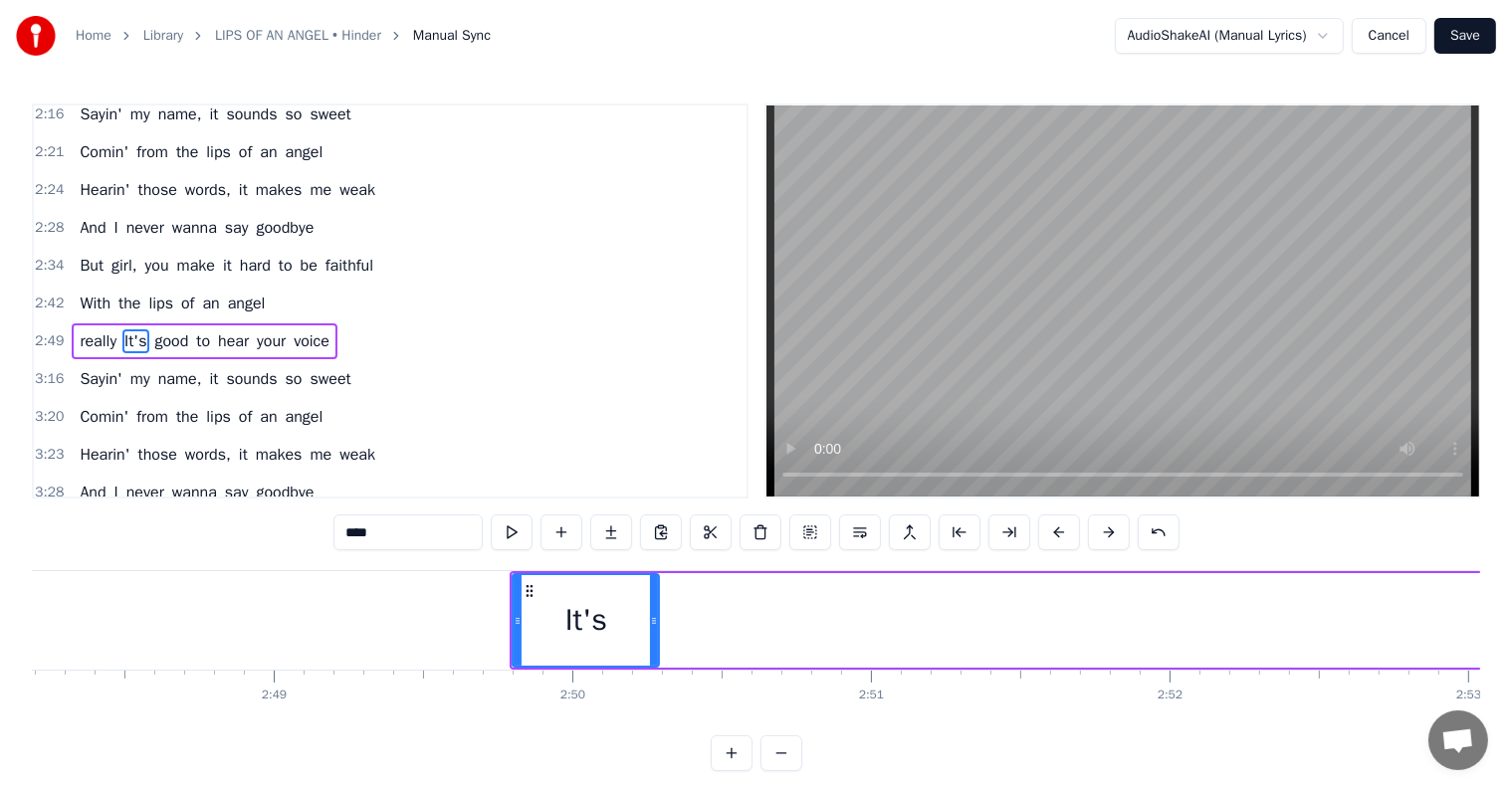 scroll, scrollTop: 0, scrollLeft: 50486, axis: horizontal 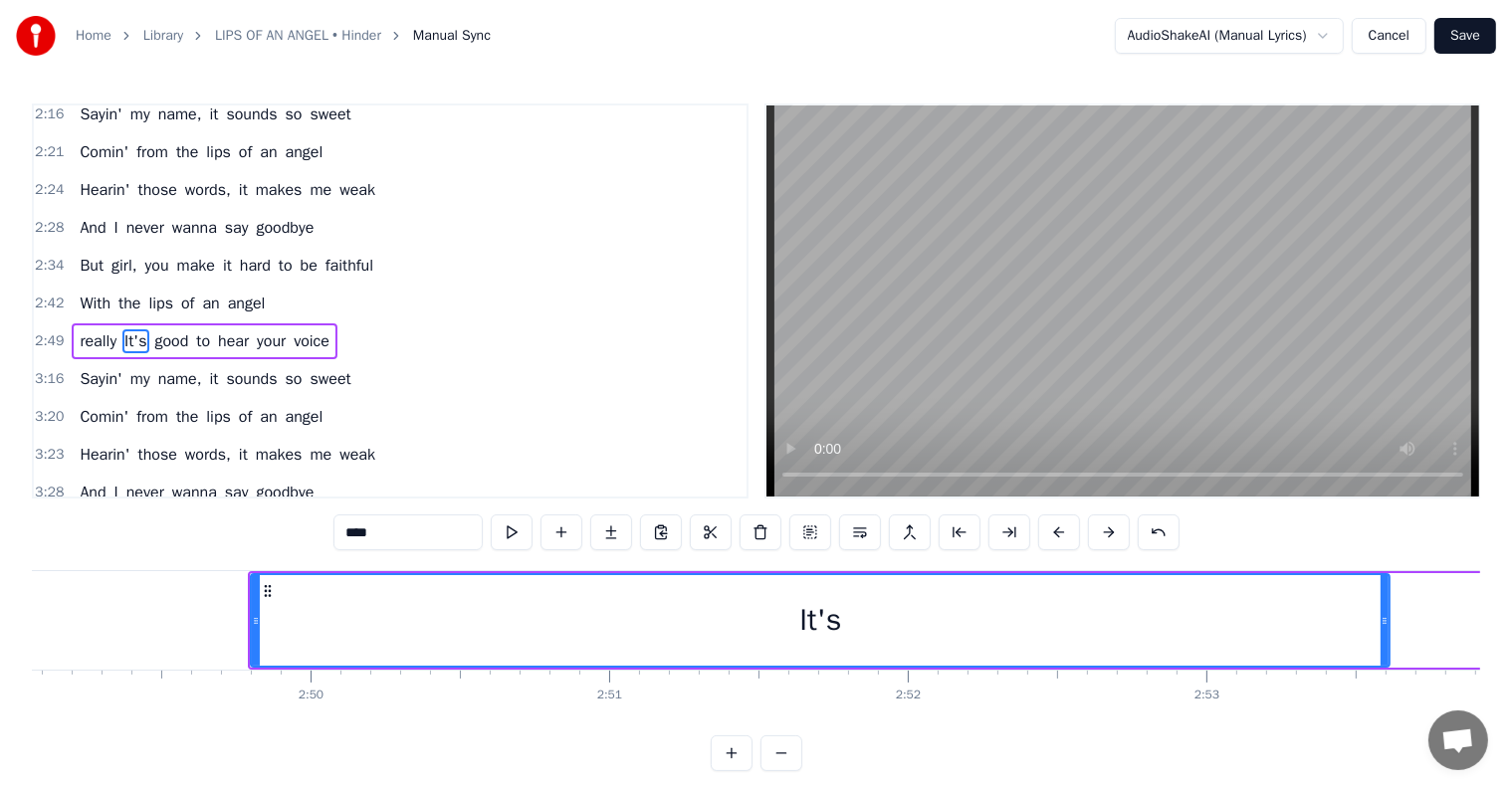 drag, startPoint x: 394, startPoint y: 620, endPoint x: 1387, endPoint y: 632, distance: 993.0725 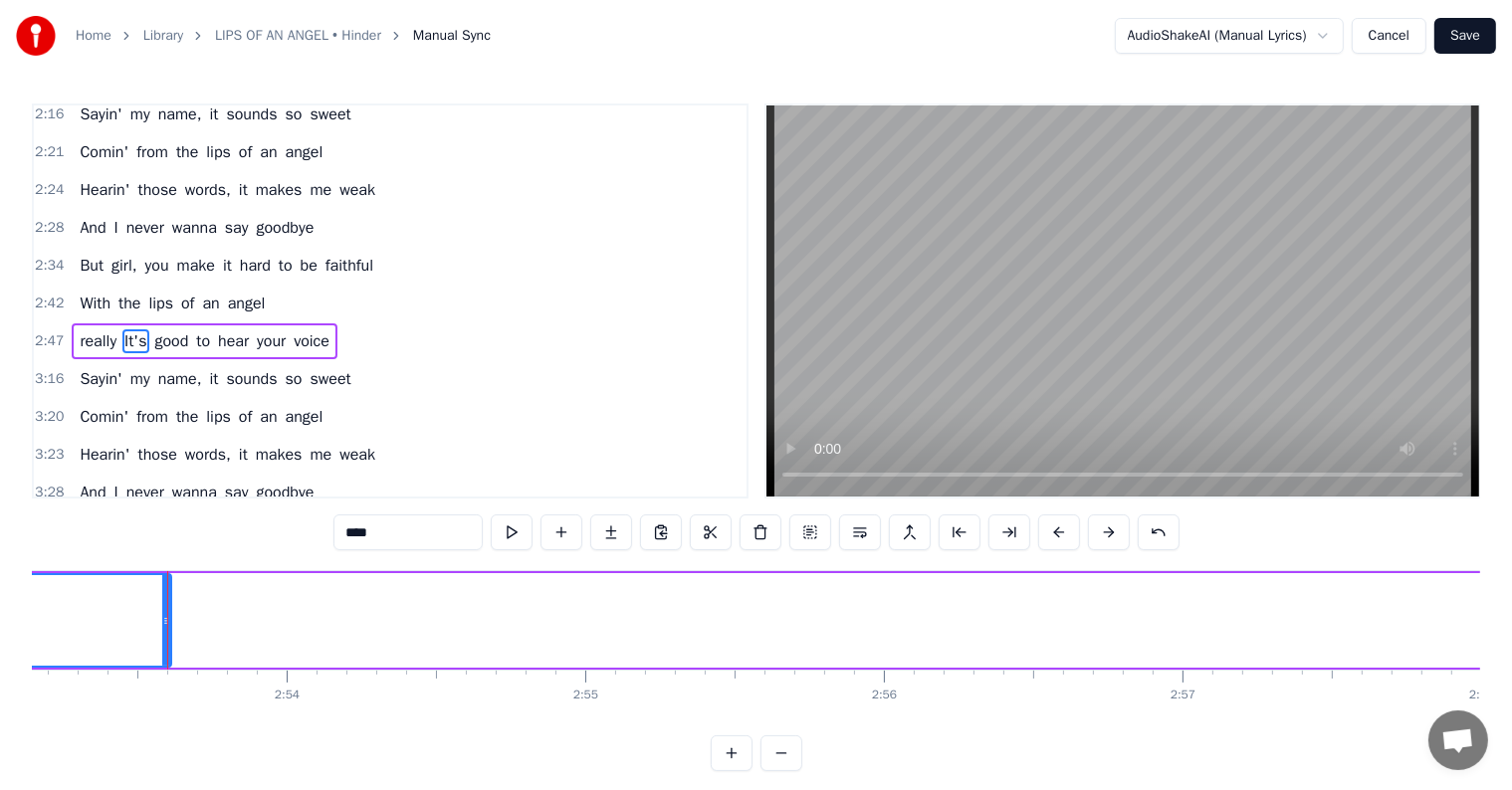 scroll, scrollTop: 0, scrollLeft: 51740, axis: horizontal 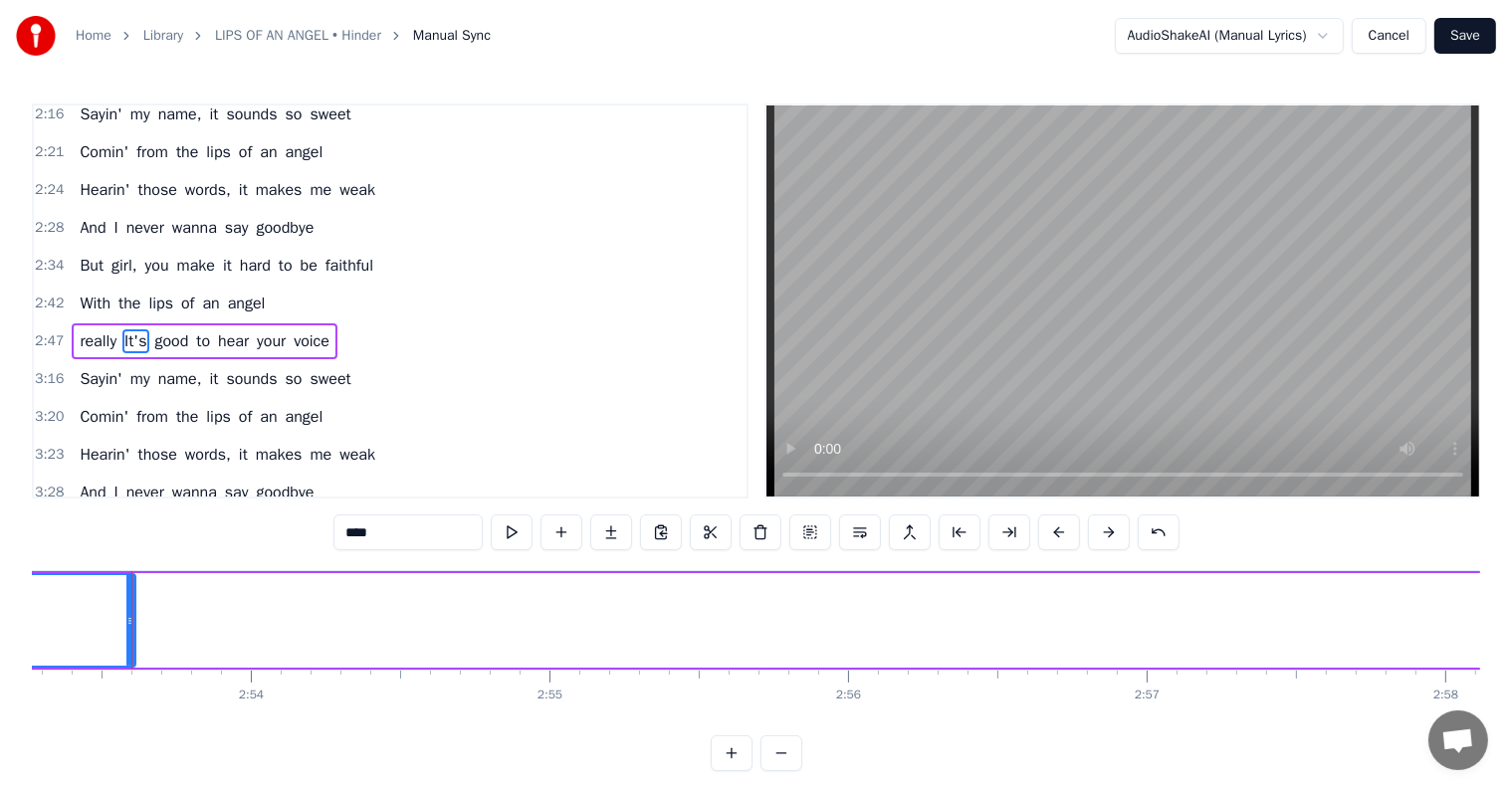click on "Honey, why you callin' me so late? It’s kinda hard to talk right now Honey, why you cryin'? Is everything okay? I gotta whisper 'cause I can't be too loud Oh, well, my girl's in the next room Sometimes I wish she was you I guess we never really moved on It’s really good to hear your voice Sayin' my name, it sounds so sweet Comin' from the lips of an [PERSON_NAME]' those words, it makes me weak And I never wanna say goodbye But girl, you make it hard to be faithful With the lips of an angel It‘s funny that you're callin' me tonight And yes, I've dreamt of you too Does he know you're talkin' to me Will it start a fight? No, I don't think she has a clue Oh, well, my girl's in the next room Sometimes I wish she was you I guess we never really moved on It’s really good to hear your voice Sayin' my name, it sounds so sweet Comin' from the lips of an [PERSON_NAME]' those words, it makes me weak And I never wanna say goodbye But girl, you make it hard to be faithful With the lips of an angel really It's good to" at bounding box center [-12901, 620] 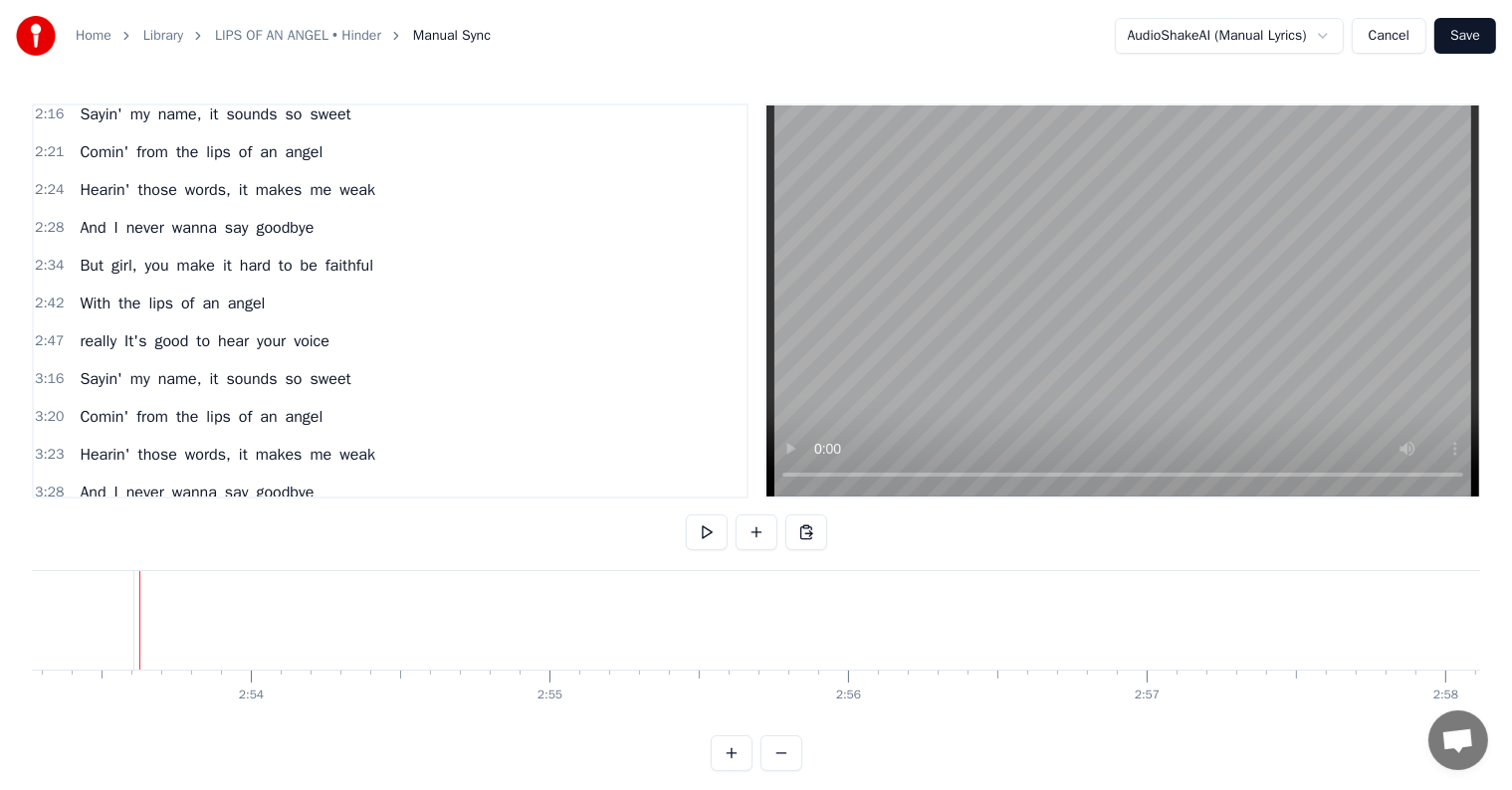 click on "It's" at bounding box center [-436, 620] 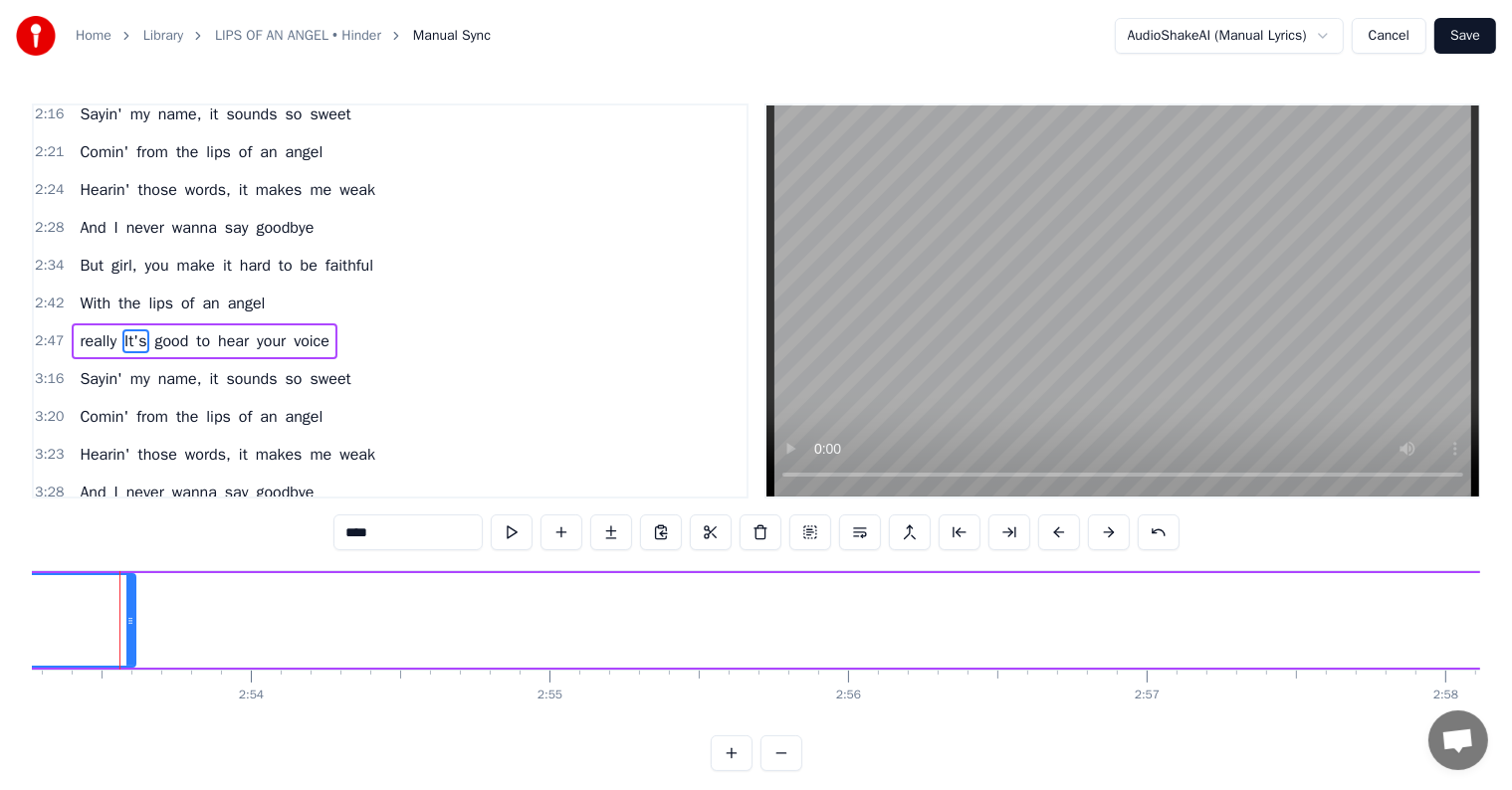 scroll, scrollTop: 0, scrollLeft: 51729, axis: horizontal 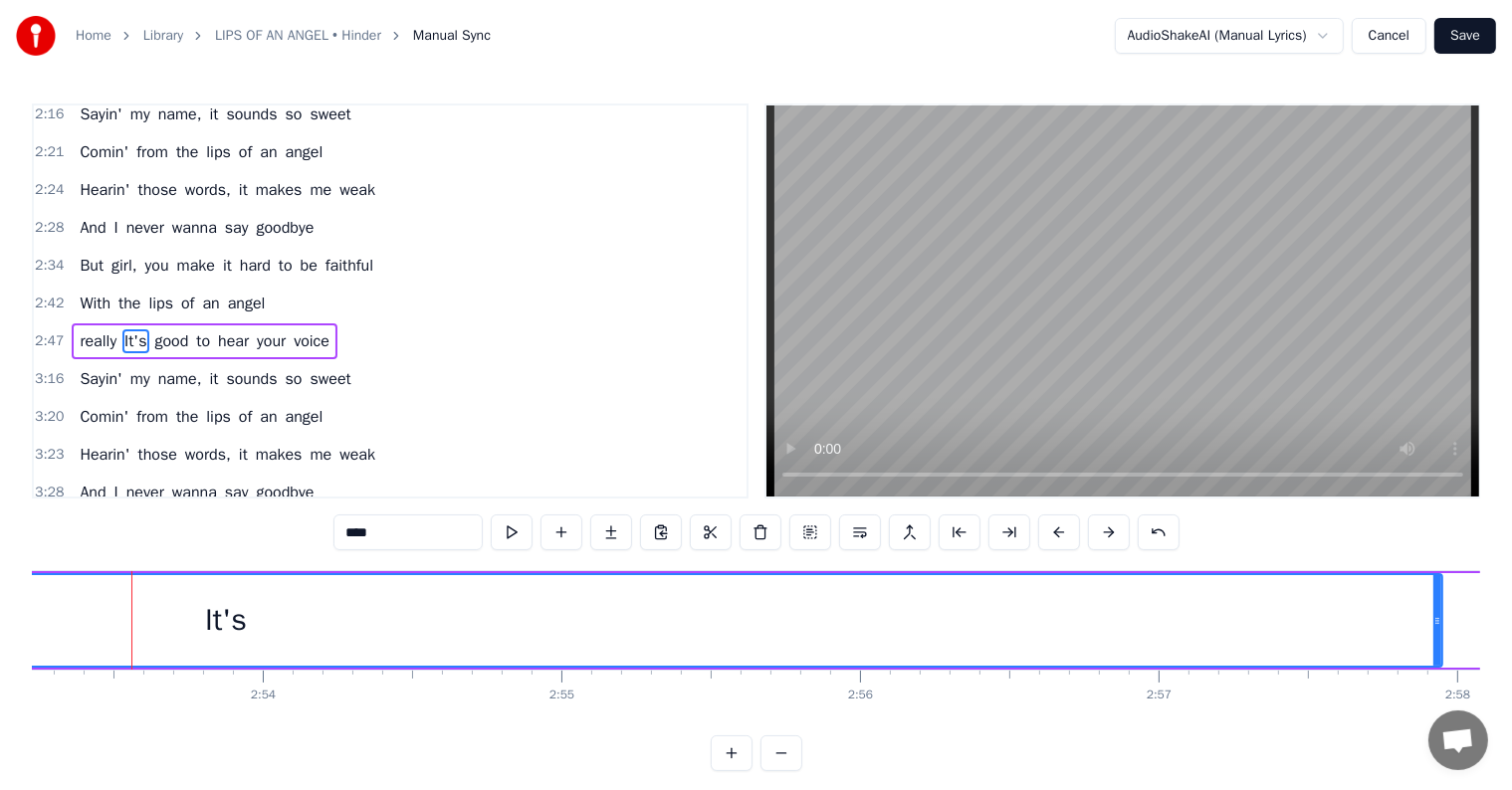 drag, startPoint x: 146, startPoint y: 620, endPoint x: 1441, endPoint y: 617, distance: 1295.0035 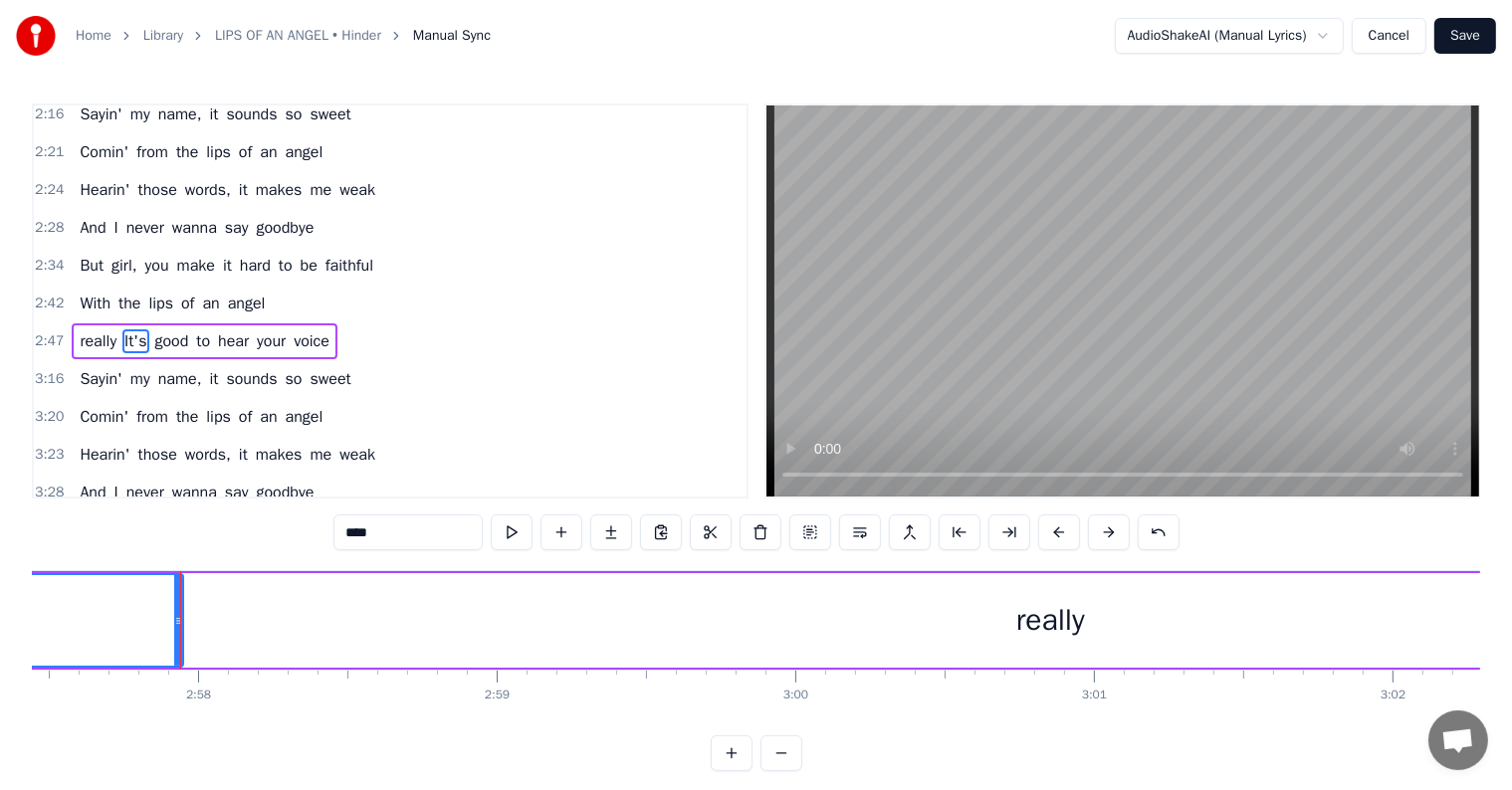 scroll, scrollTop: 0, scrollLeft: 53036, axis: horizontal 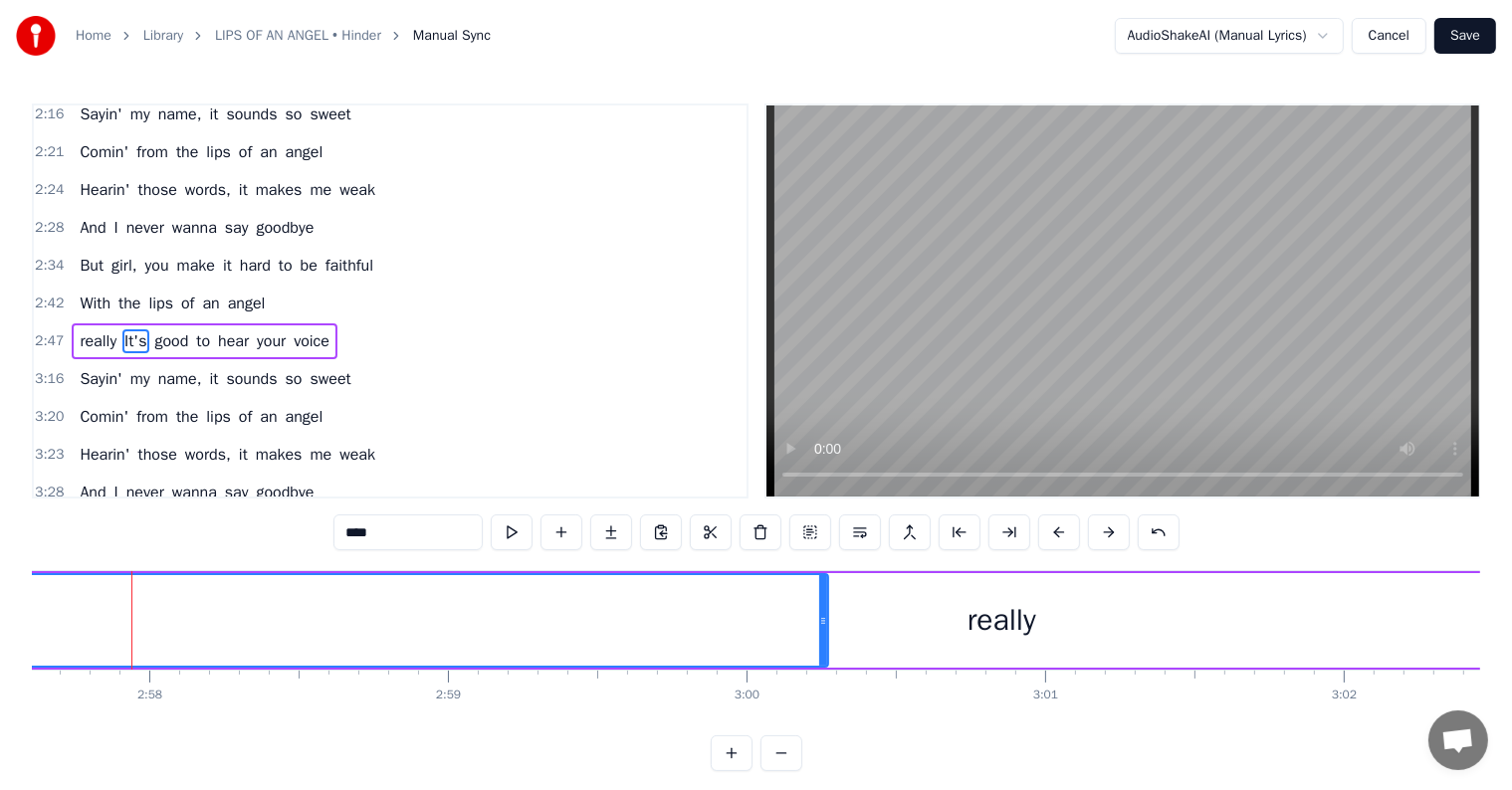 drag, startPoint x: 130, startPoint y: 611, endPoint x: 819, endPoint y: 676, distance: 692.059 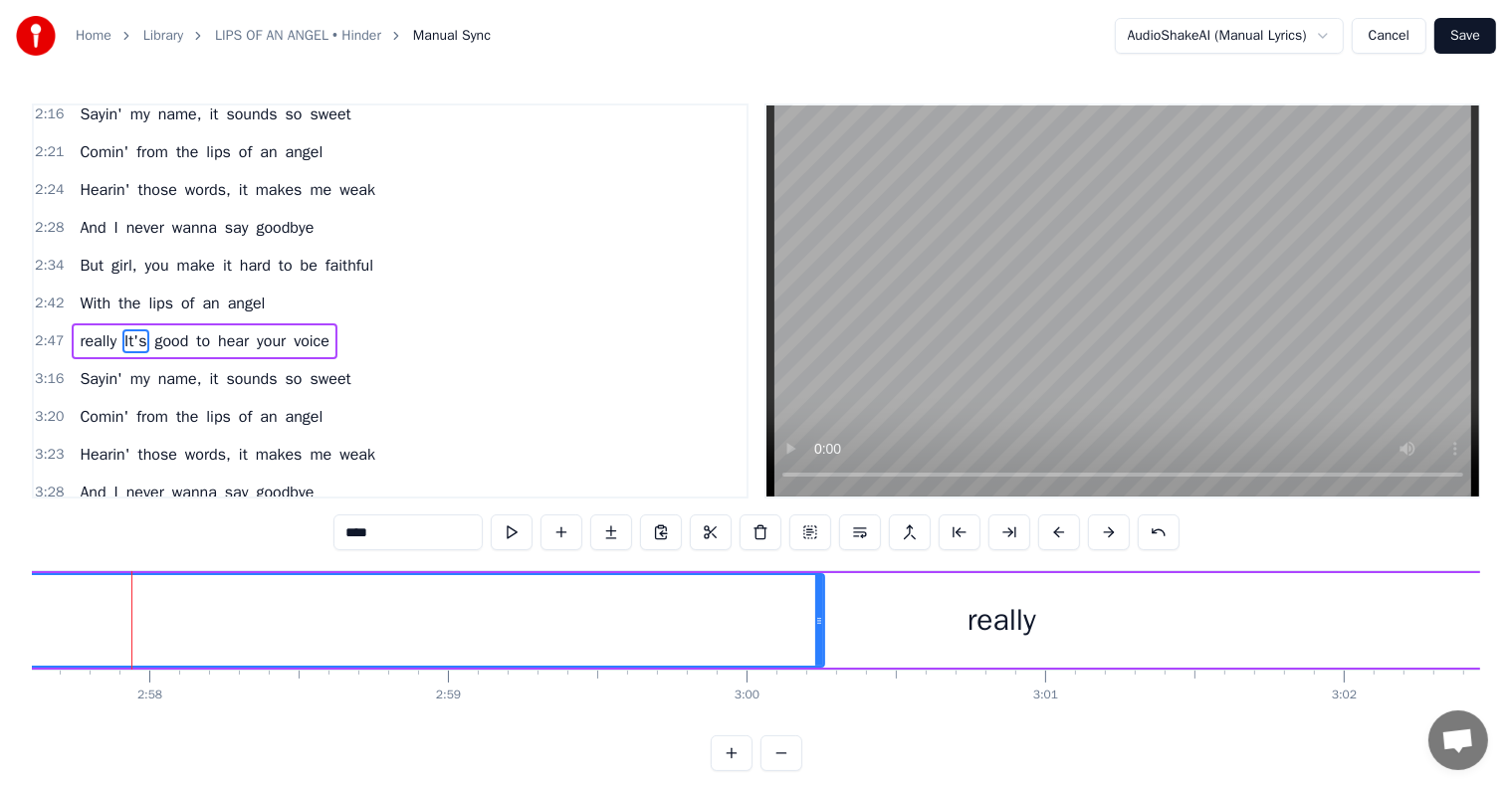 click on "really" at bounding box center (1001, 620) 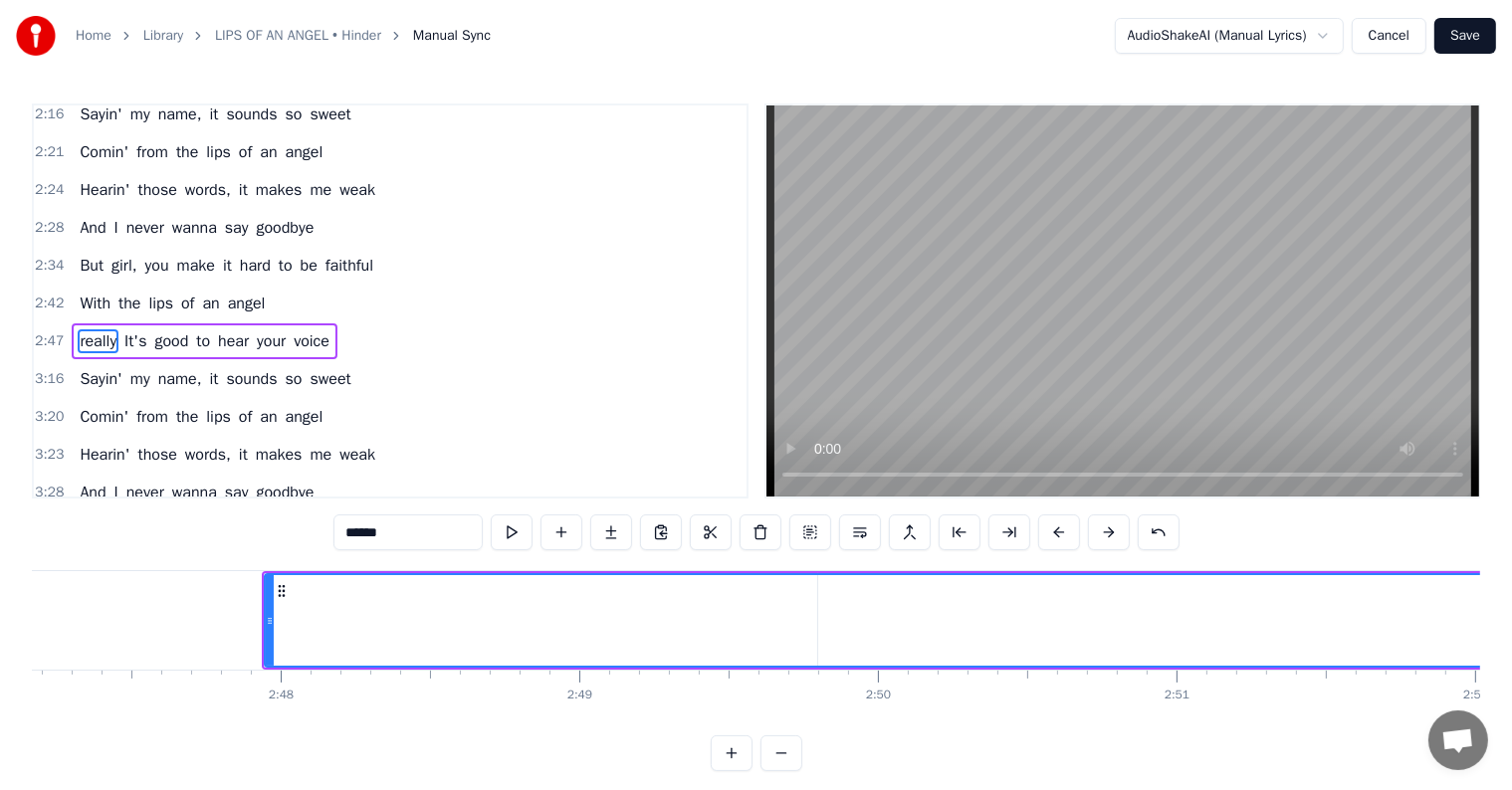 scroll, scrollTop: 0, scrollLeft: 49526, axis: horizontal 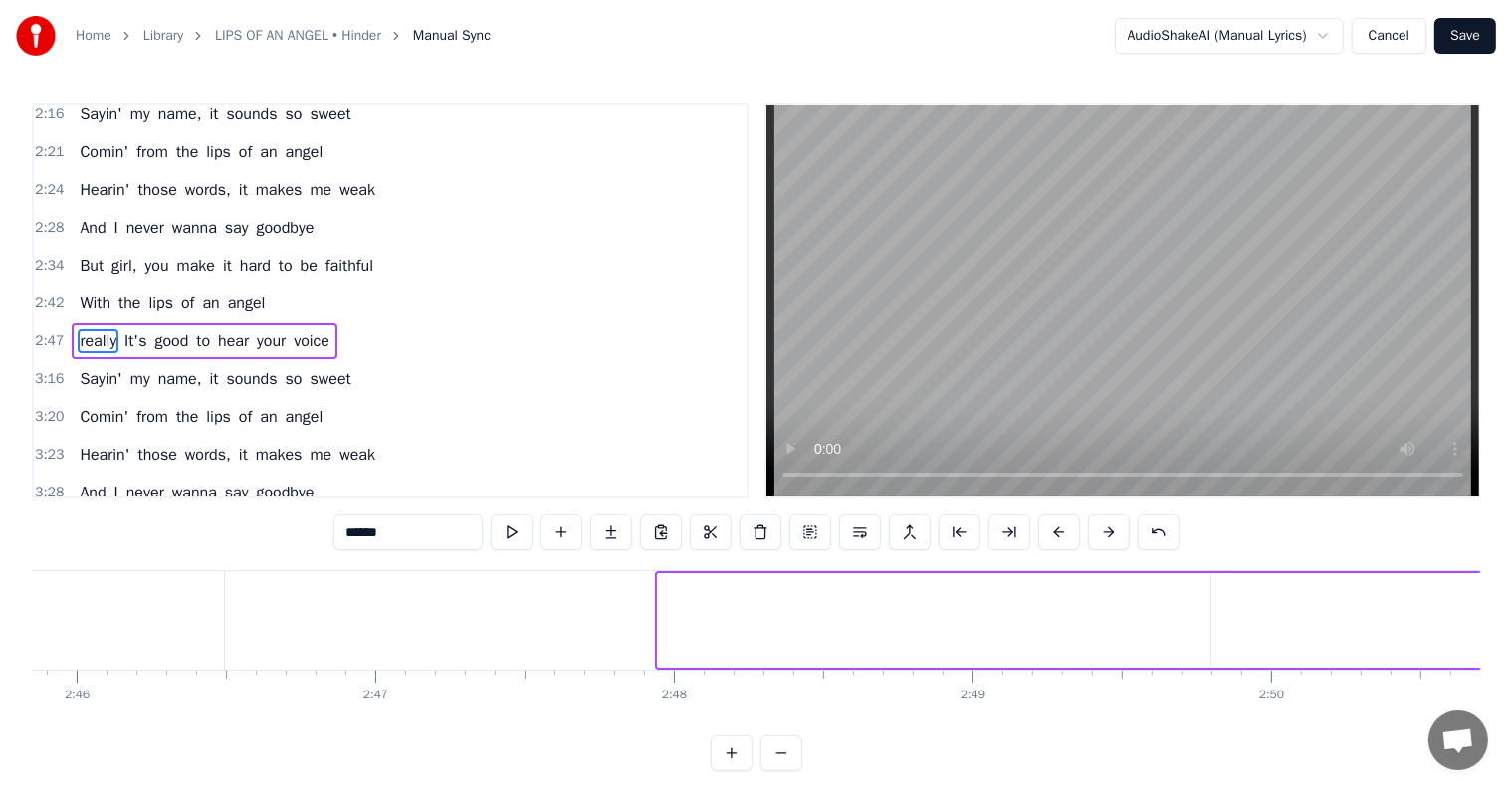 drag, startPoint x: 661, startPoint y: 617, endPoint x: 1528, endPoint y: 617, distance: 867 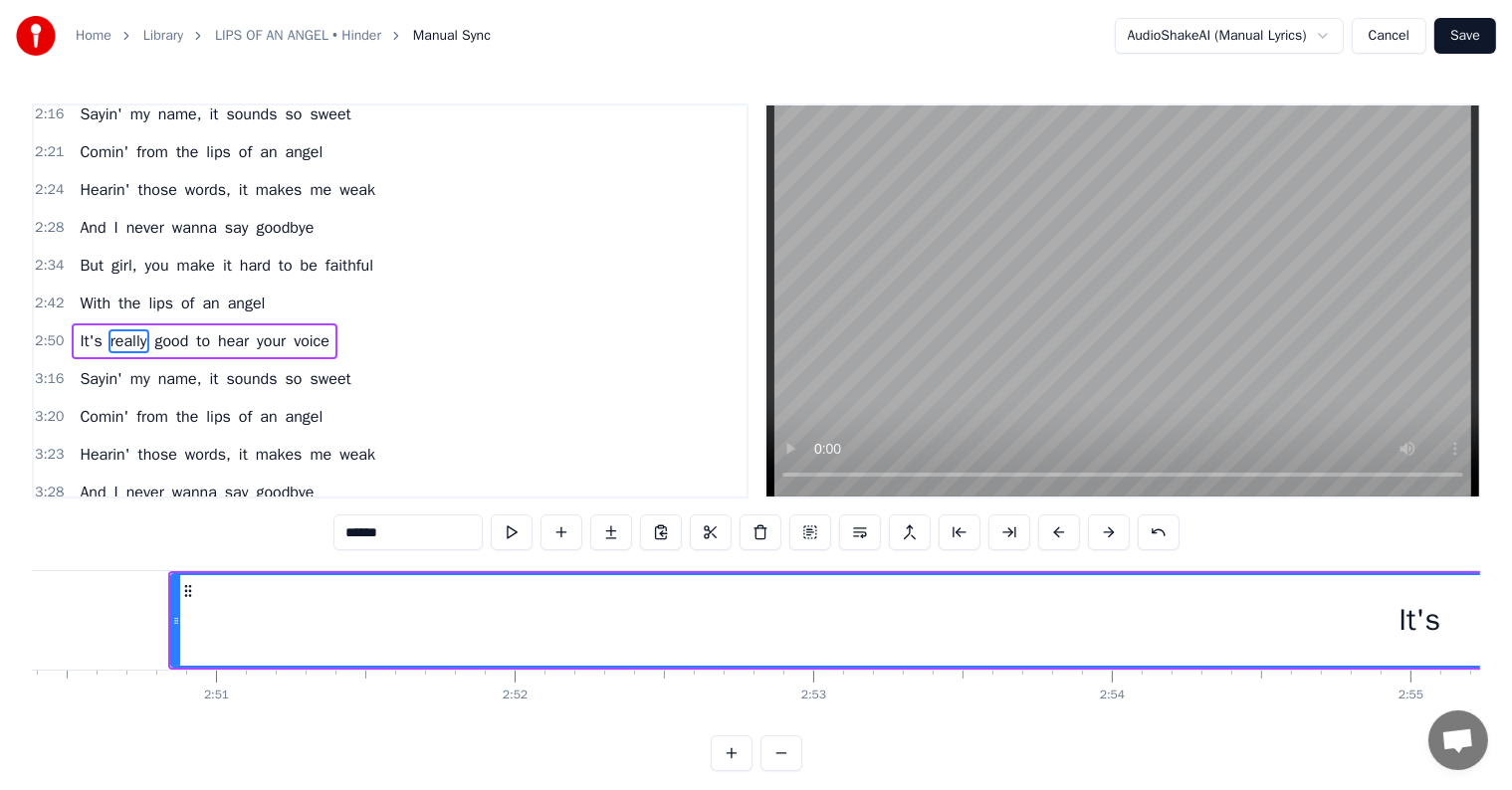 scroll, scrollTop: 0, scrollLeft: 51098, axis: horizontal 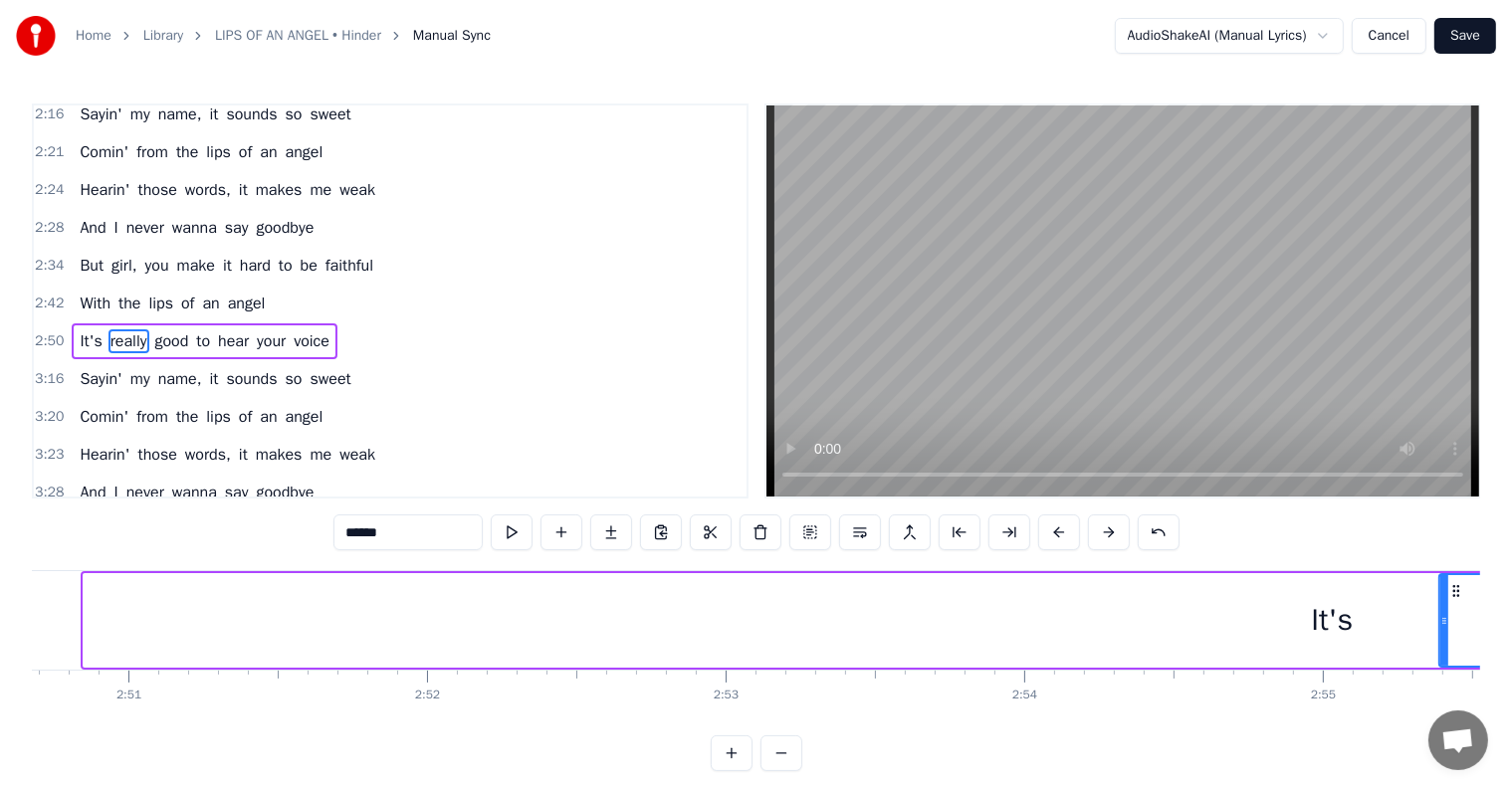 drag, startPoint x: 85, startPoint y: 611, endPoint x: 1440, endPoint y: 658, distance: 1355.8149 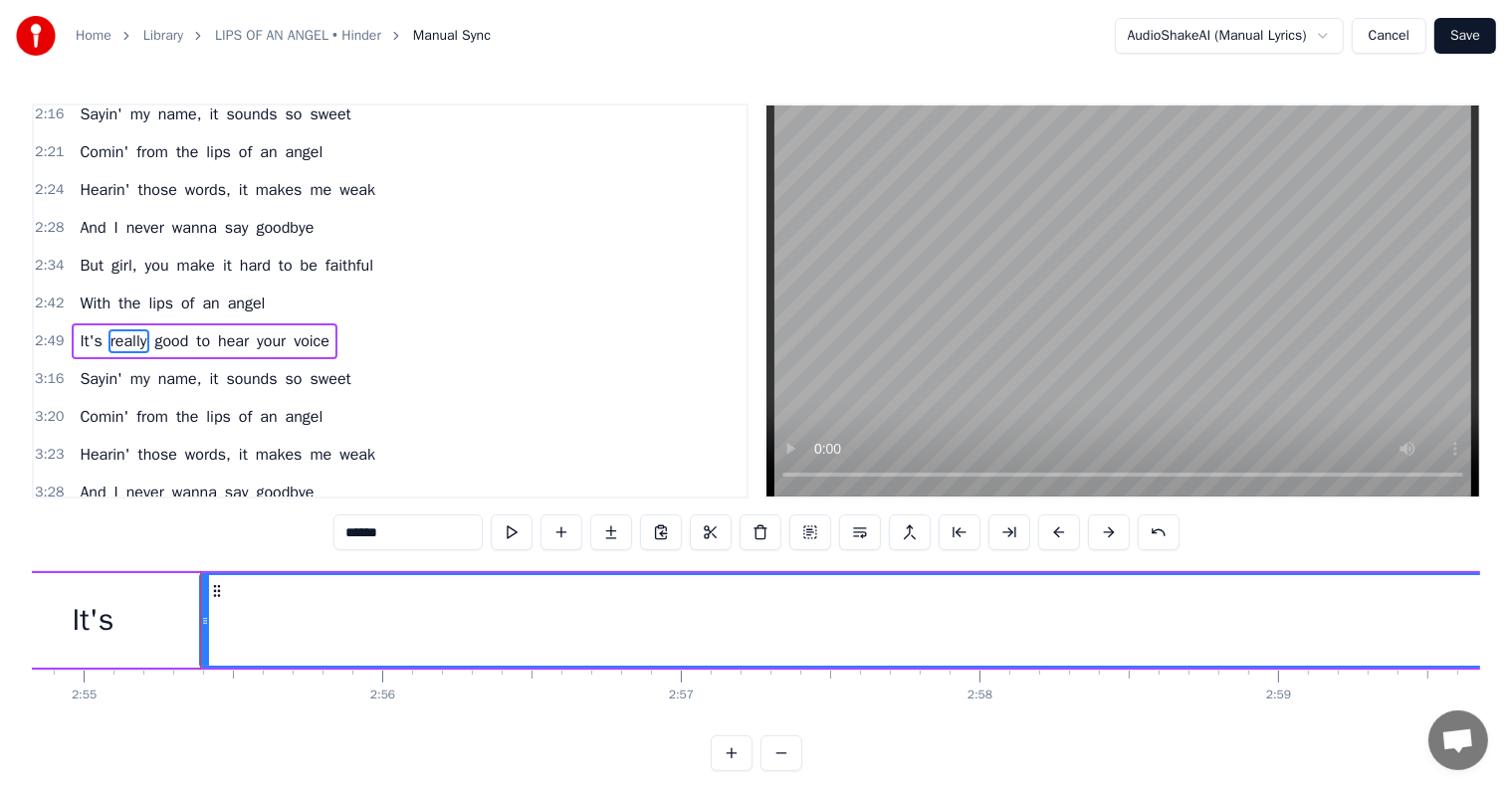 scroll, scrollTop: 0, scrollLeft: 52274, axis: horizontal 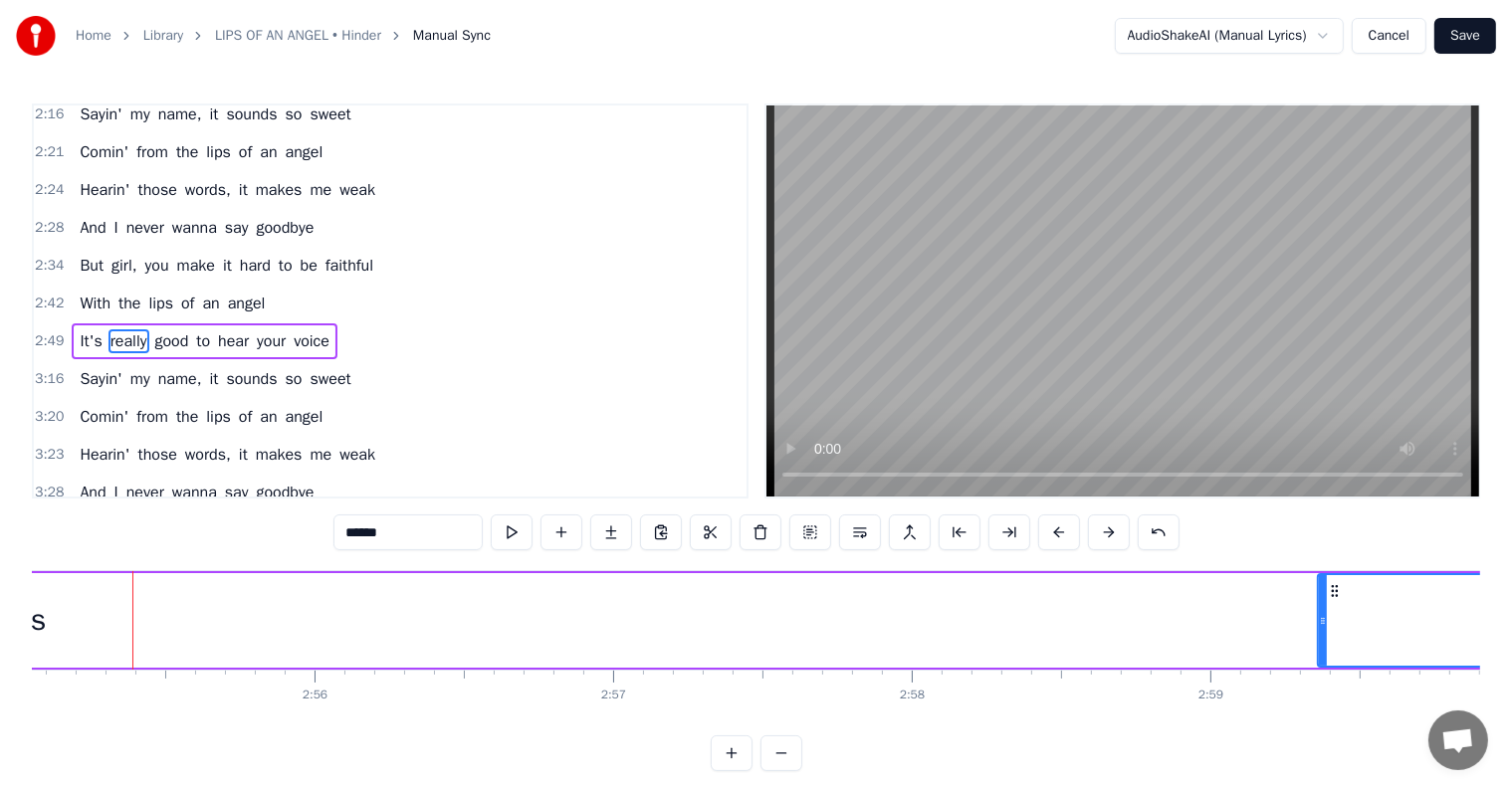 drag, startPoint x: 134, startPoint y: 607, endPoint x: 1328, endPoint y: 645, distance: 1194.605 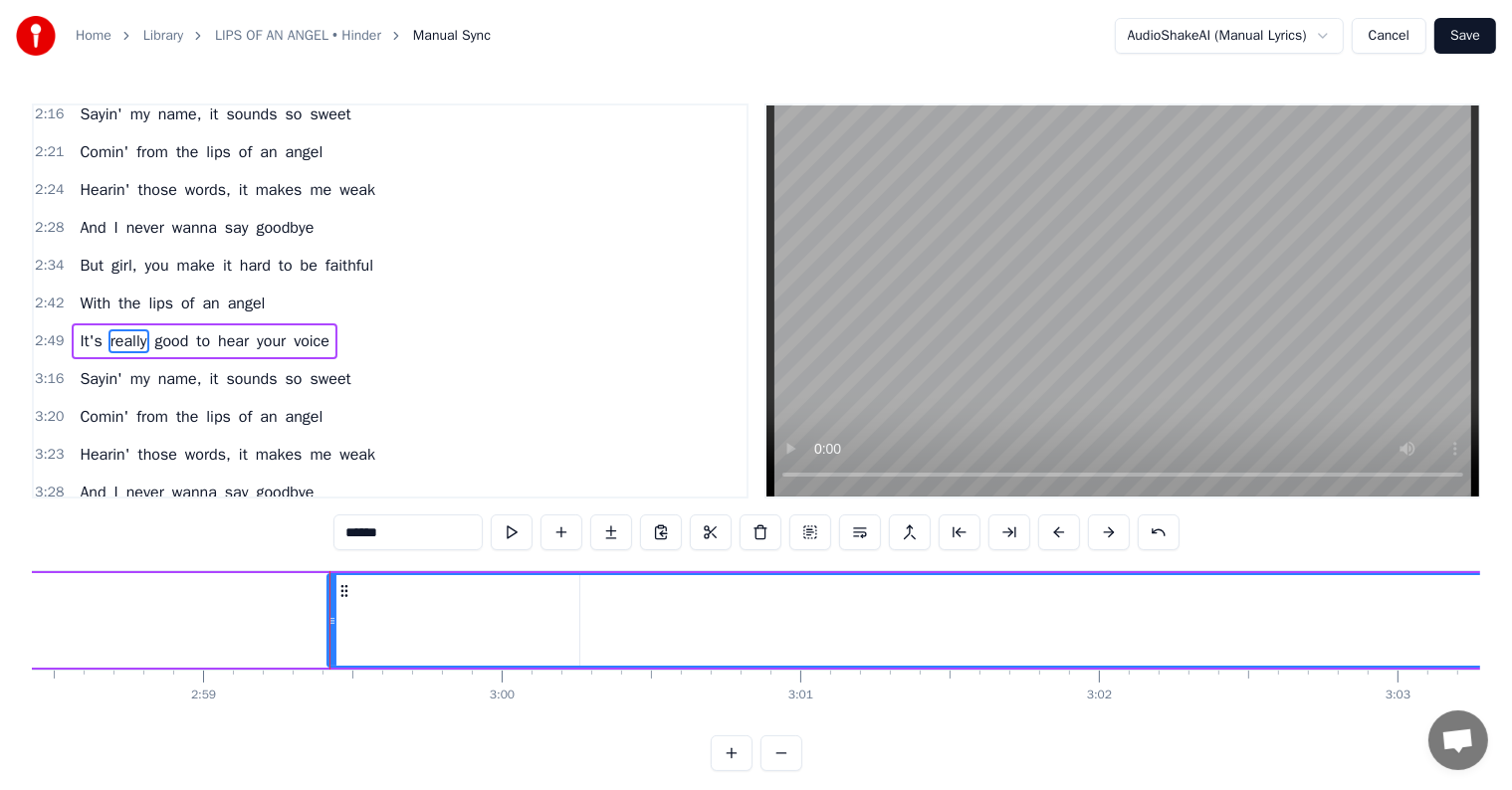 scroll, scrollTop: 0, scrollLeft: 53151, axis: horizontal 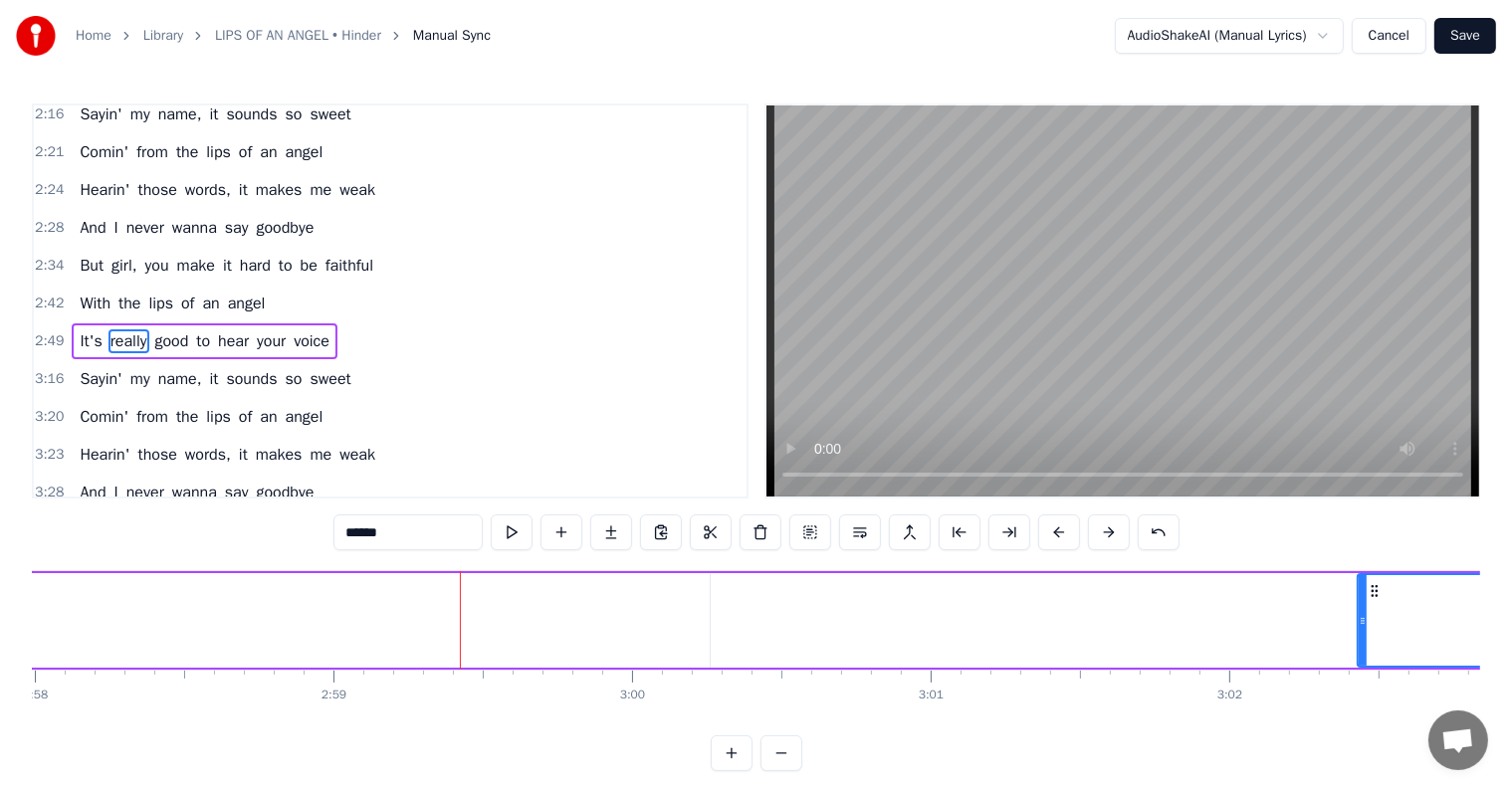 drag, startPoint x: 463, startPoint y: 615, endPoint x: 1381, endPoint y: 607, distance: 918.0349 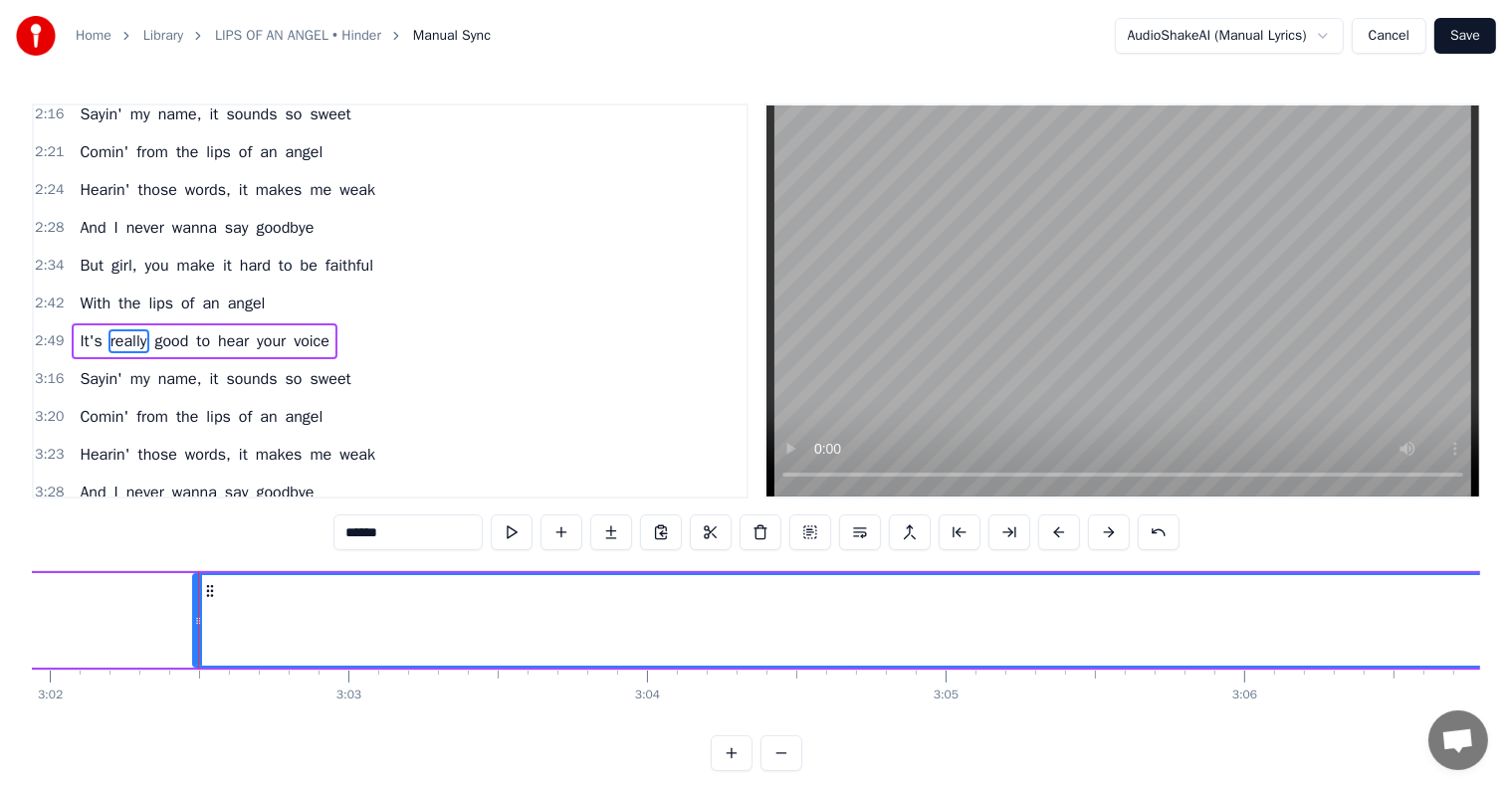 scroll, scrollTop: 0, scrollLeft: 54417, axis: horizontal 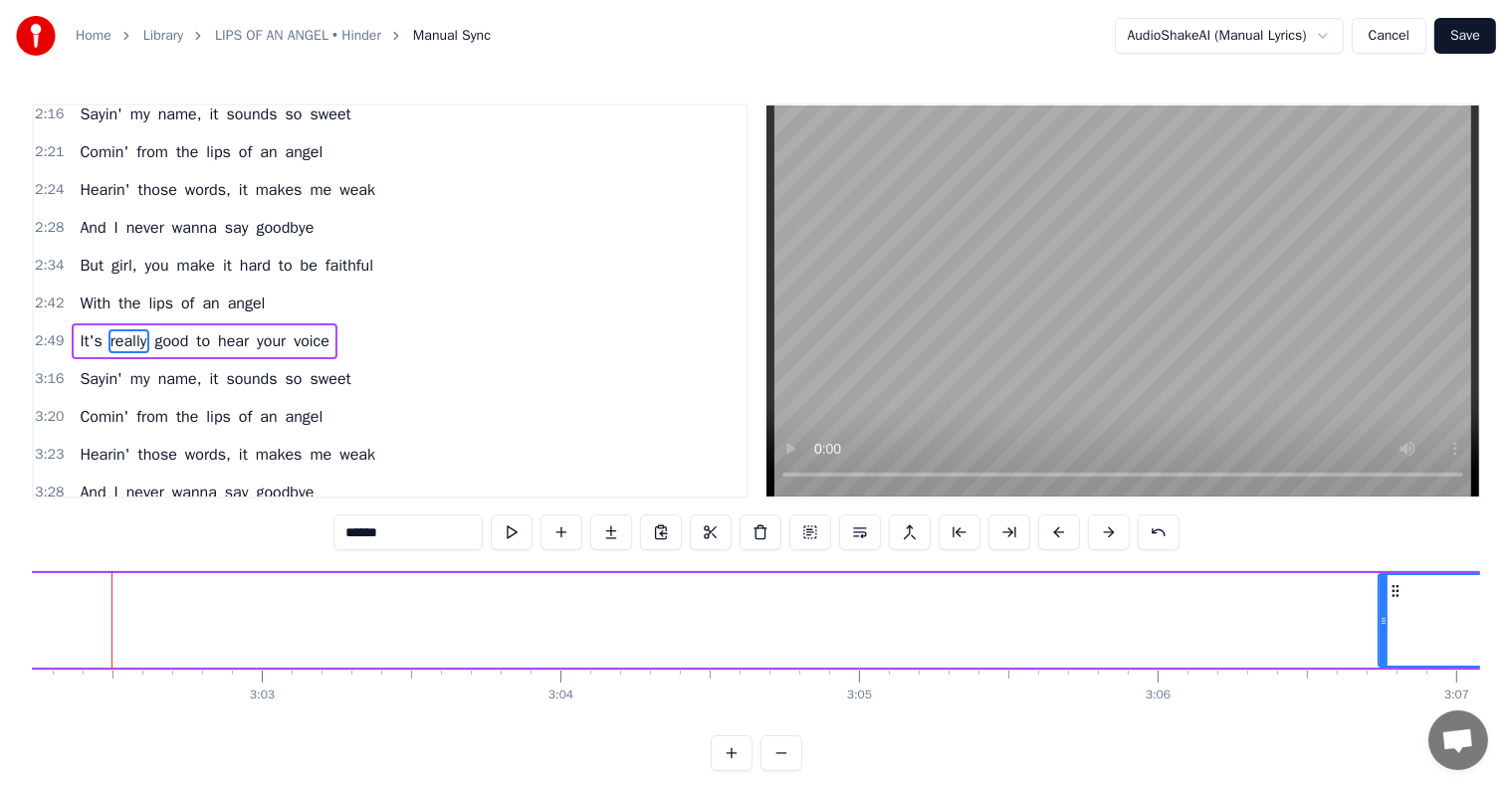 drag, startPoint x: 113, startPoint y: 617, endPoint x: 1417, endPoint y: 644, distance: 1304.2795 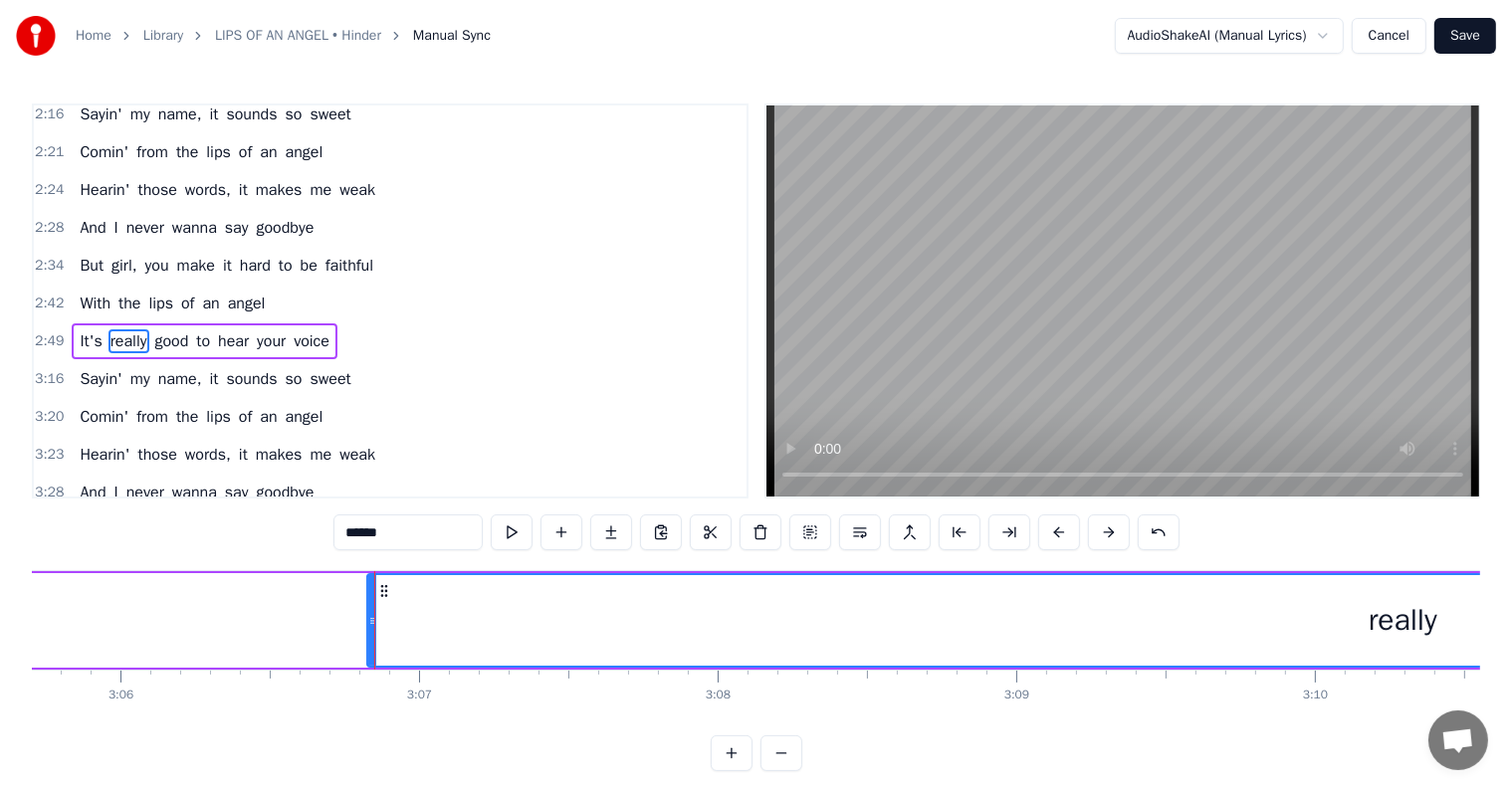 scroll, scrollTop: 0, scrollLeft: 55696, axis: horizontal 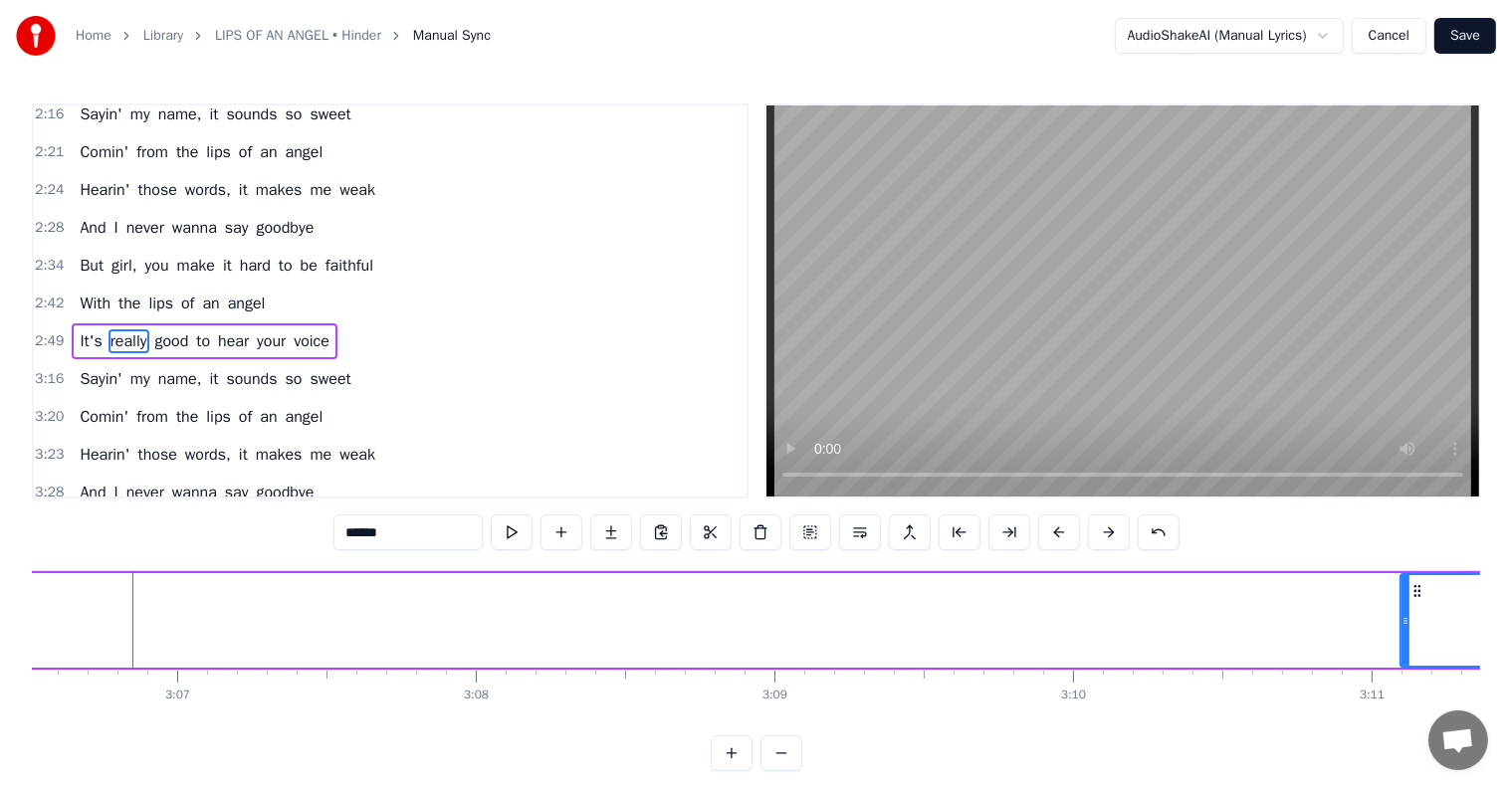 drag, startPoint x: 130, startPoint y: 610, endPoint x: 1405, endPoint y: 651, distance: 1275.659 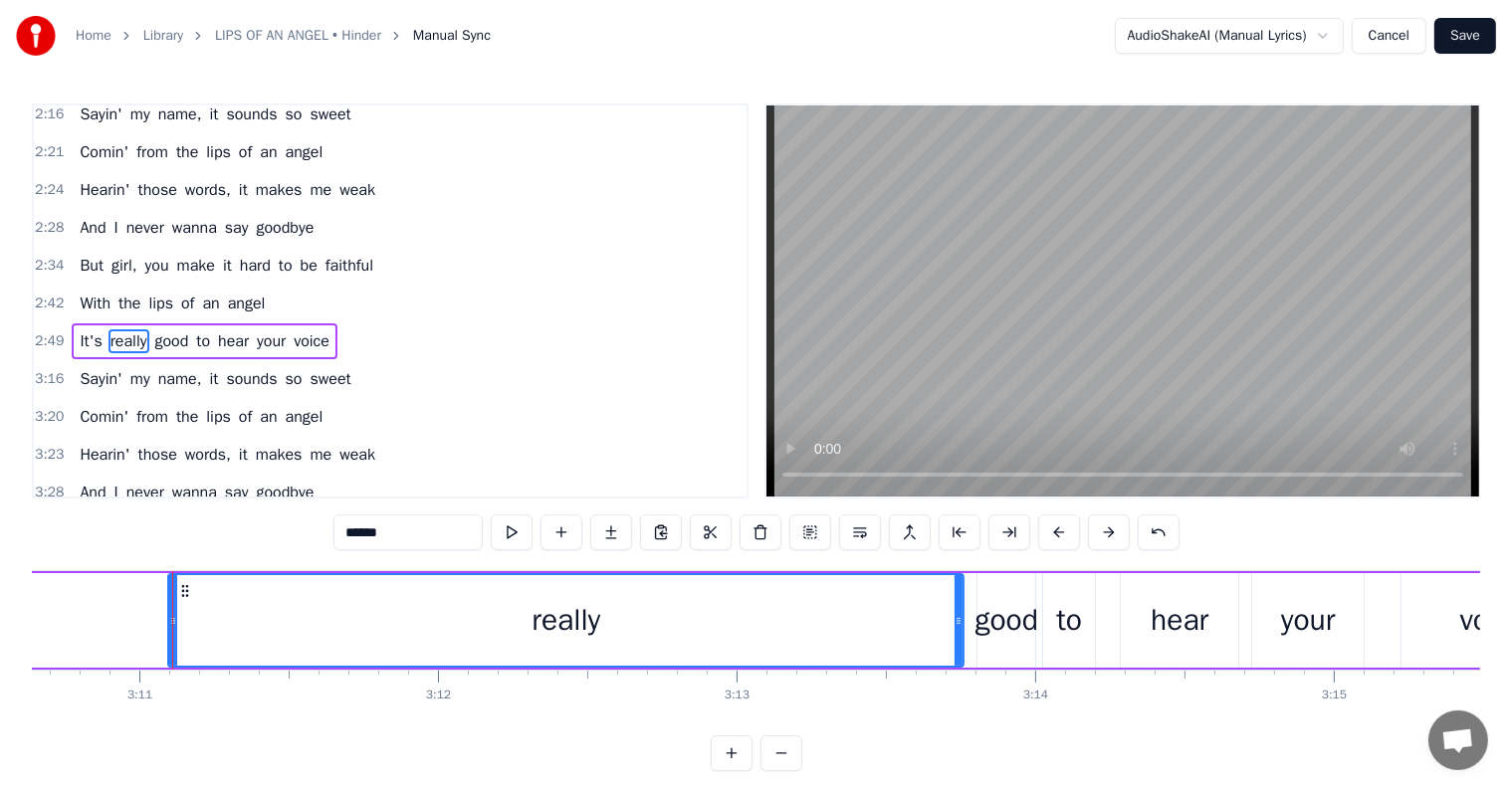 scroll, scrollTop: 0, scrollLeft: 56968, axis: horizontal 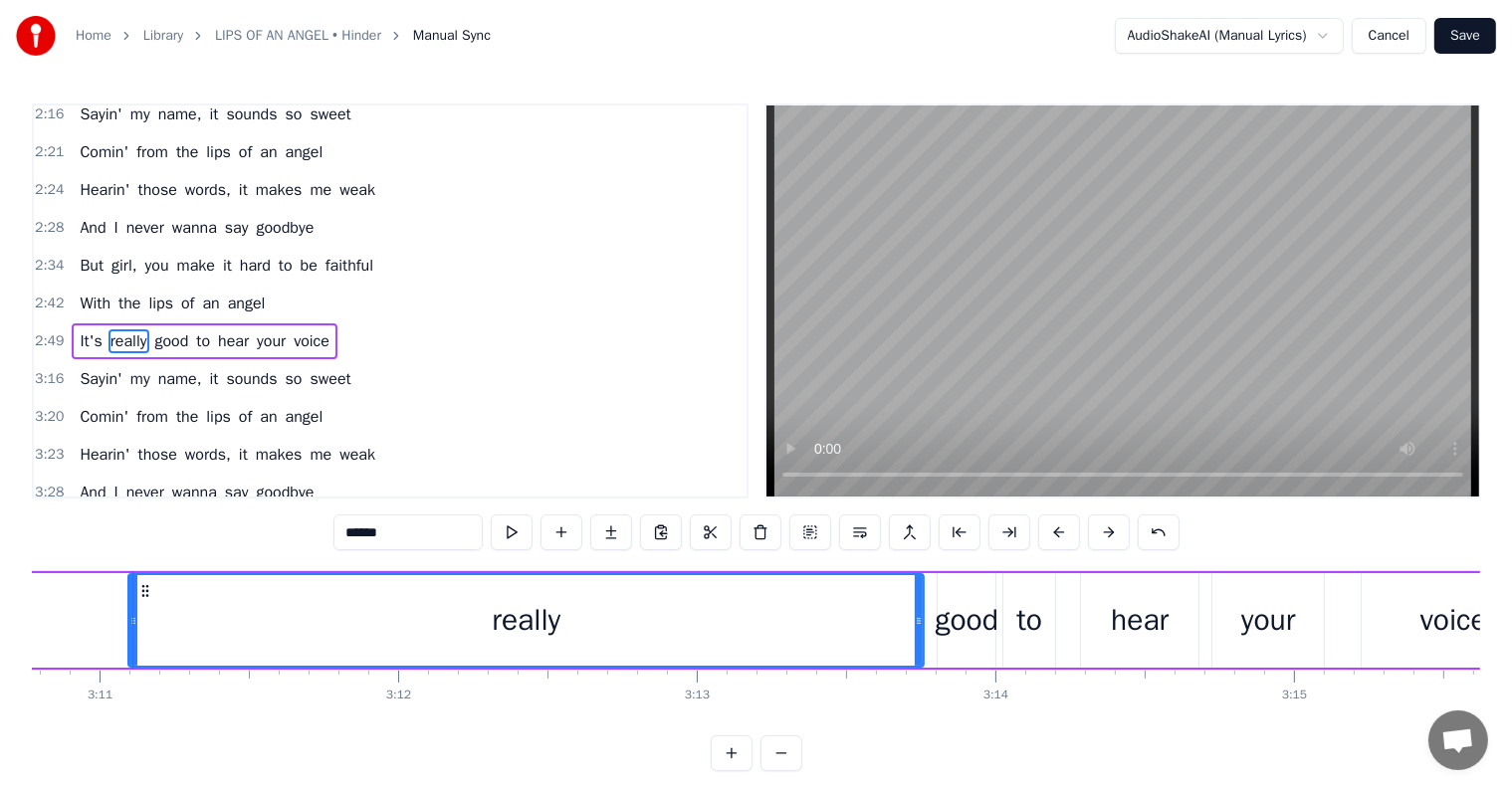 click at bounding box center [132, 620] 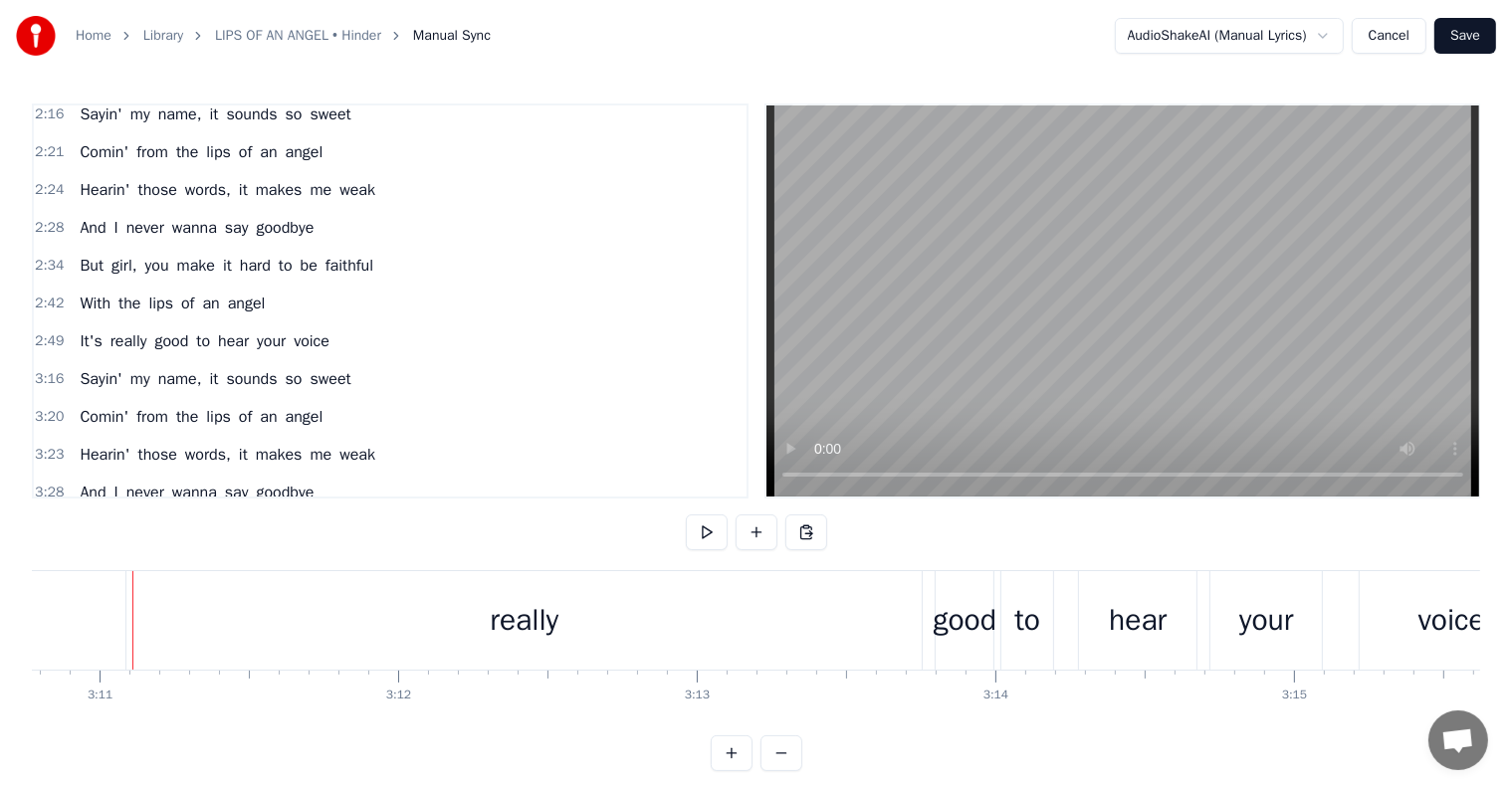 click on "really" at bounding box center [524, 620] 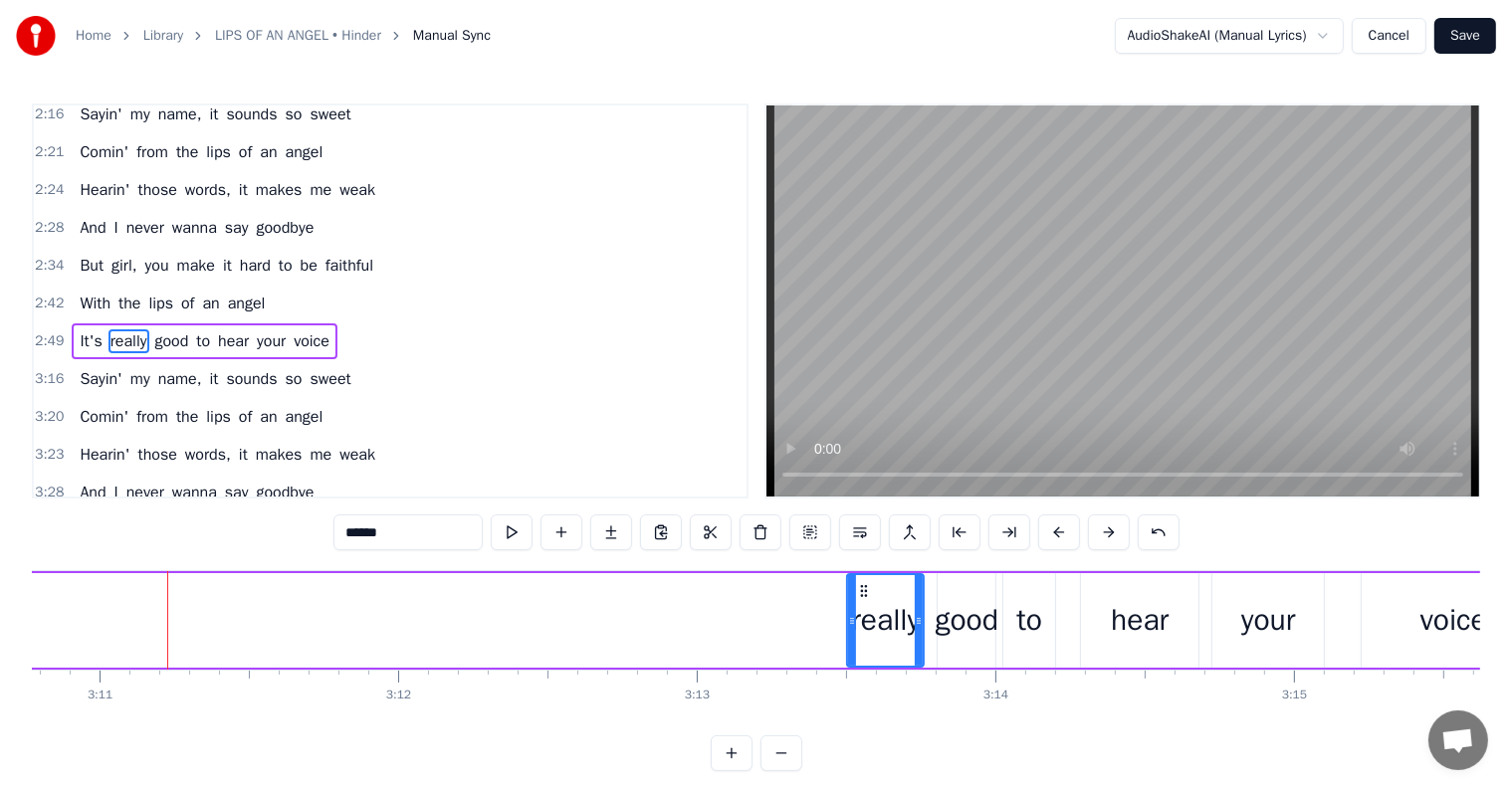drag, startPoint x: 132, startPoint y: 613, endPoint x: 851, endPoint y: 671, distance: 721.33557 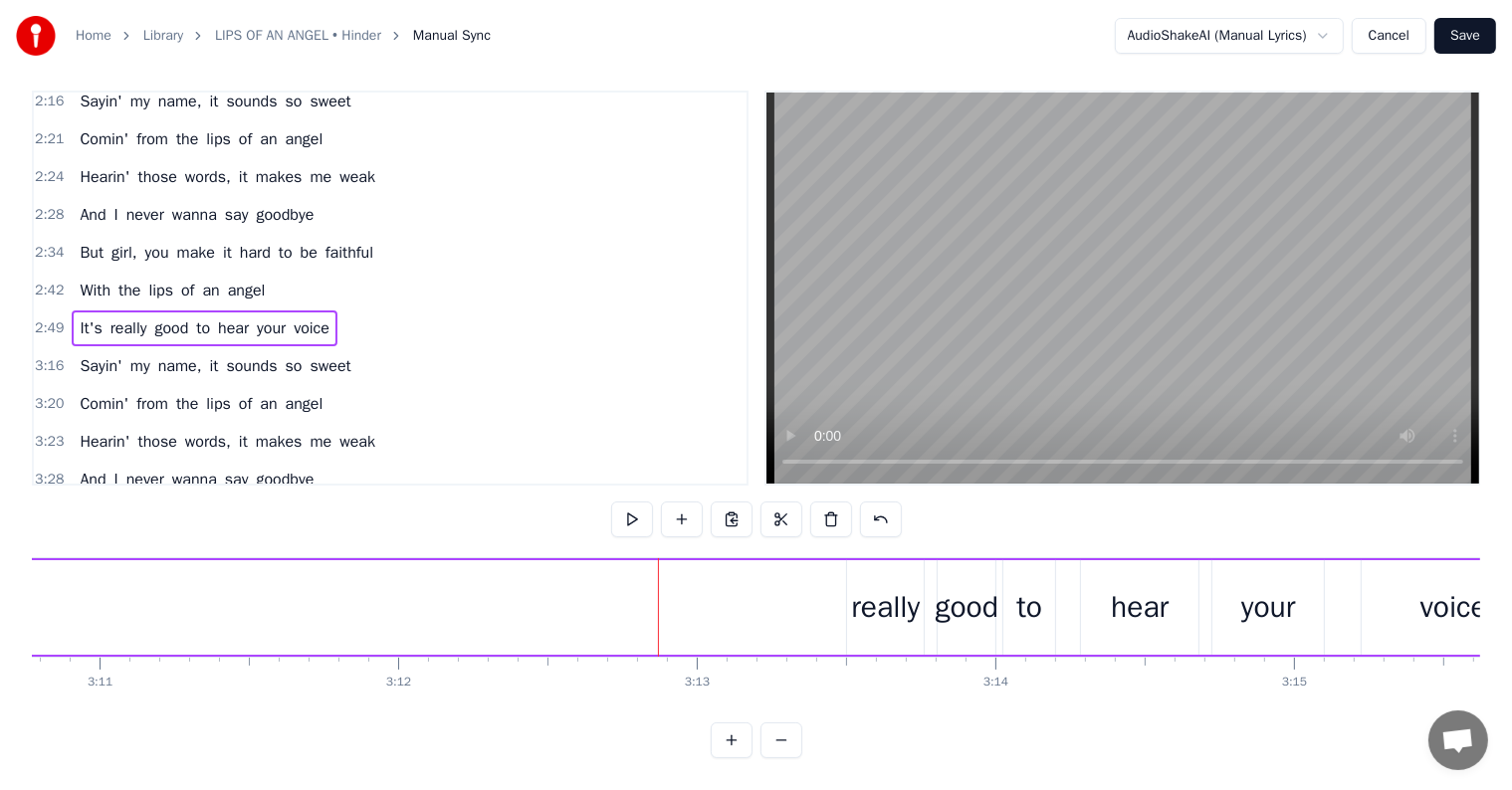 scroll, scrollTop: 30, scrollLeft: 0, axis: vertical 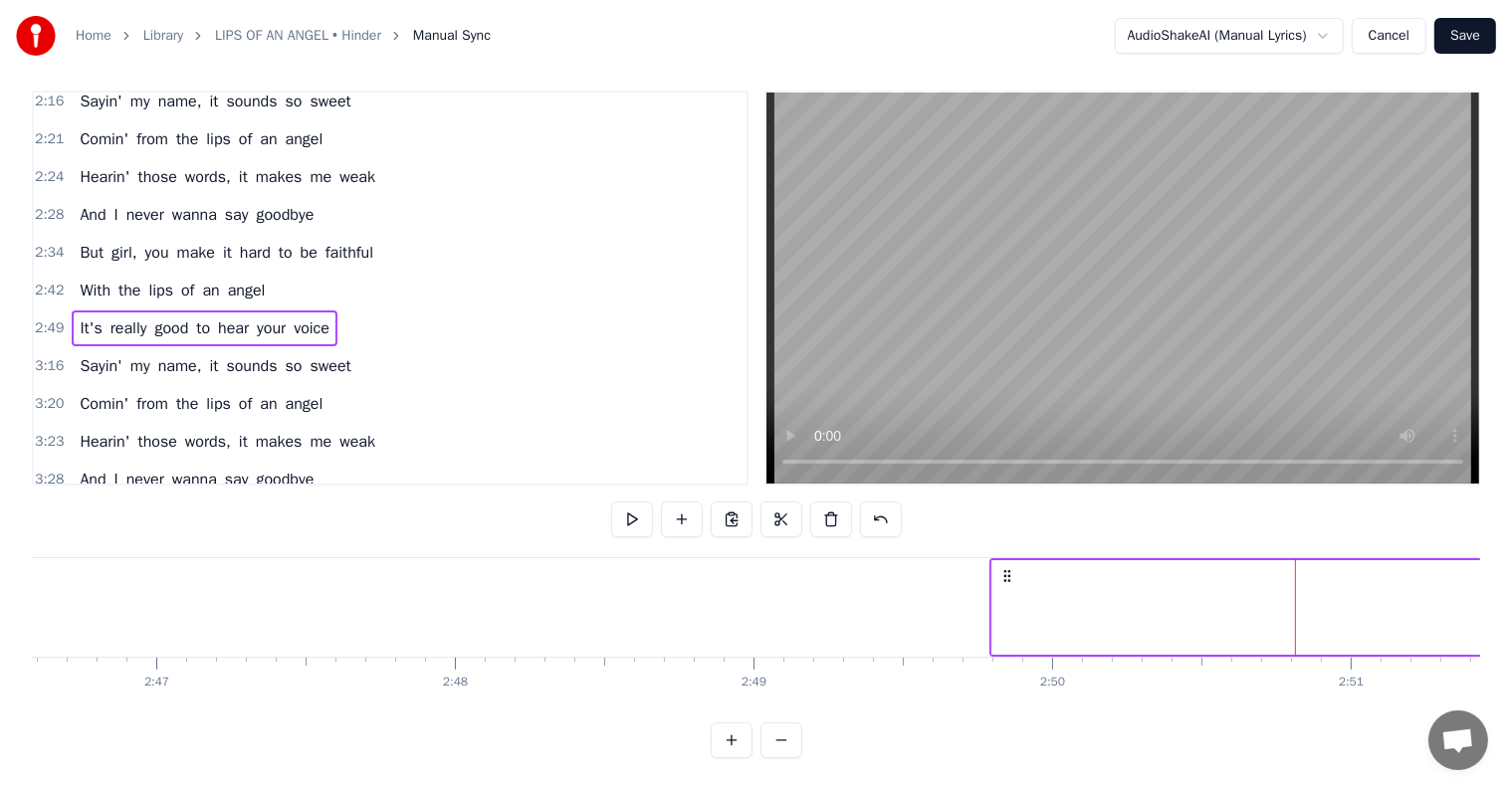 click on "It's" at bounding box center [2554, 607] 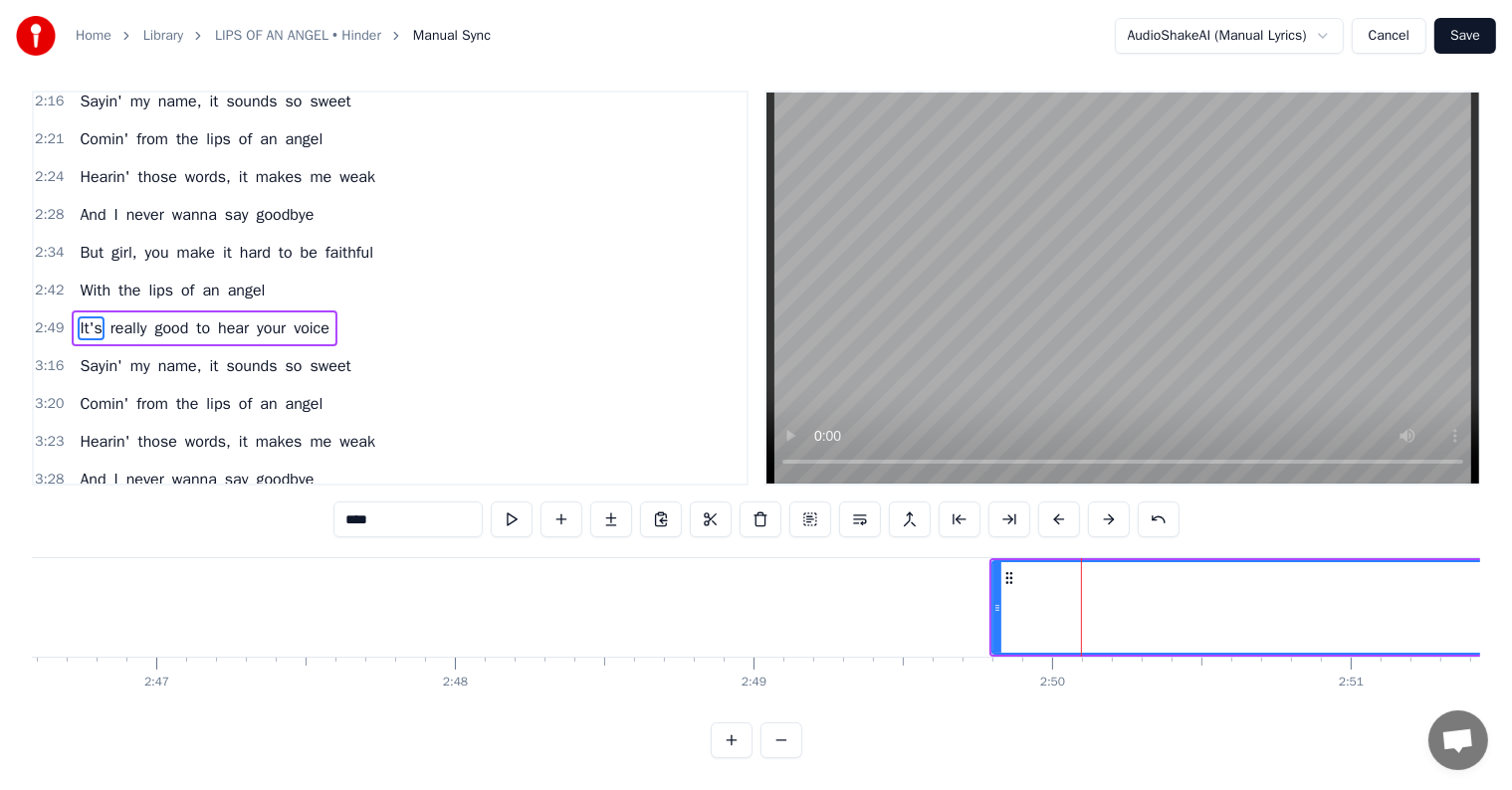 scroll, scrollTop: 0, scrollLeft: 0, axis: both 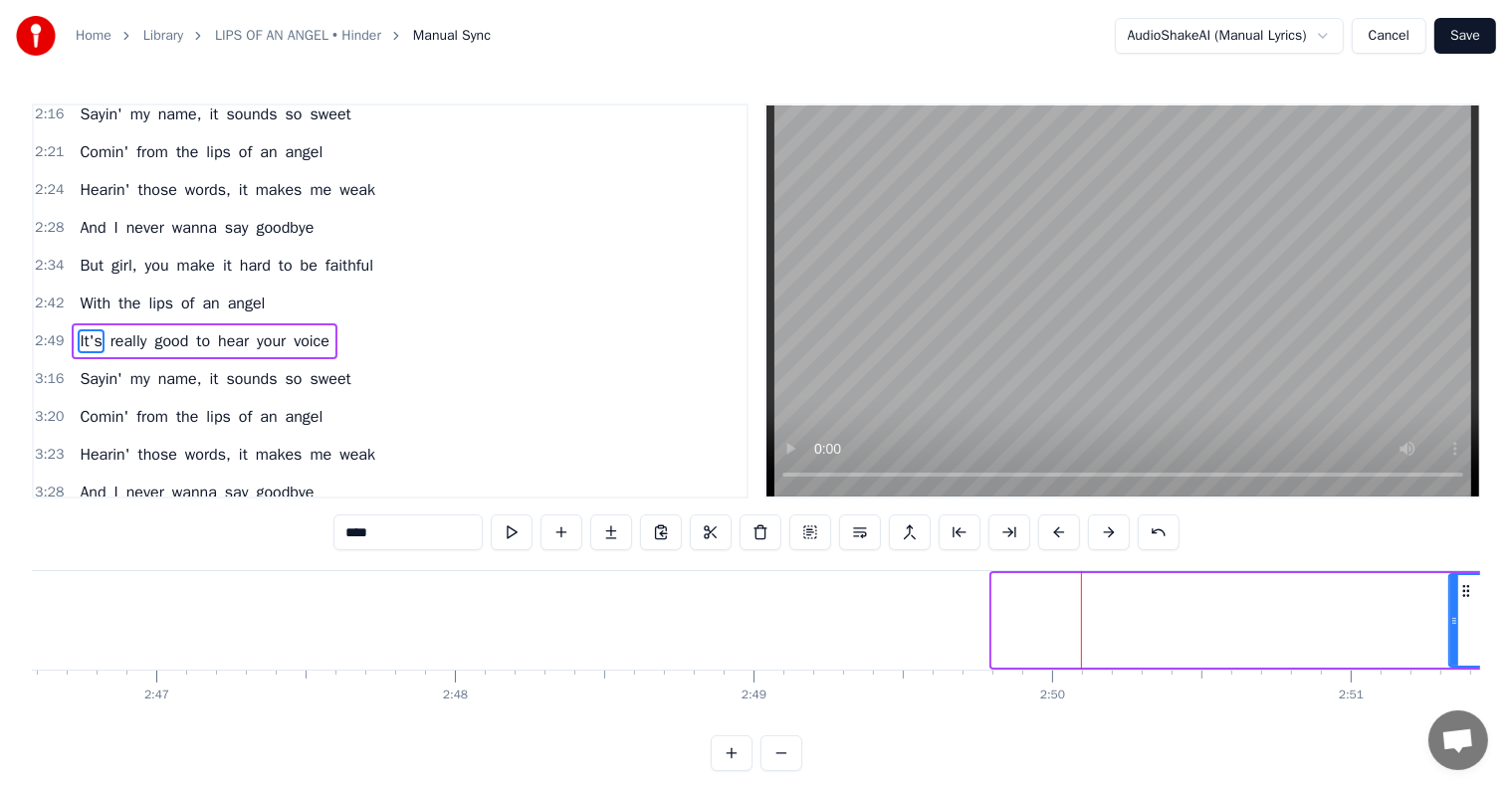 drag, startPoint x: 997, startPoint y: 606, endPoint x: 1469, endPoint y: 631, distance: 472.6616 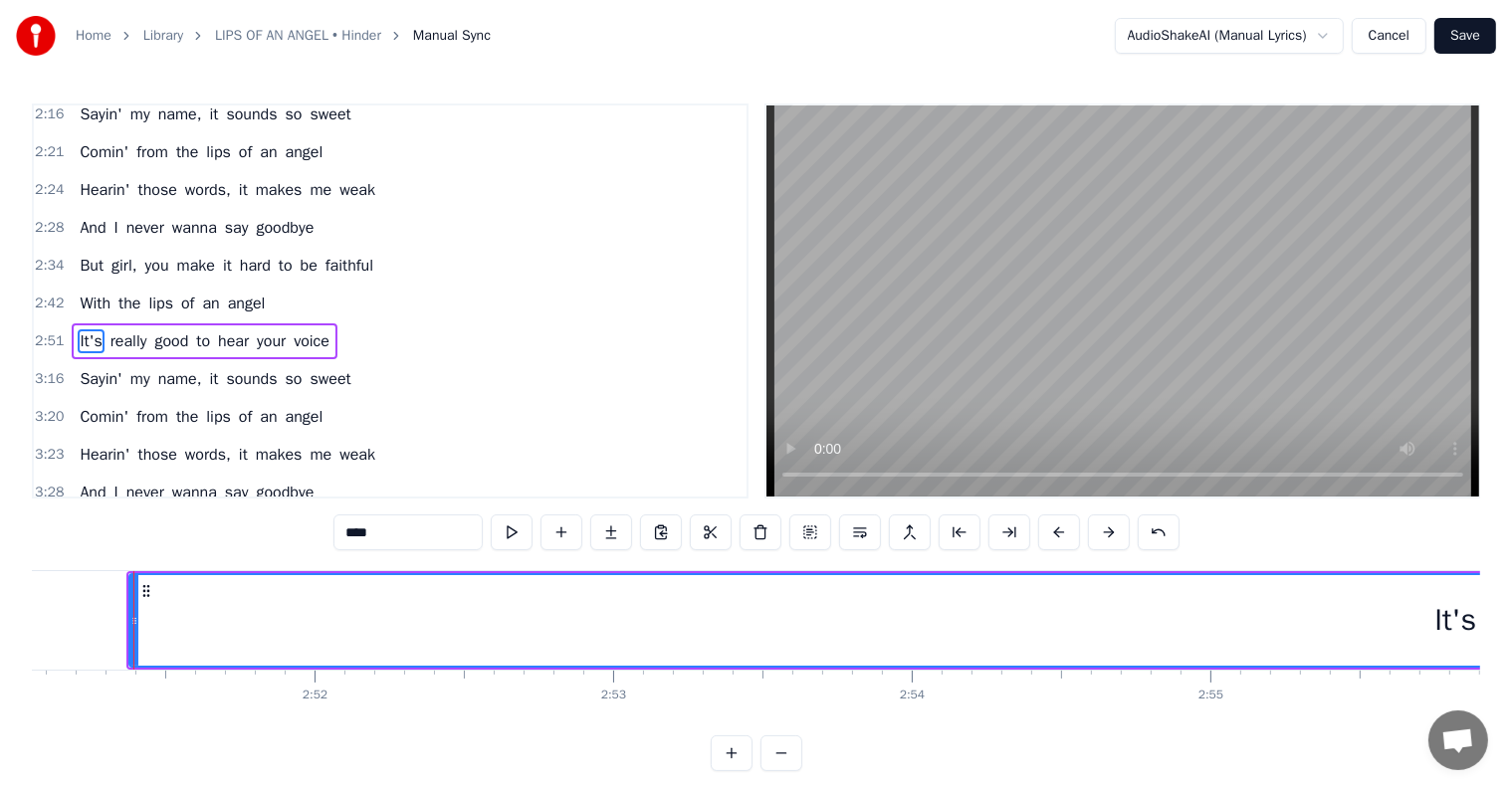 scroll, scrollTop: 0, scrollLeft: 51081, axis: horizontal 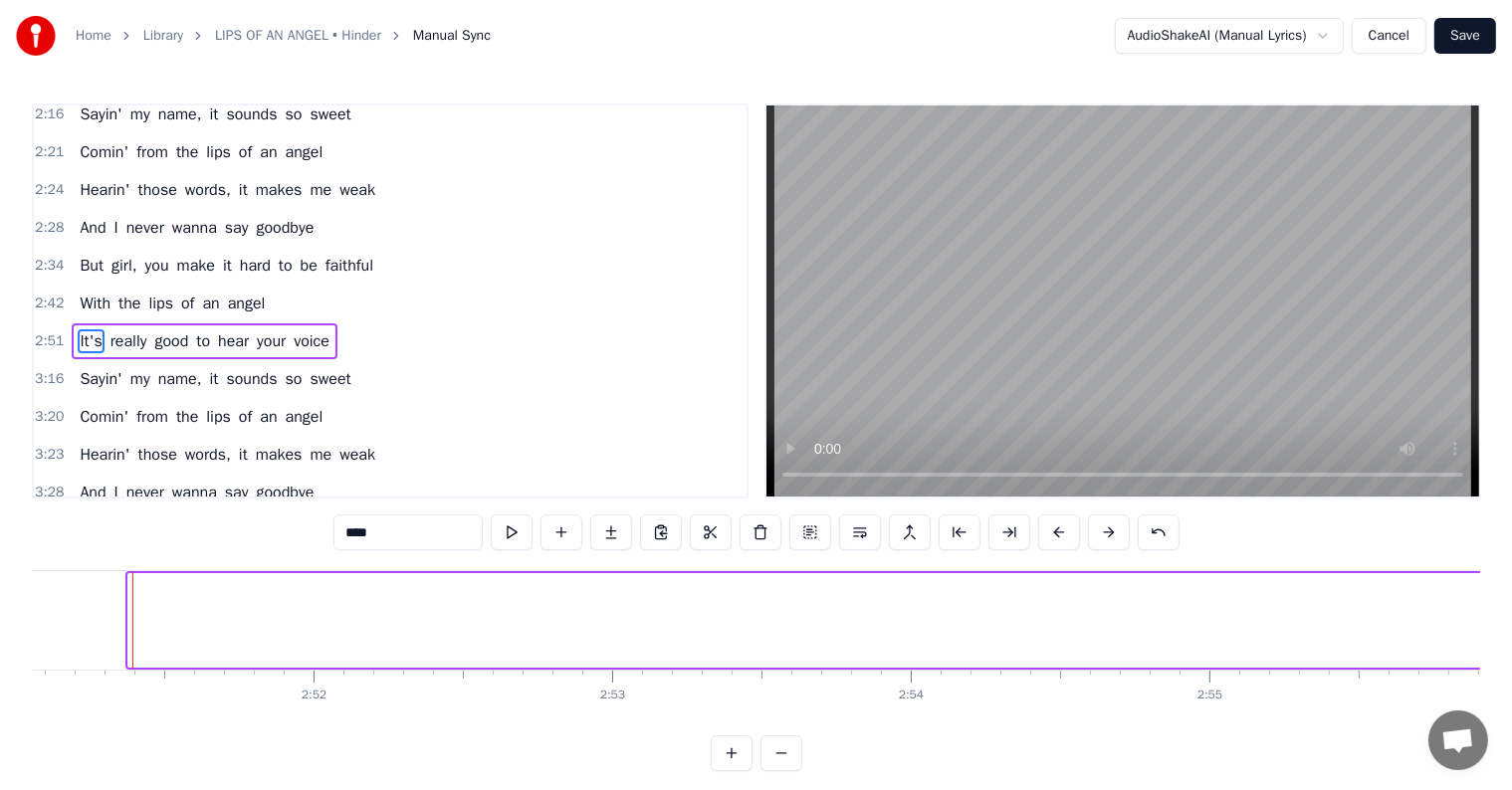 drag, startPoint x: 129, startPoint y: 612, endPoint x: 1528, endPoint y: 668, distance: 1400.1204 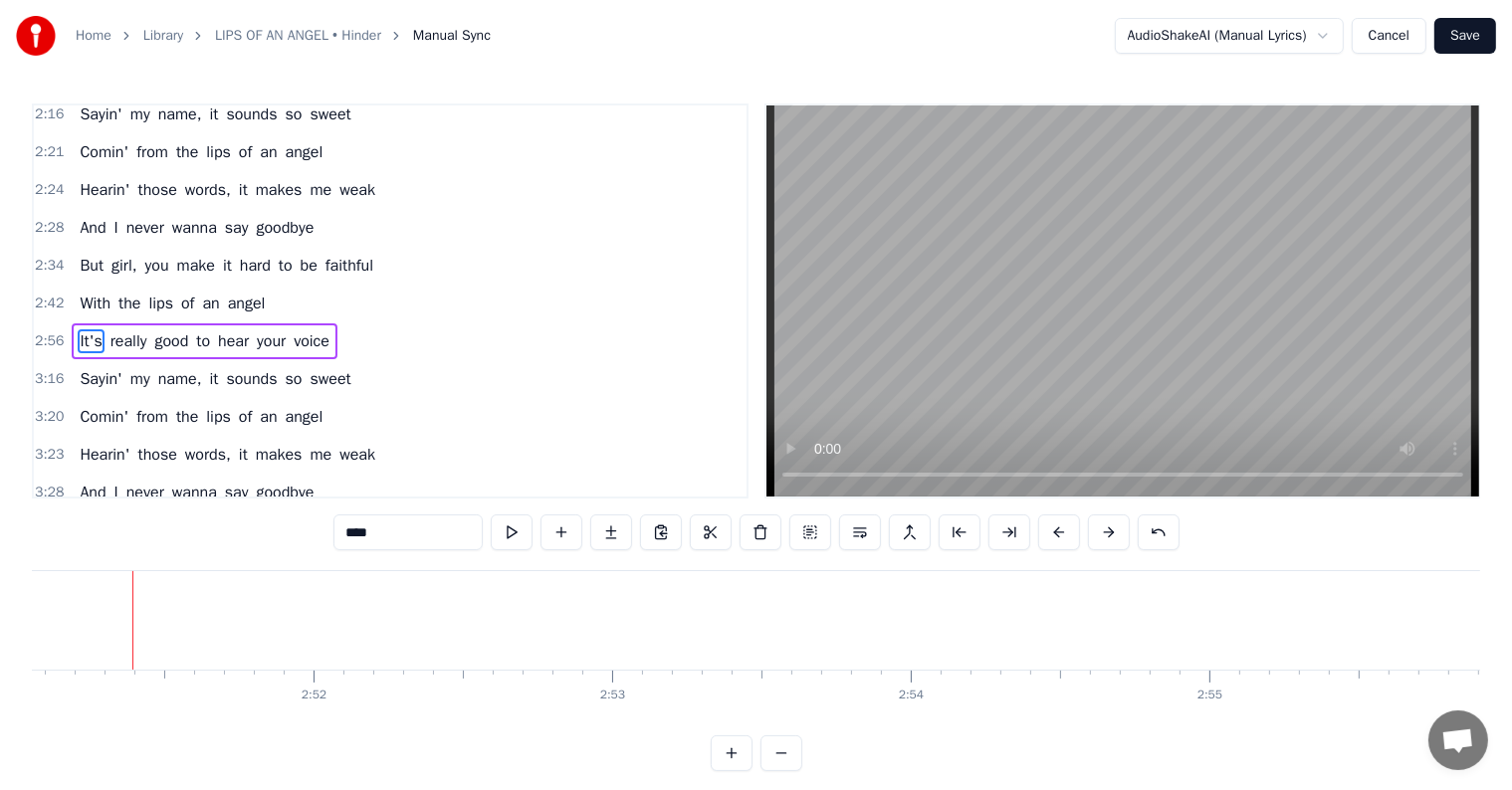 scroll, scrollTop: 0, scrollLeft: 52234, axis: horizontal 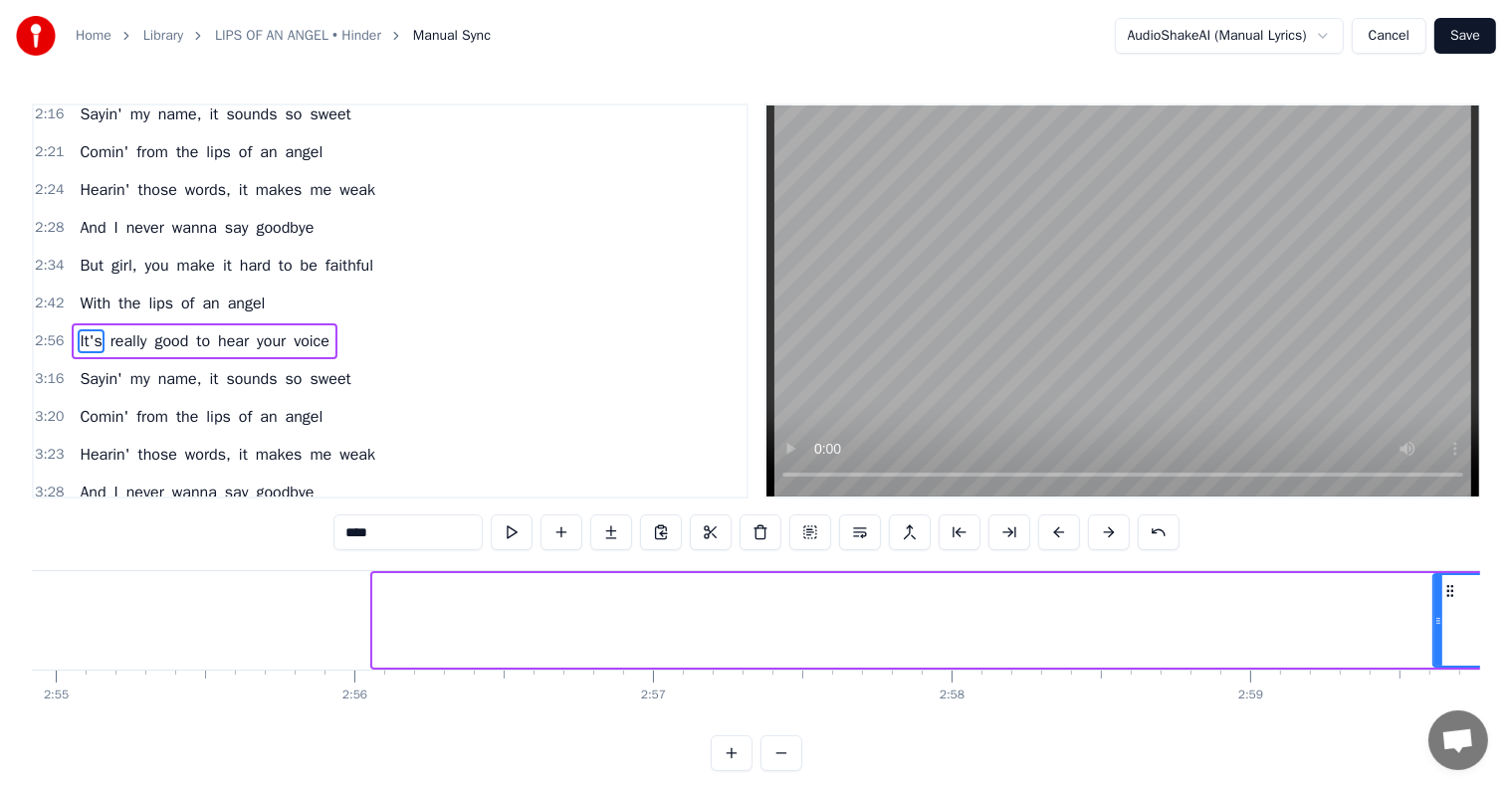 drag, startPoint x: 374, startPoint y: 611, endPoint x: 1436, endPoint y: 669, distance: 1063.5826 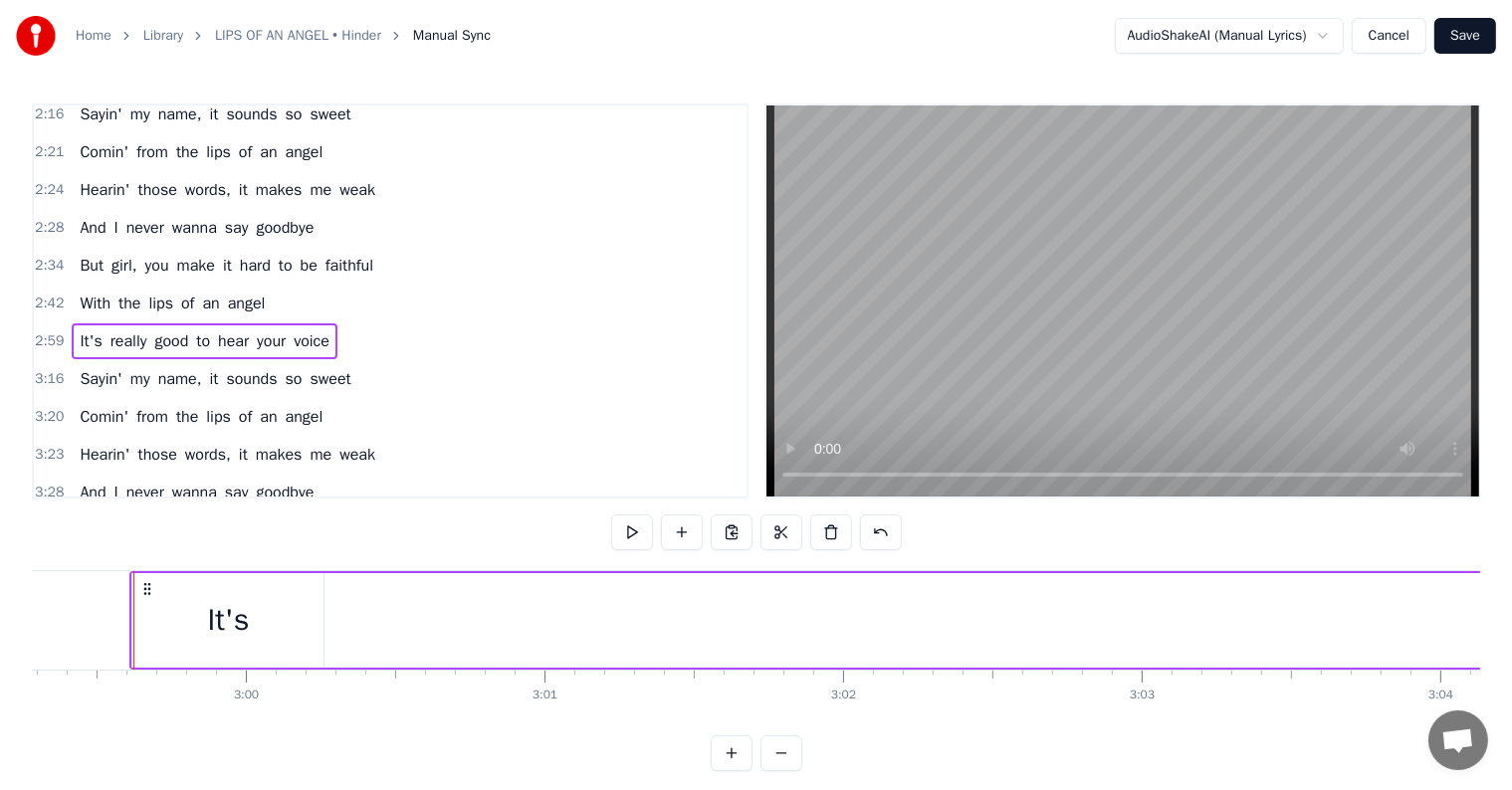 scroll, scrollTop: 0, scrollLeft: 53538, axis: horizontal 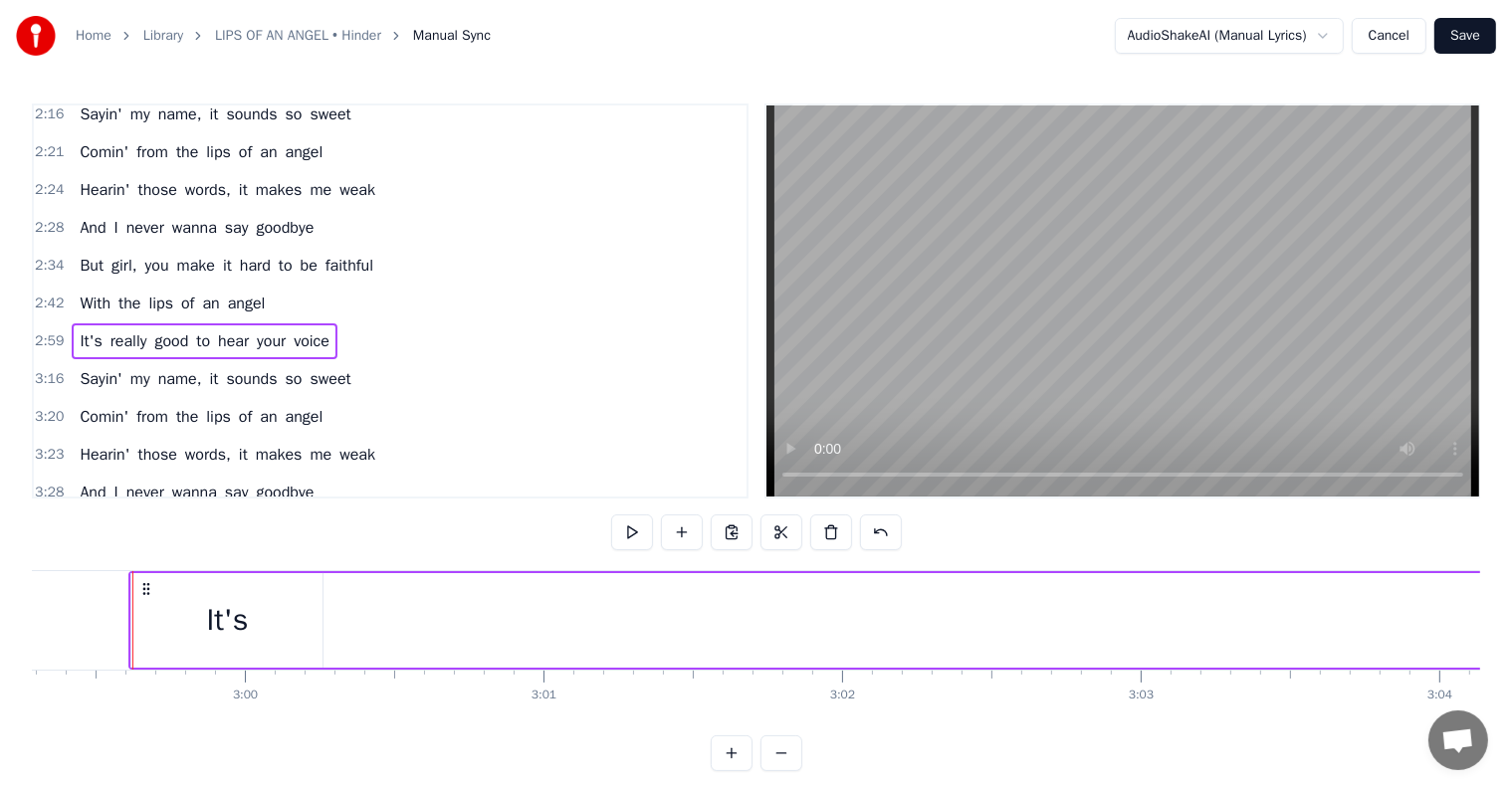 click on "It's" at bounding box center [227, 620] 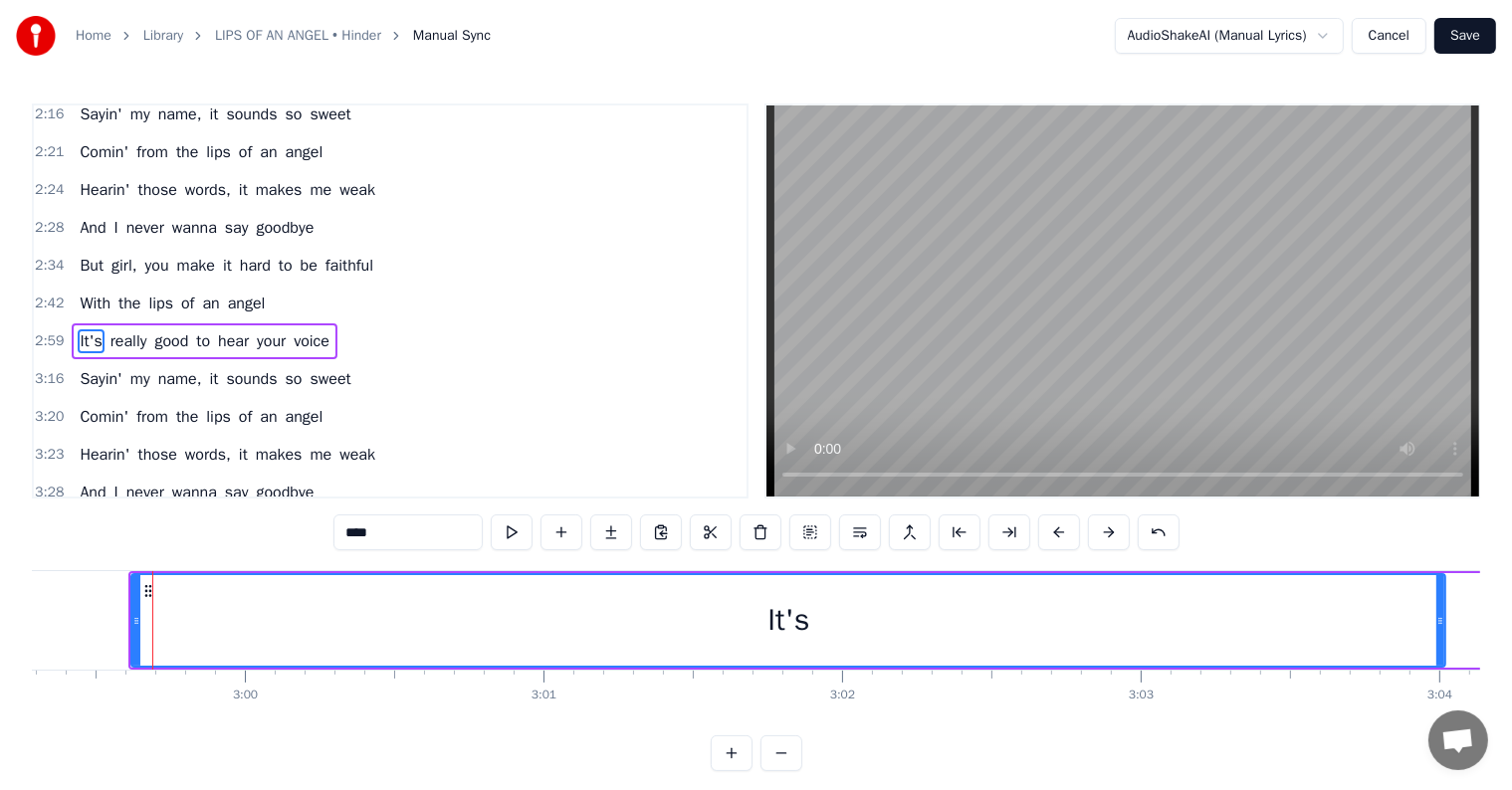 drag, startPoint x: 319, startPoint y: 623, endPoint x: 1441, endPoint y: 642, distance: 1122.16 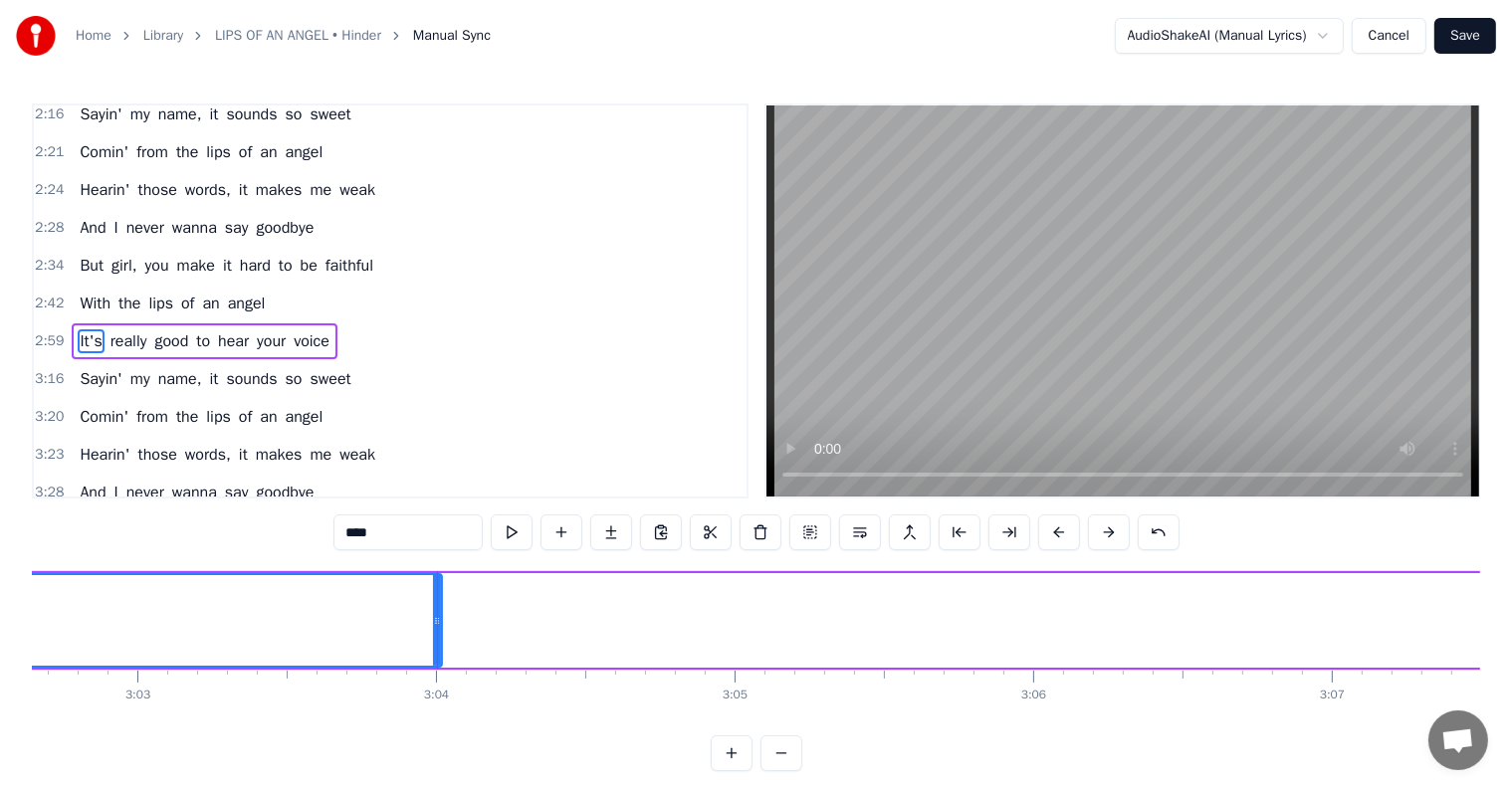 scroll, scrollTop: 0, scrollLeft: 54846, axis: horizontal 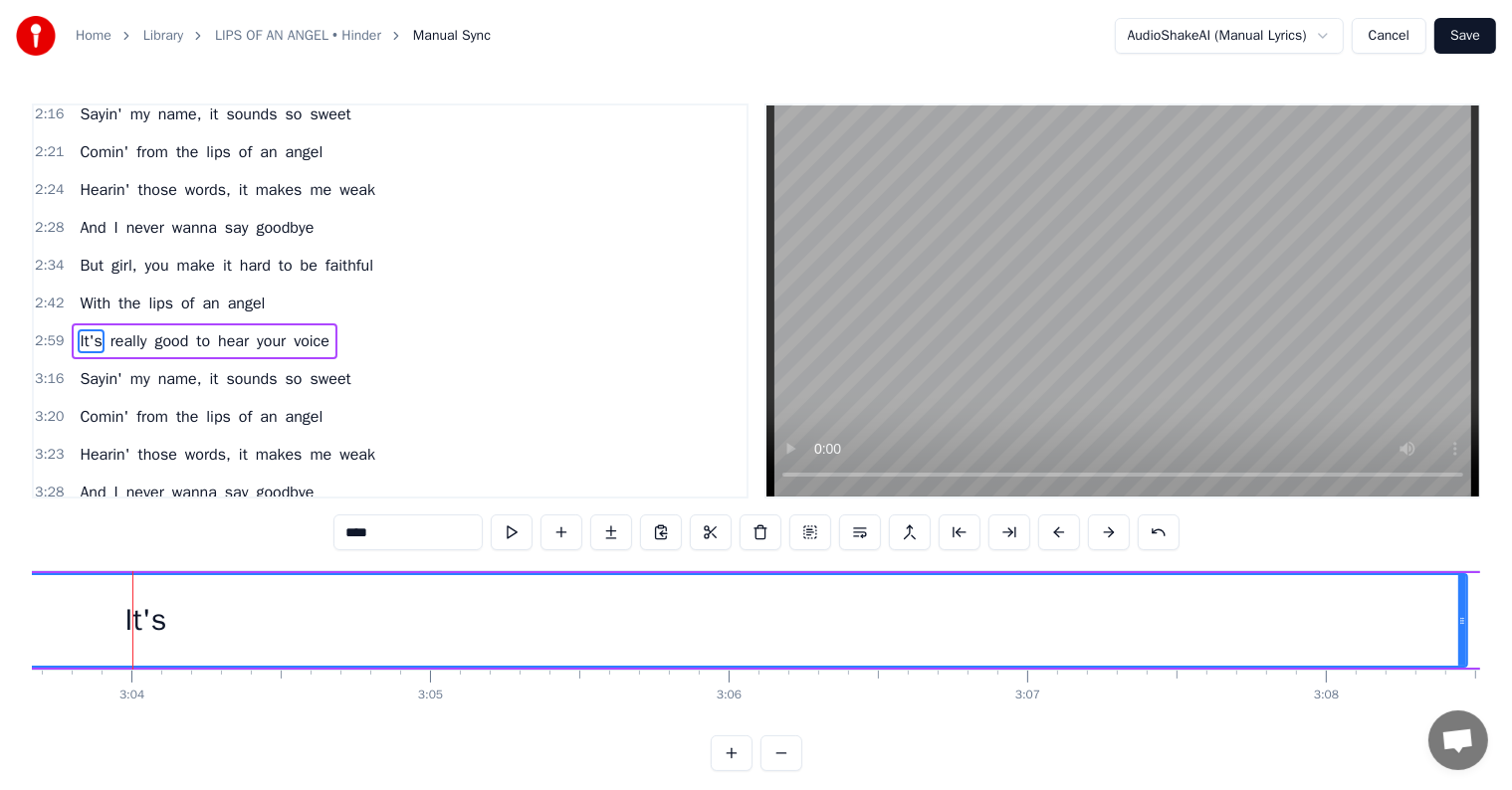 drag, startPoint x: 133, startPoint y: 613, endPoint x: 1464, endPoint y: 663, distance: 1331.9388 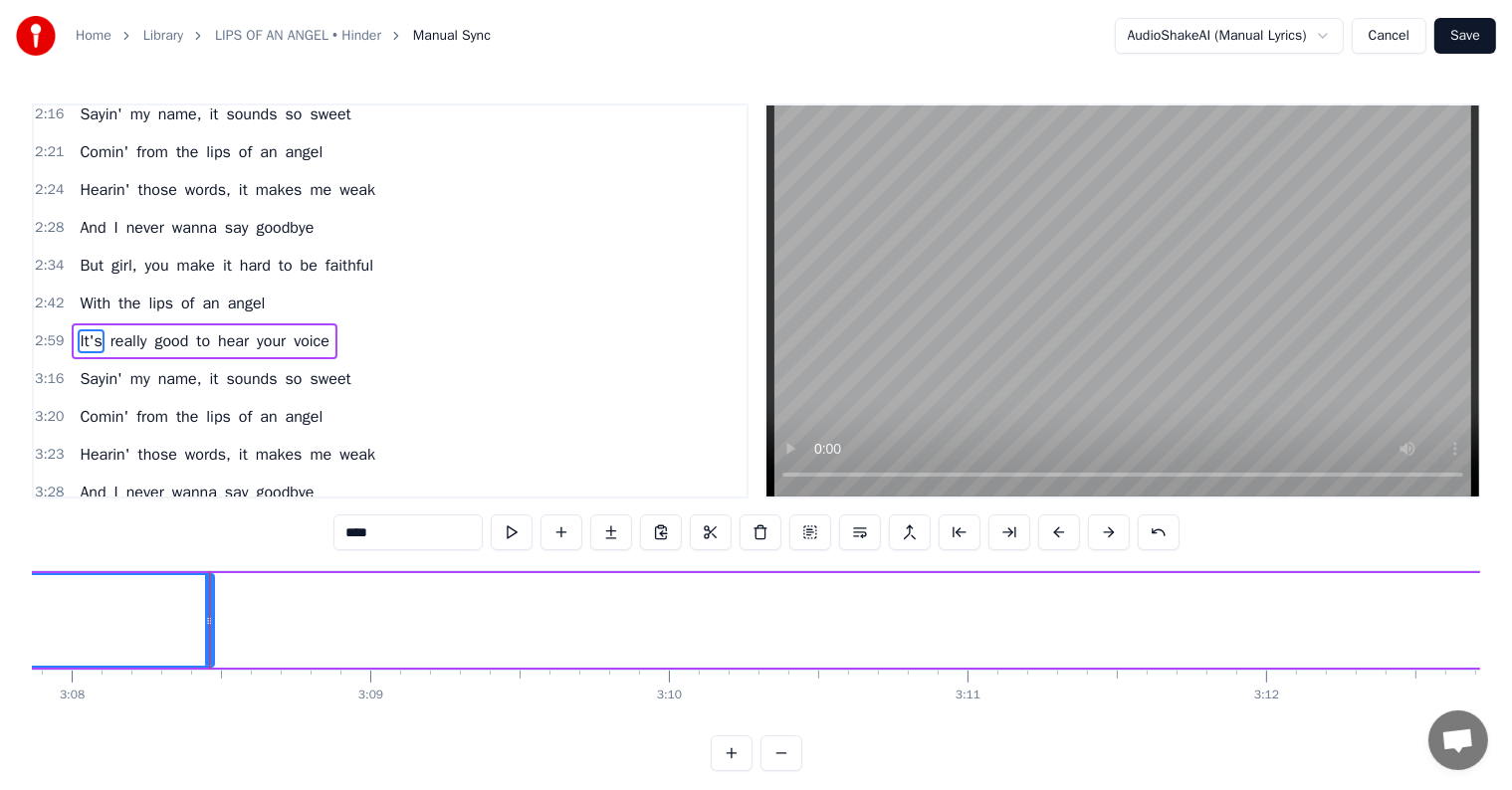 scroll, scrollTop: 0, scrollLeft: 56177, axis: horizontal 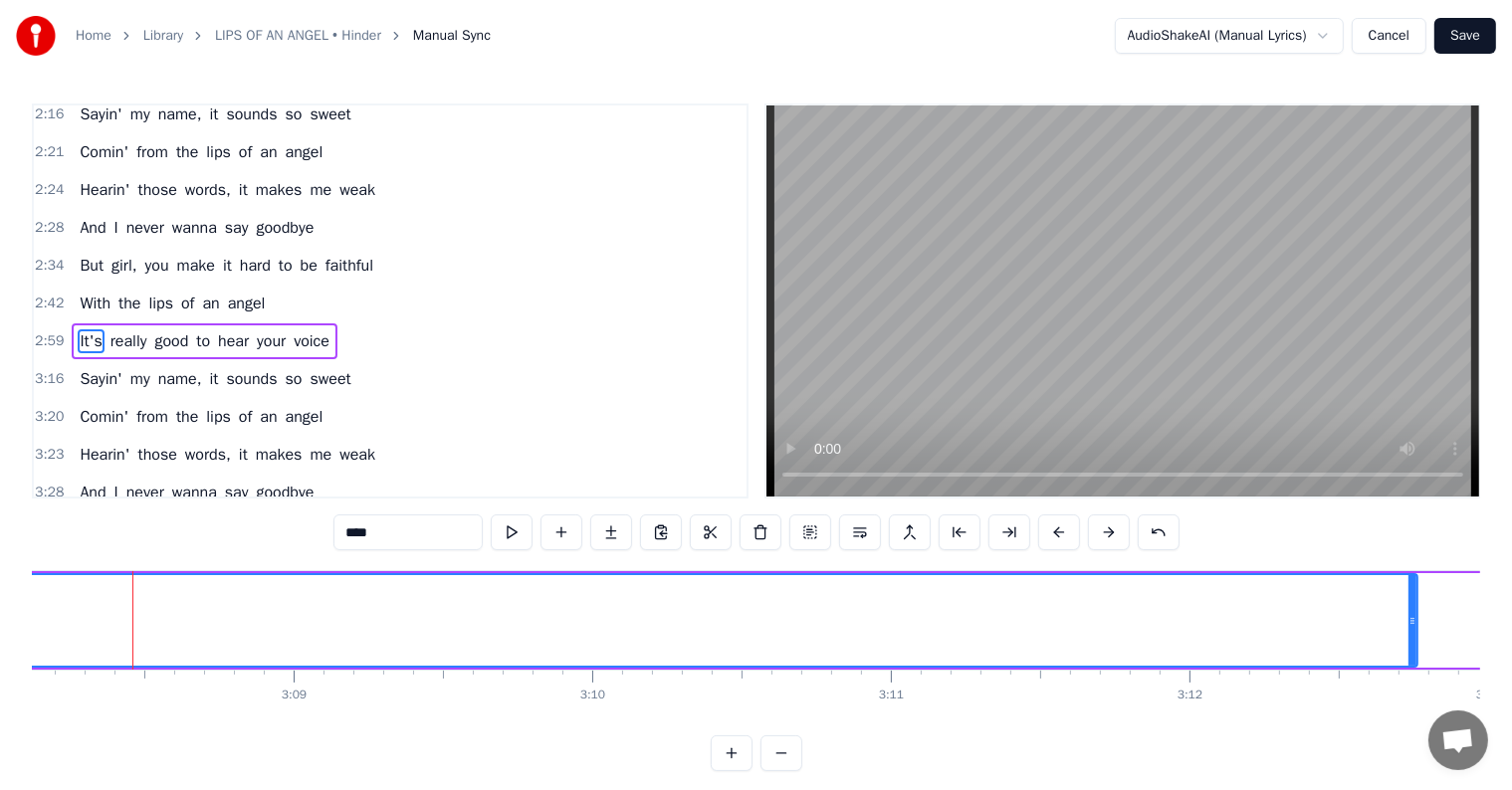 drag, startPoint x: 133, startPoint y: 614, endPoint x: 1413, endPoint y: 641, distance: 1280.2847 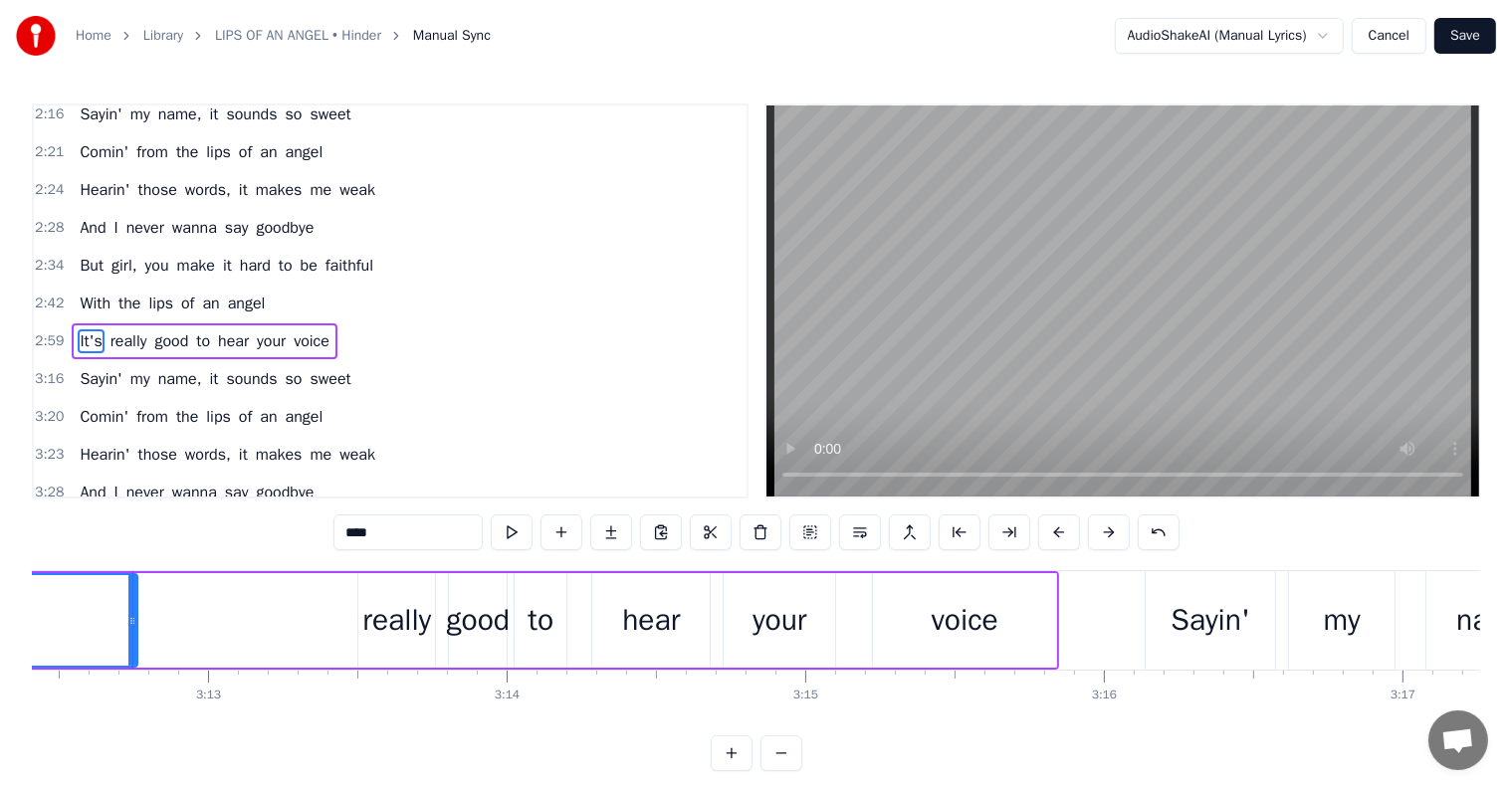 scroll, scrollTop: 0, scrollLeft: 57458, axis: horizontal 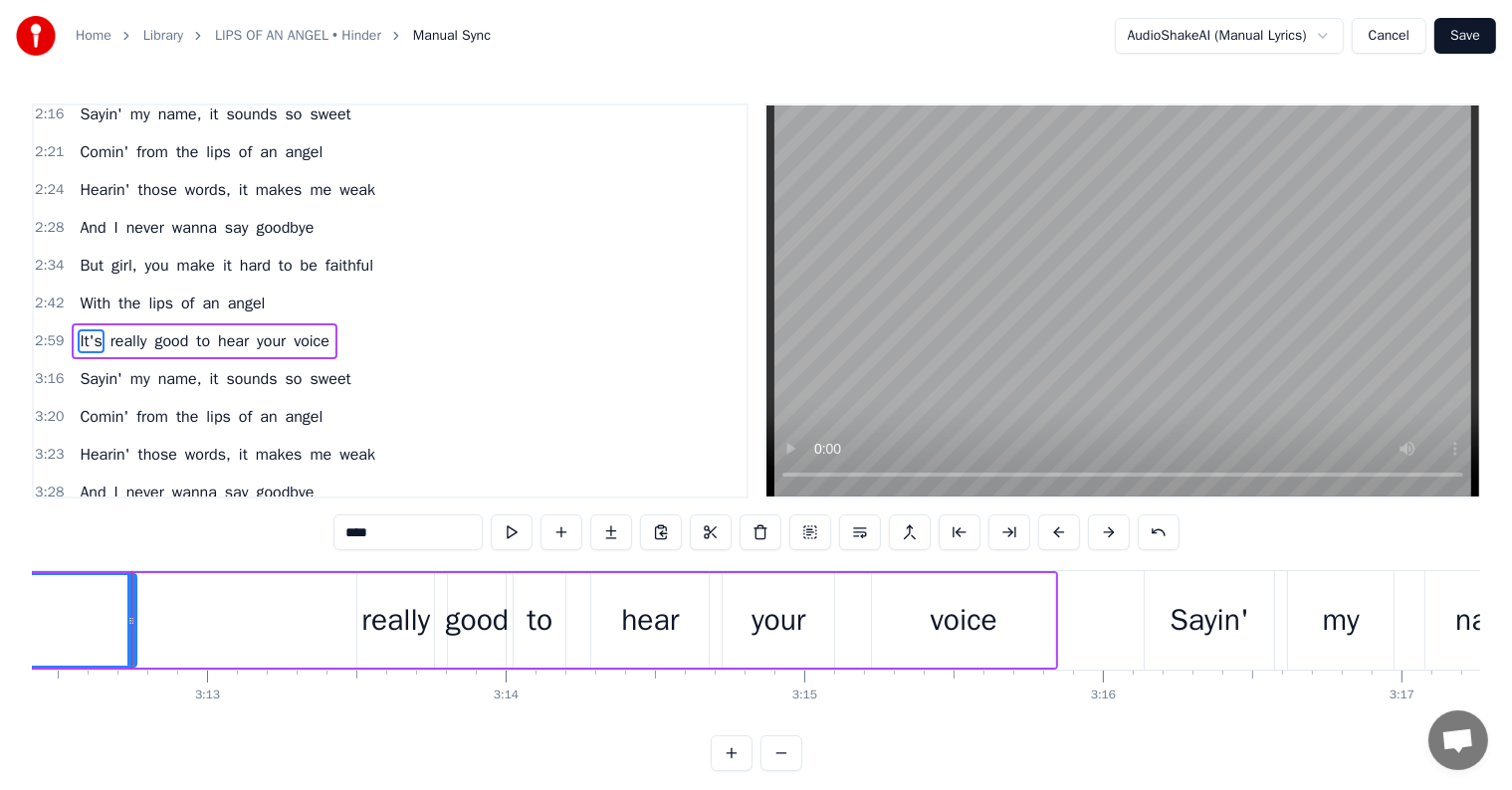 drag, startPoint x: 131, startPoint y: 605, endPoint x: 161, endPoint y: 607, distance: 30.066593 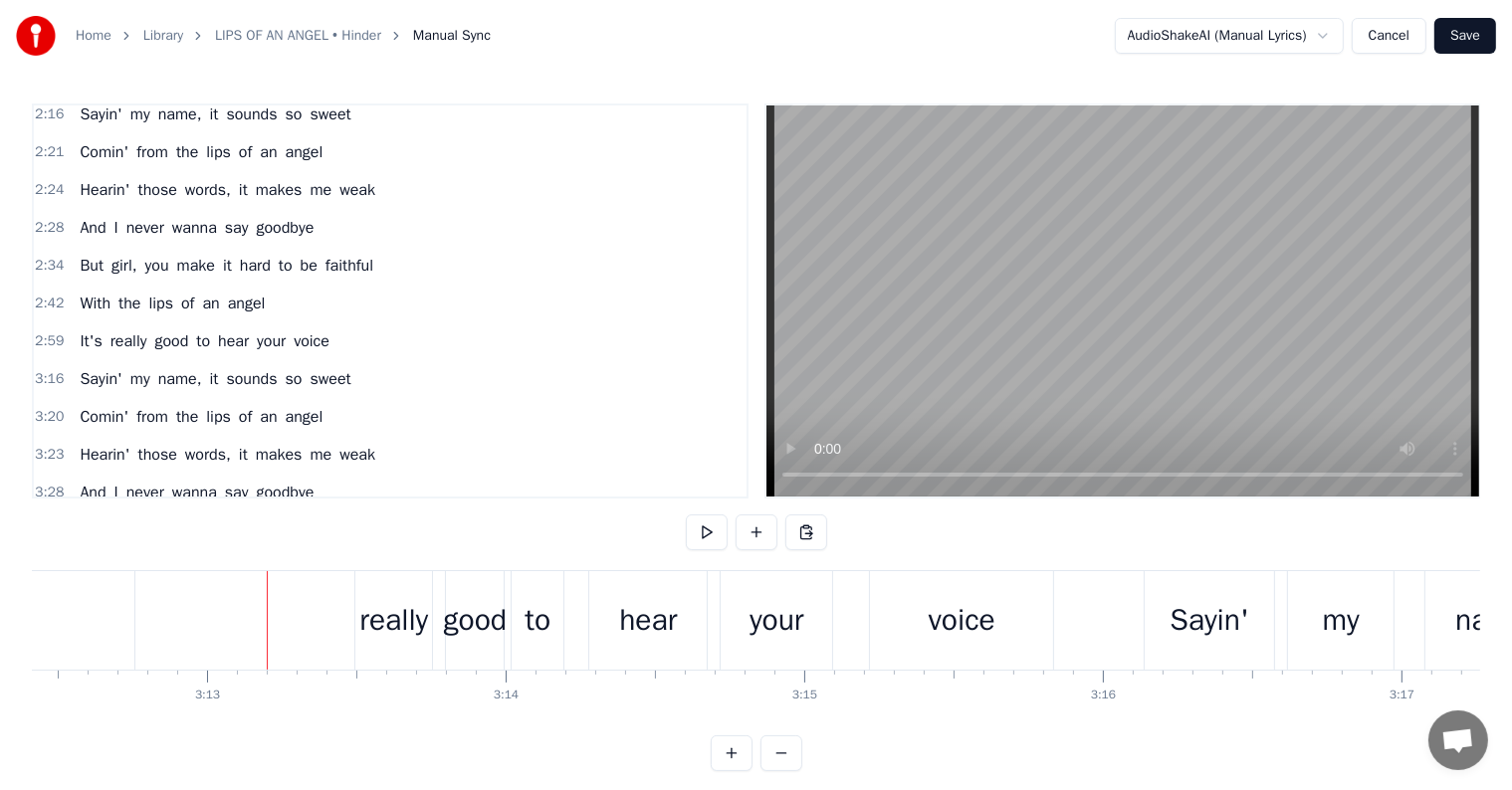 click on "It's" at bounding box center [-1829, 620] 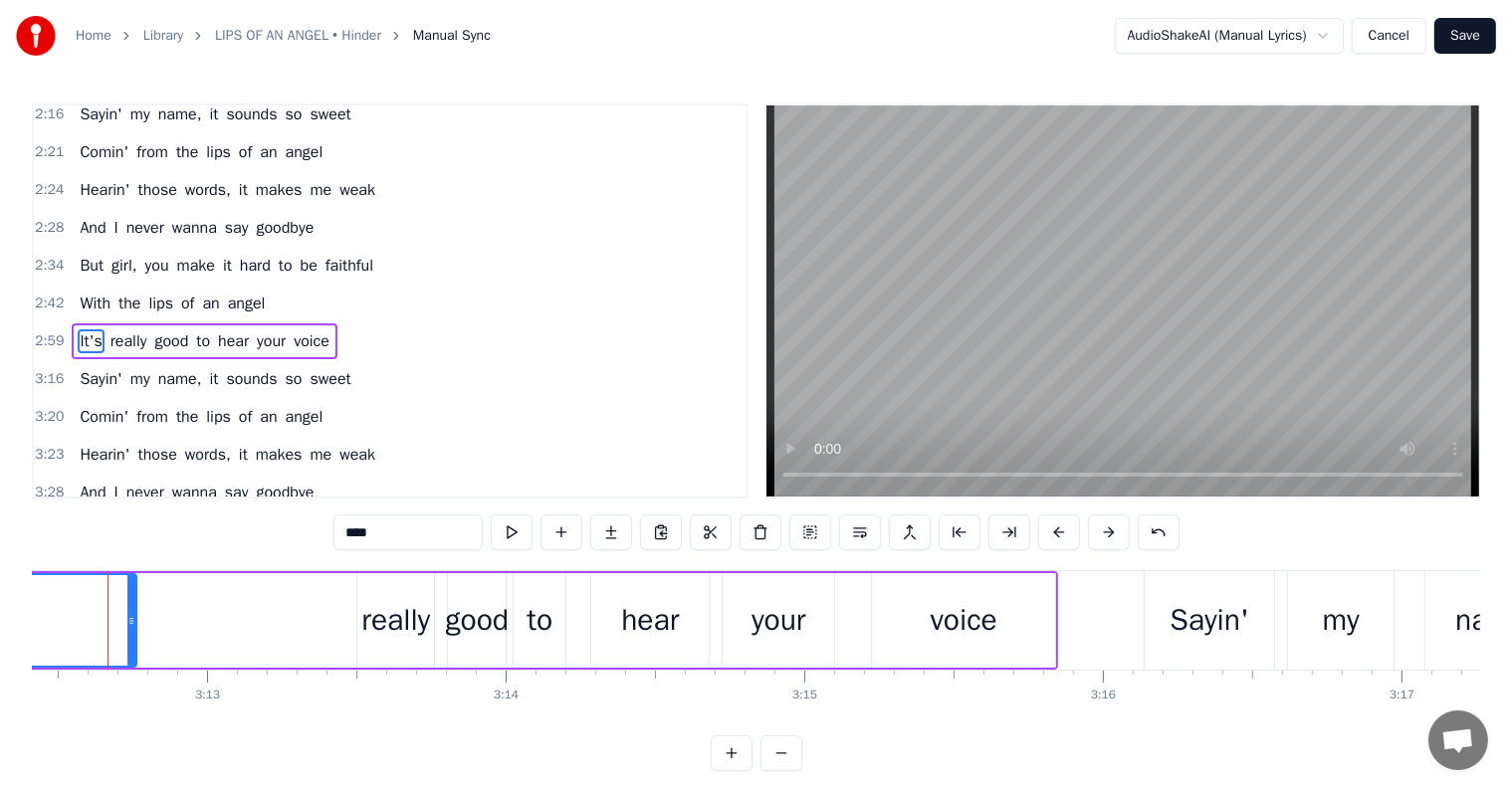scroll, scrollTop: 0, scrollLeft: 57434, axis: horizontal 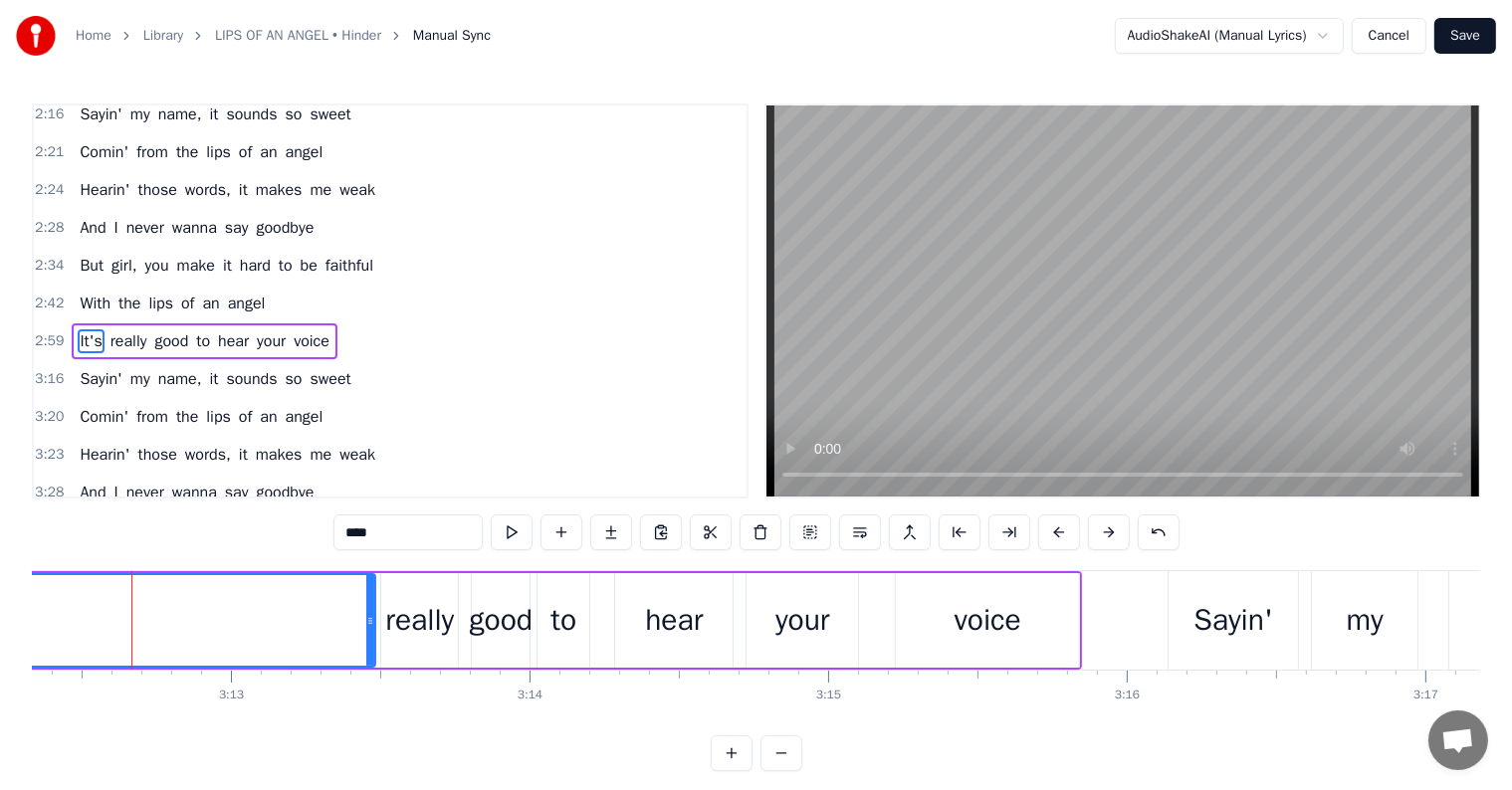 drag, startPoint x: 159, startPoint y: 618, endPoint x: 374, endPoint y: 639, distance: 216.02315 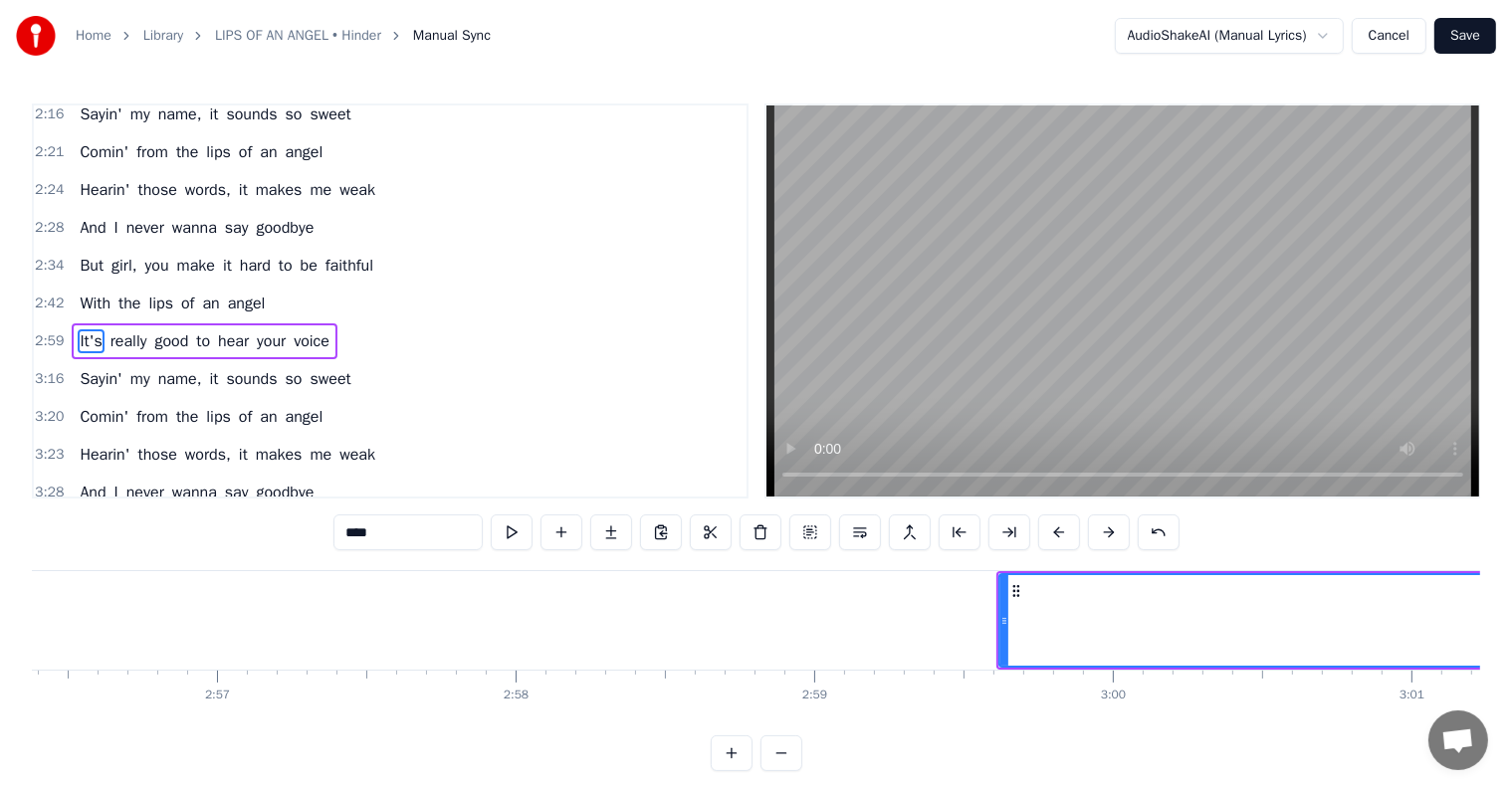 scroll, scrollTop: 0, scrollLeft: 52976, axis: horizontal 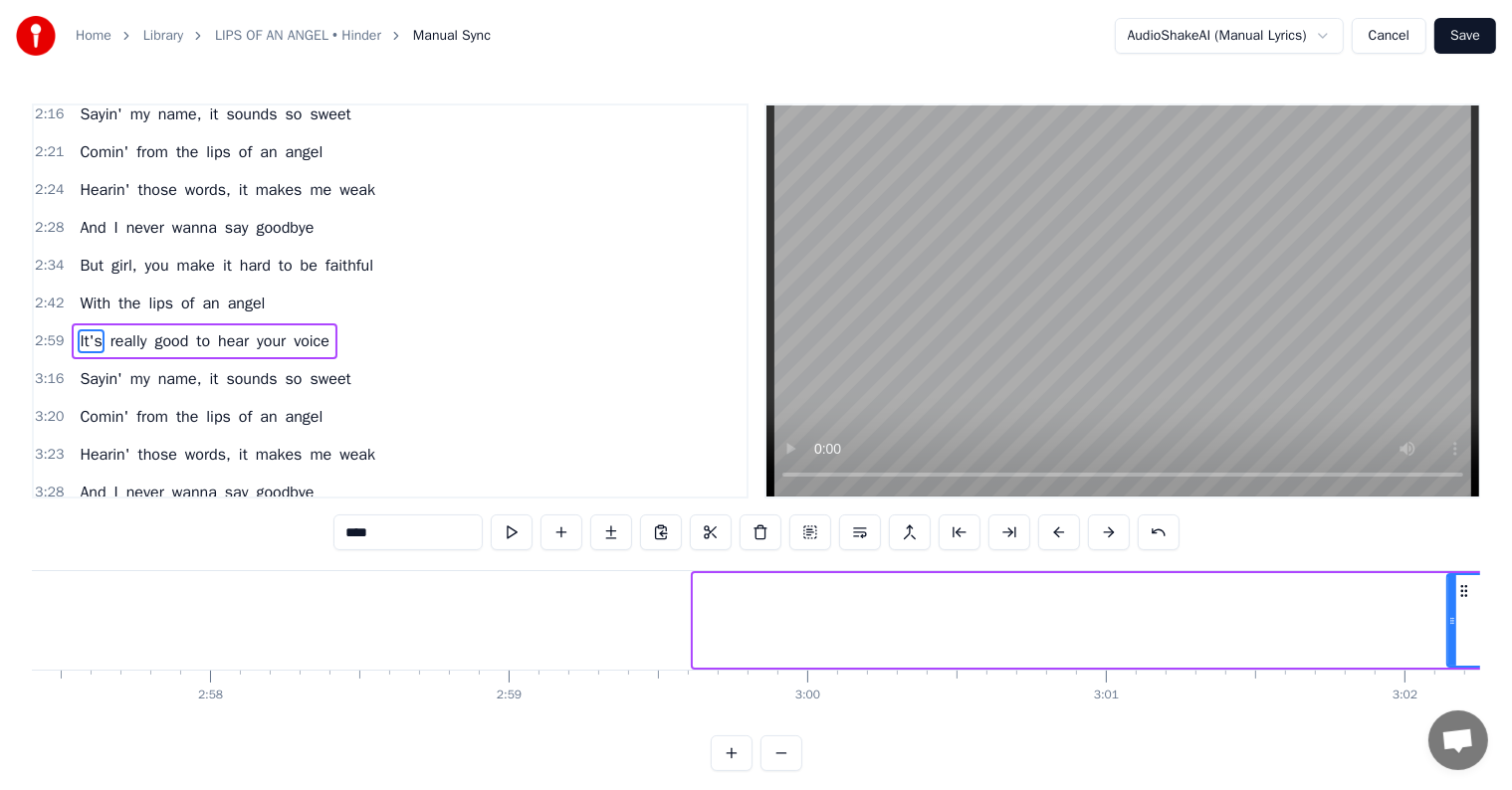 drag, startPoint x: 884, startPoint y: 615, endPoint x: 1451, endPoint y: 622, distance: 567.04321 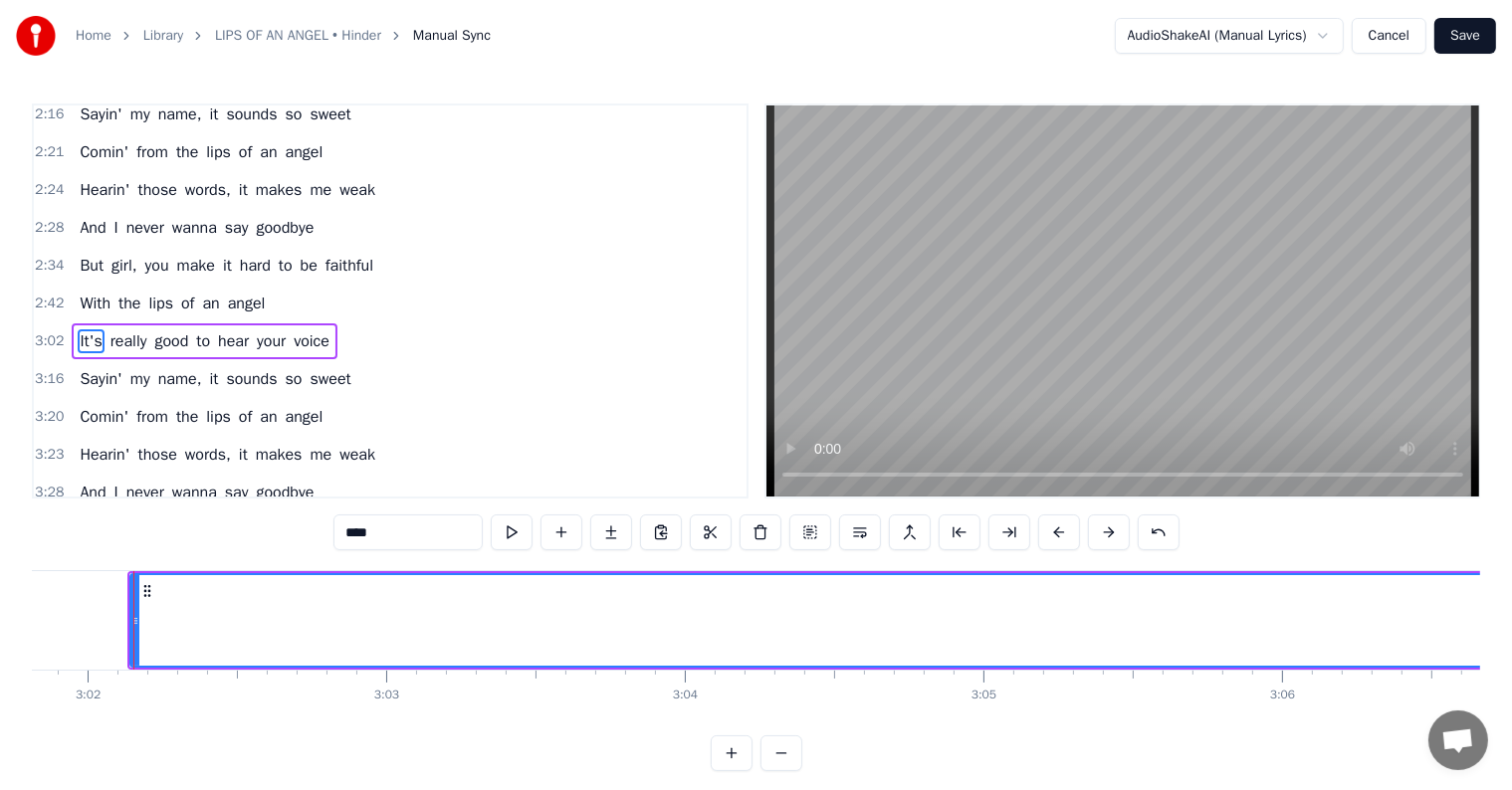 scroll, scrollTop: 0, scrollLeft: 54294, axis: horizontal 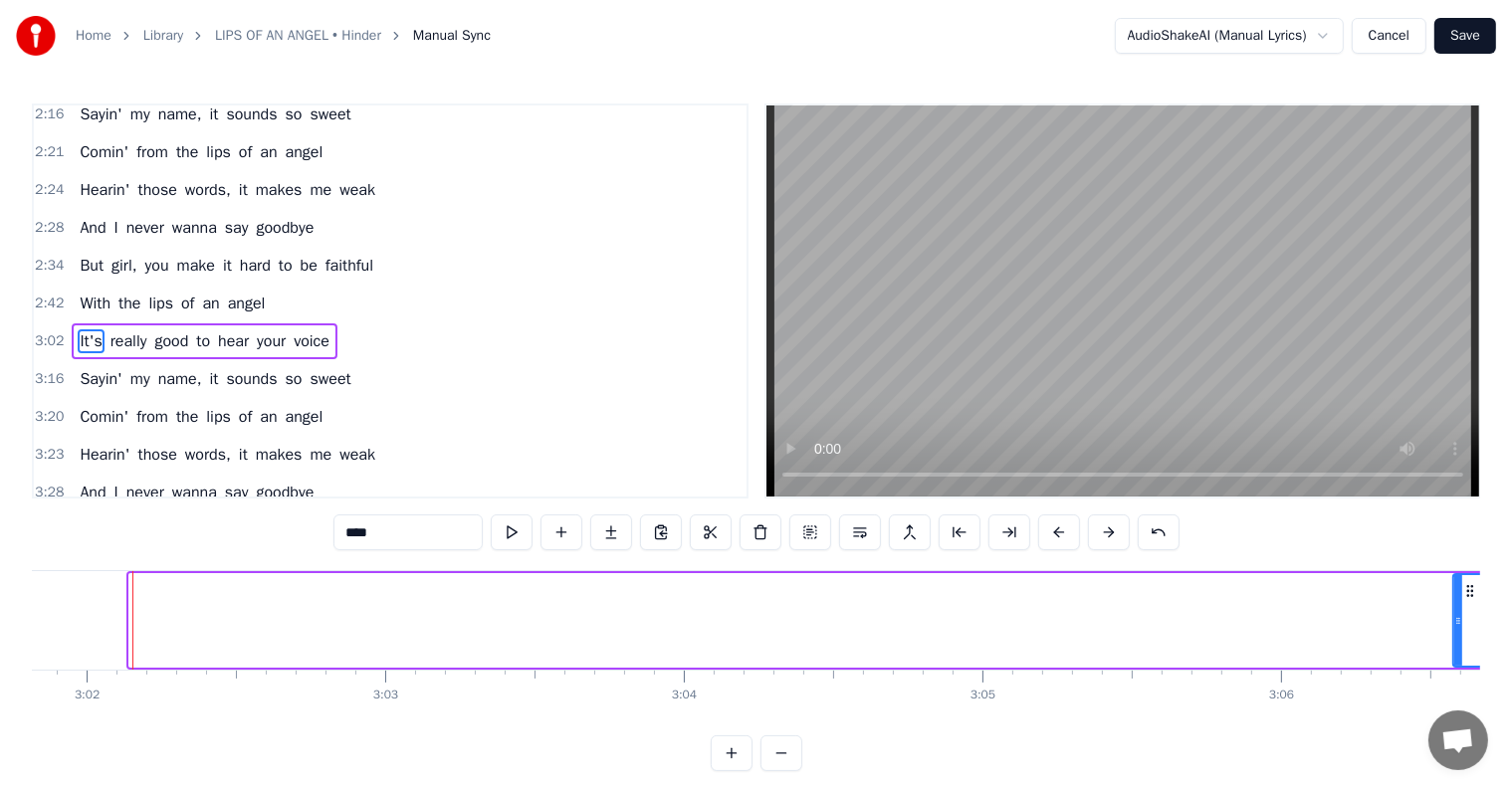 drag, startPoint x: 134, startPoint y: 617, endPoint x: 1458, endPoint y: 677, distance: 1325.3588 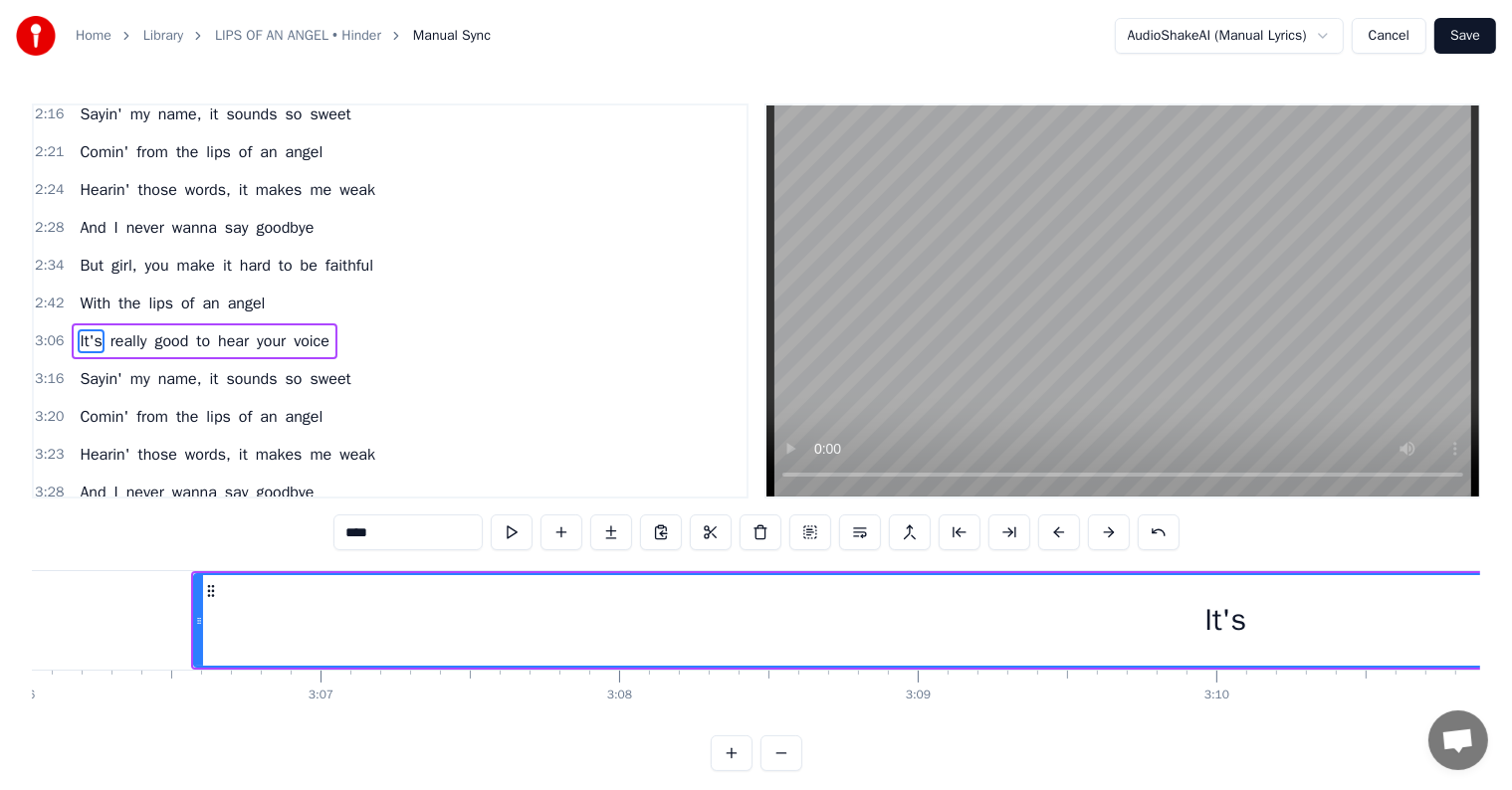 scroll, scrollTop: 0, scrollLeft: 55683, axis: horizontal 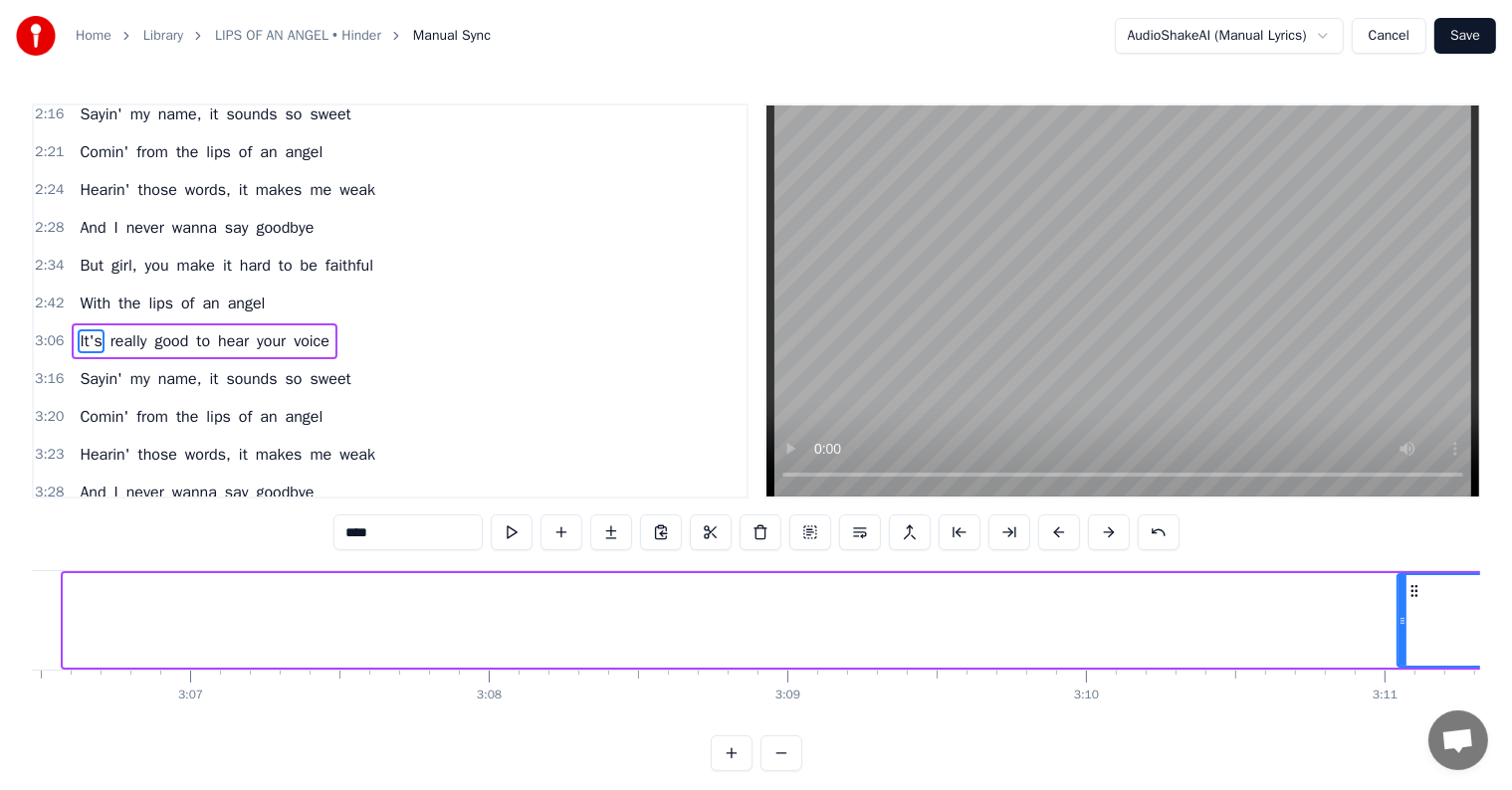 drag, startPoint x: 65, startPoint y: 615, endPoint x: 1318, endPoint y: 670, distance: 1254.2065 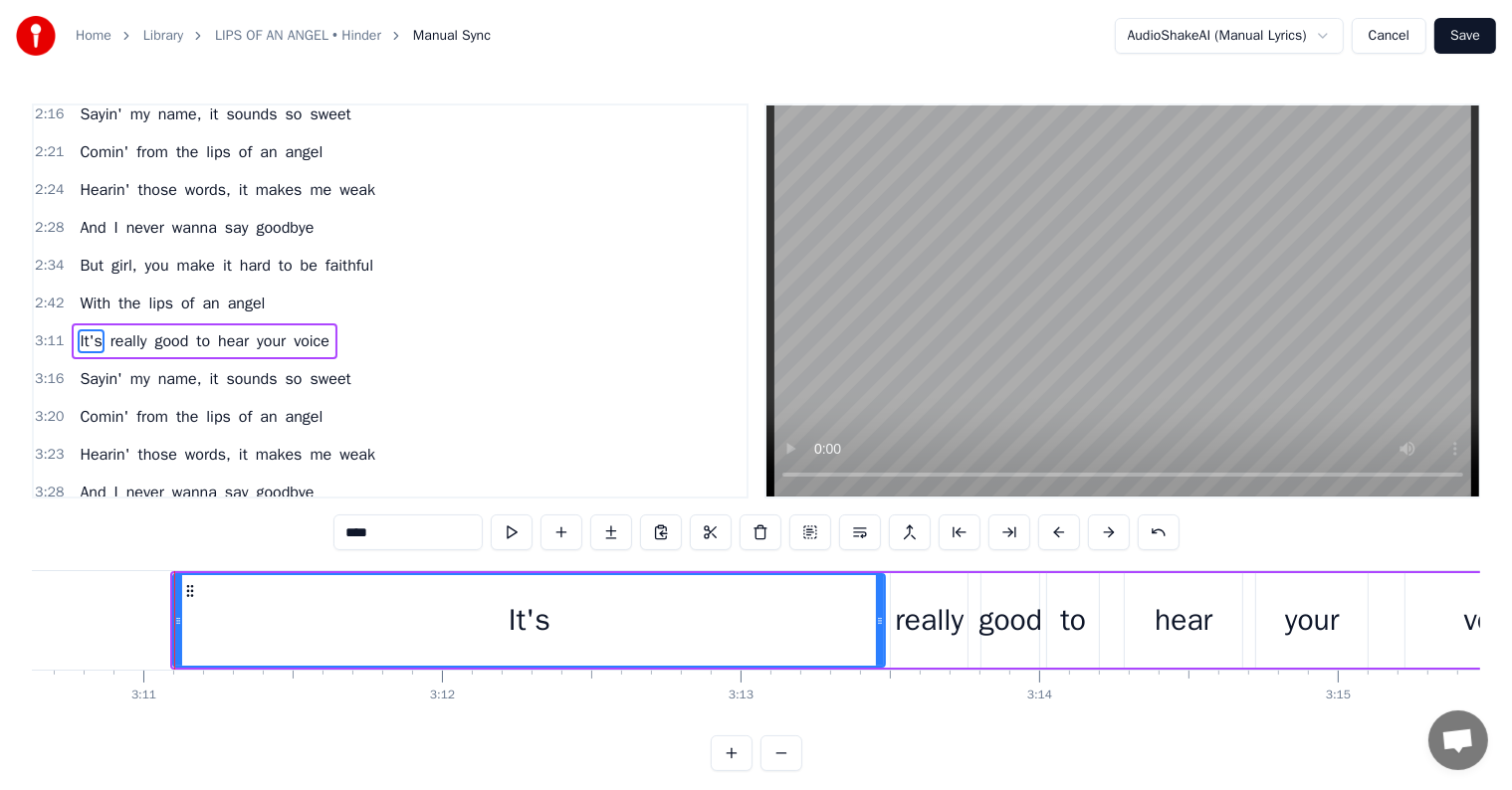 scroll, scrollTop: 0, scrollLeft: 56966, axis: horizontal 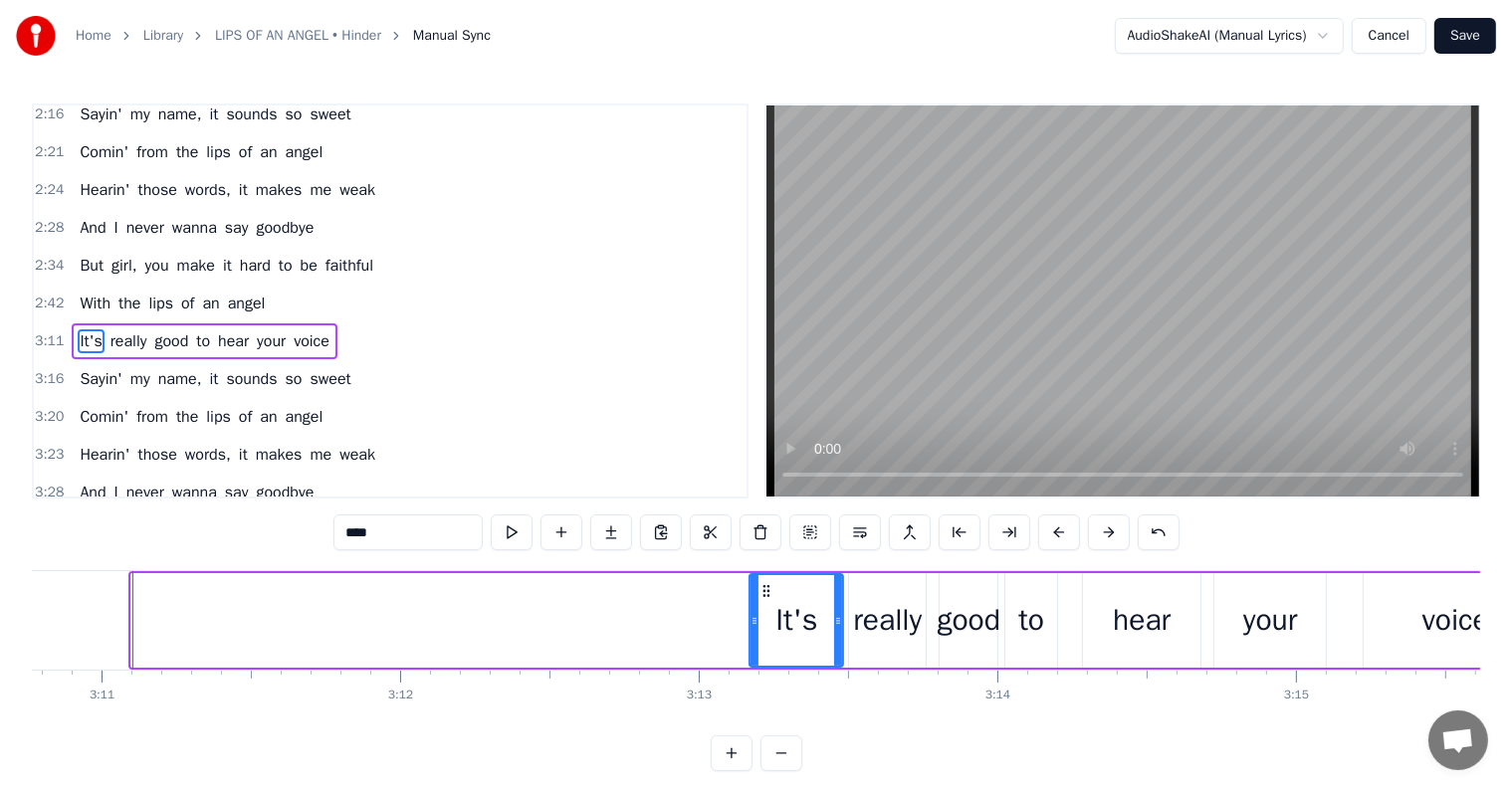 drag, startPoint x: 135, startPoint y: 617, endPoint x: 752, endPoint y: 642, distance: 617.50628 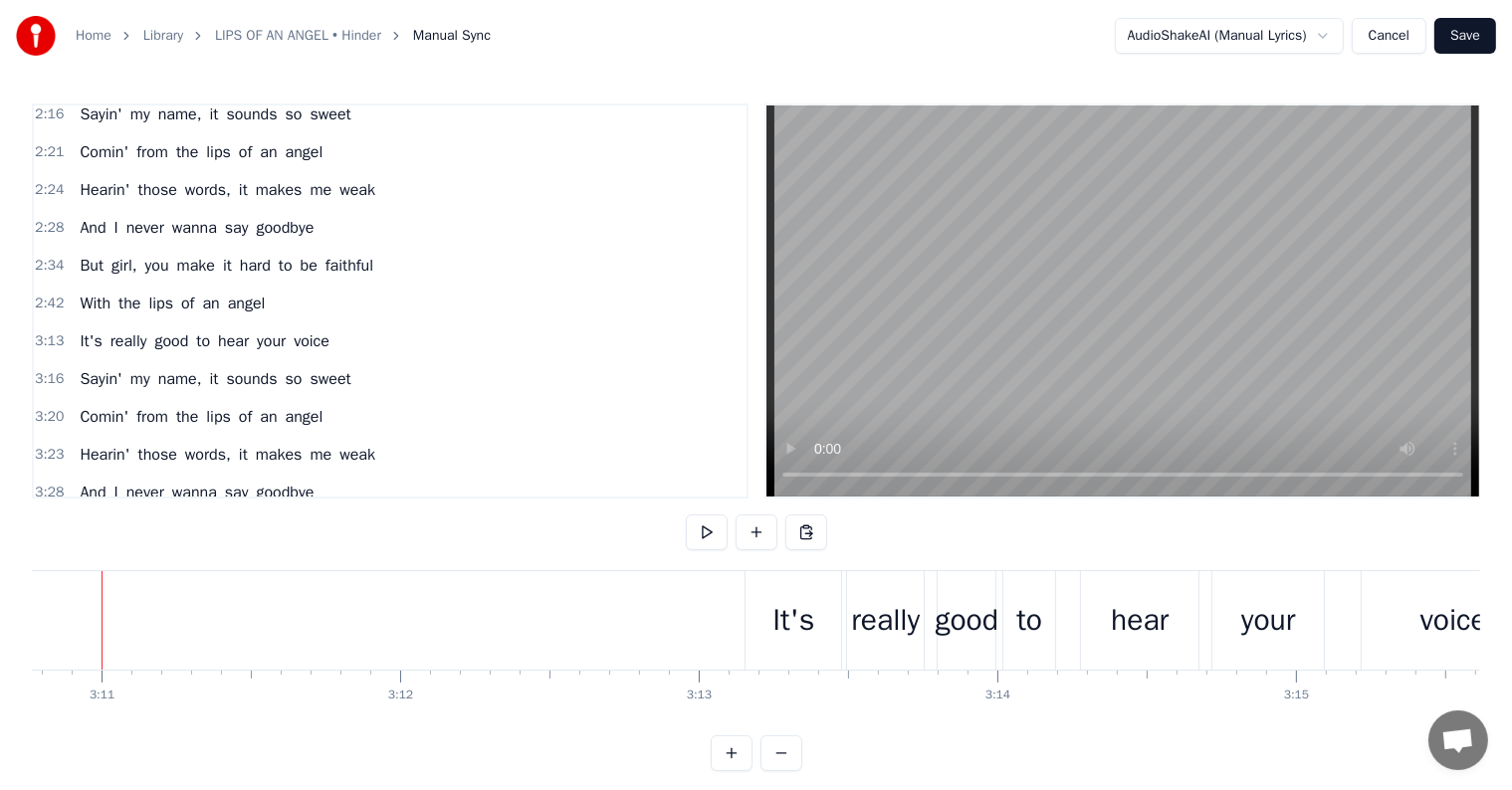 scroll, scrollTop: 0, scrollLeft: 56936, axis: horizontal 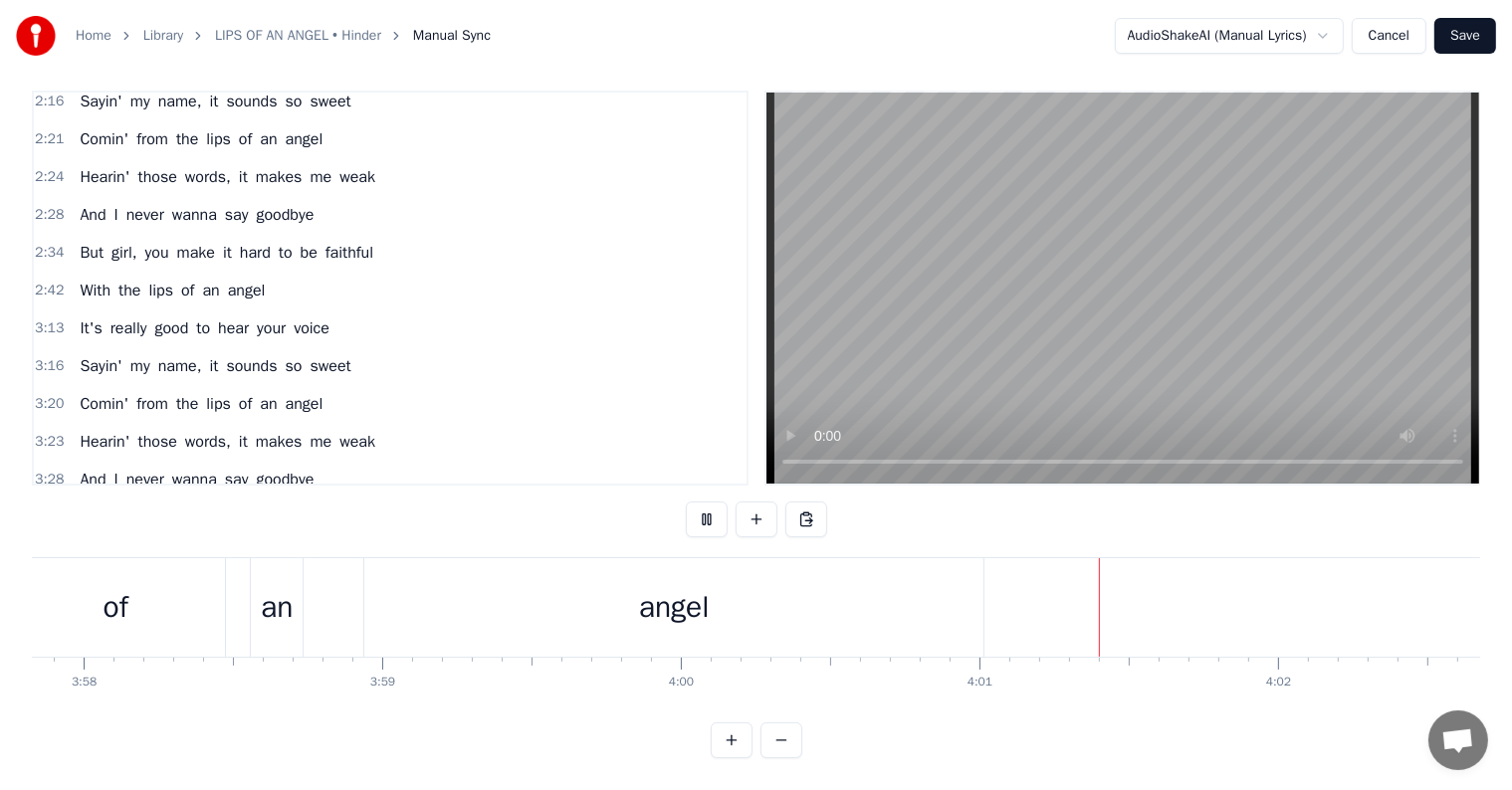 click on "Save" at bounding box center (1465, 36) 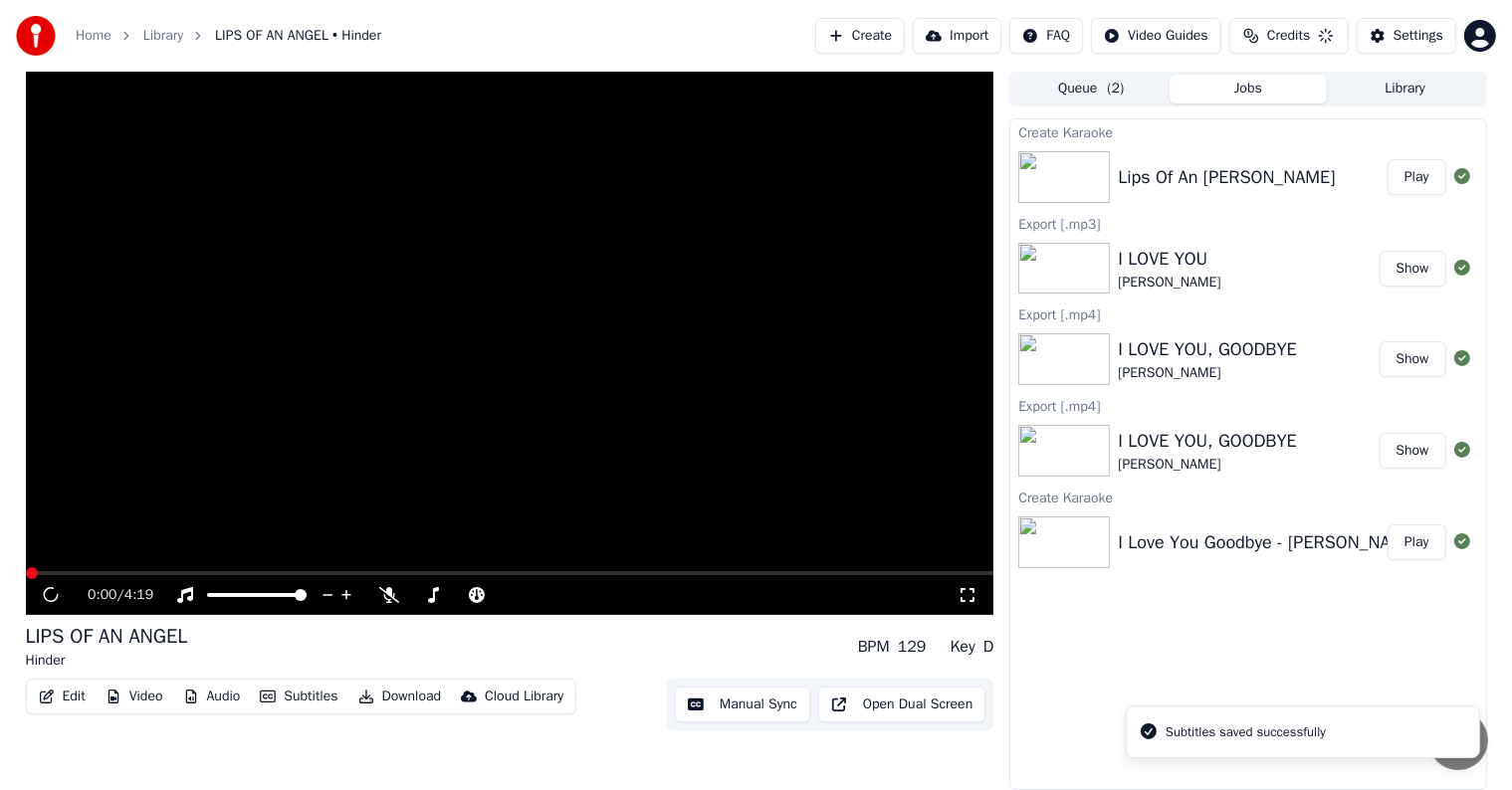 scroll, scrollTop: 1, scrollLeft: 0, axis: vertical 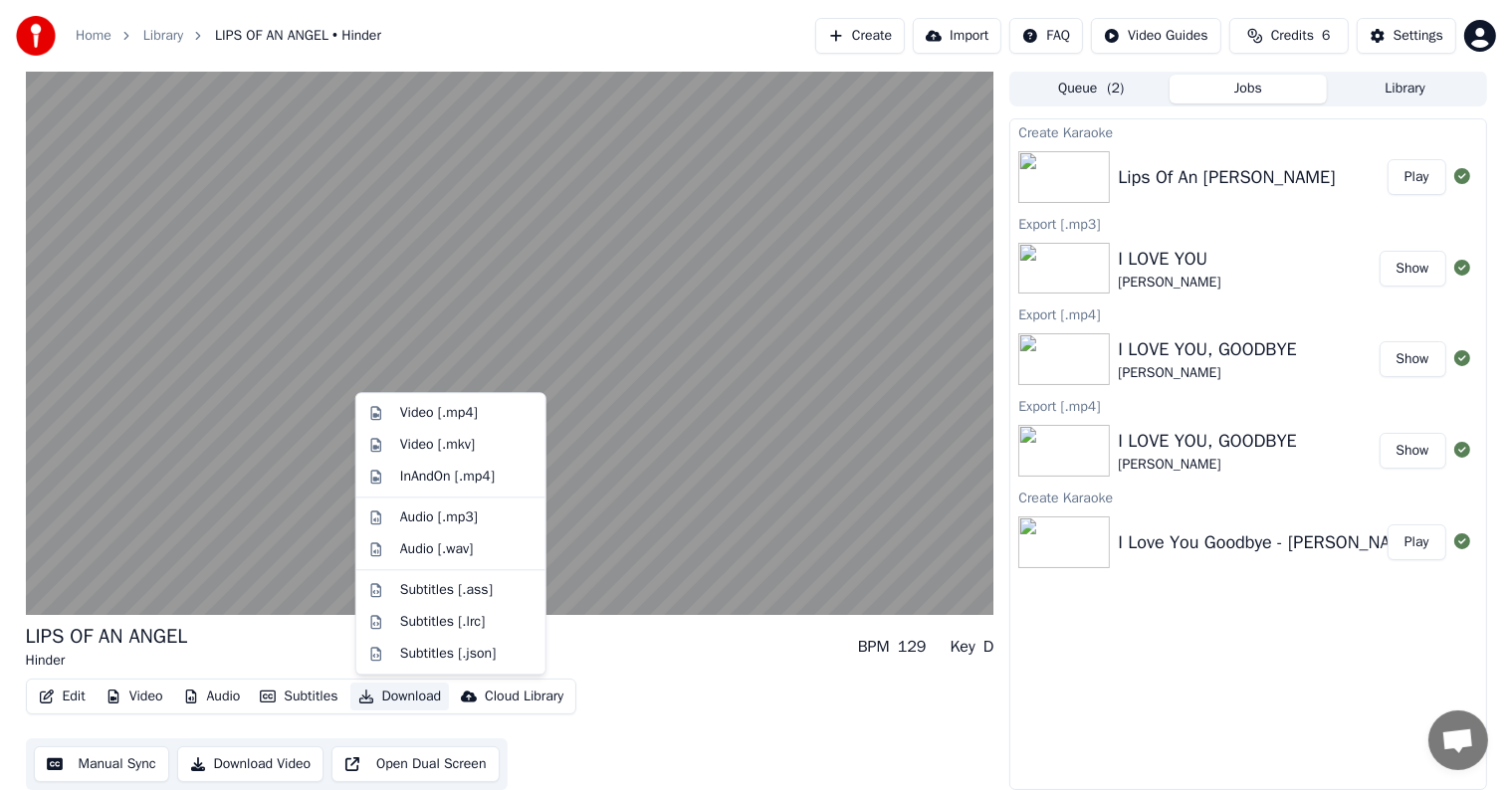 click on "Download" at bounding box center [400, 696] 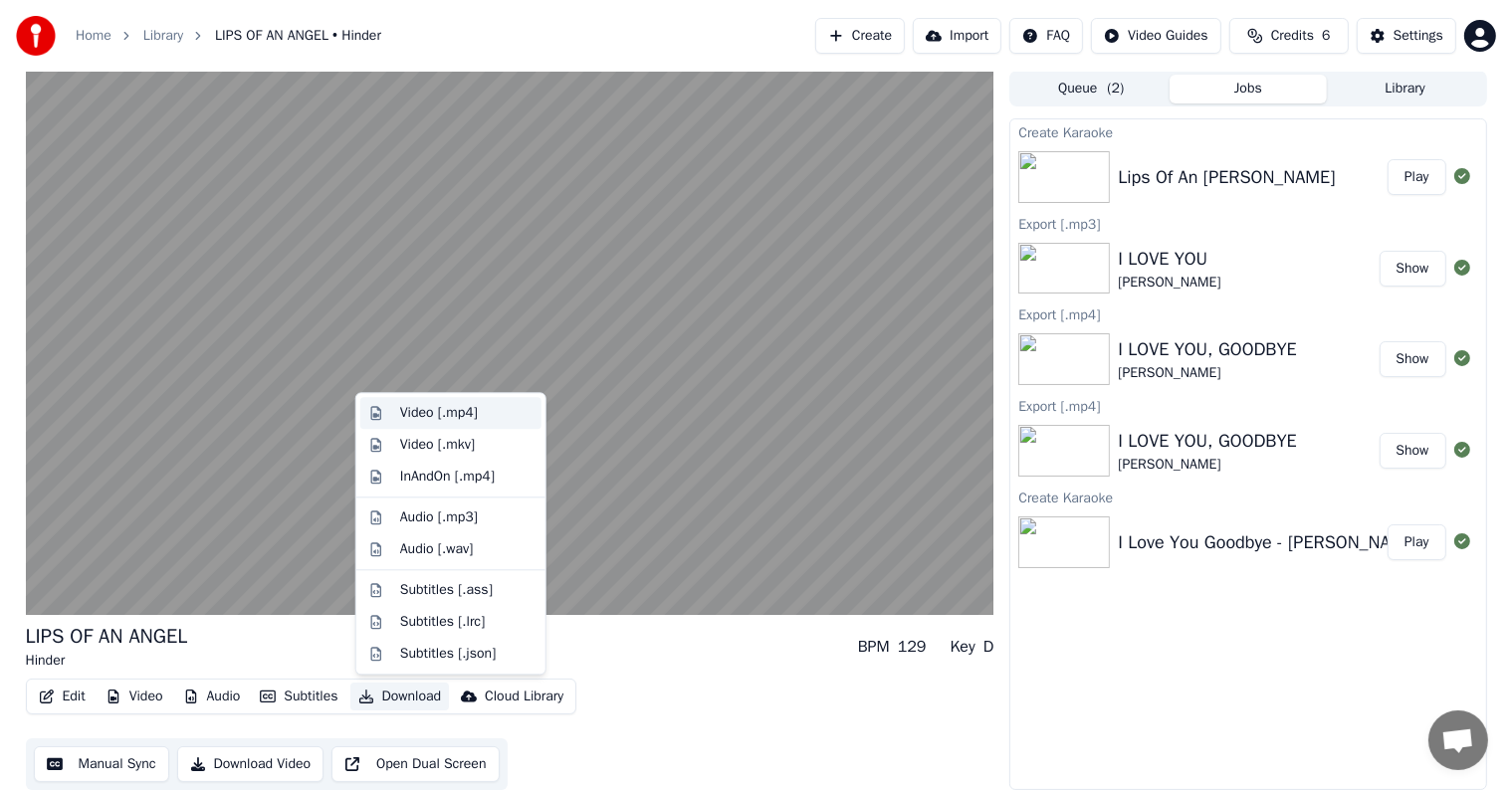 click on "Video [.mp4]" at bounding box center [439, 413] 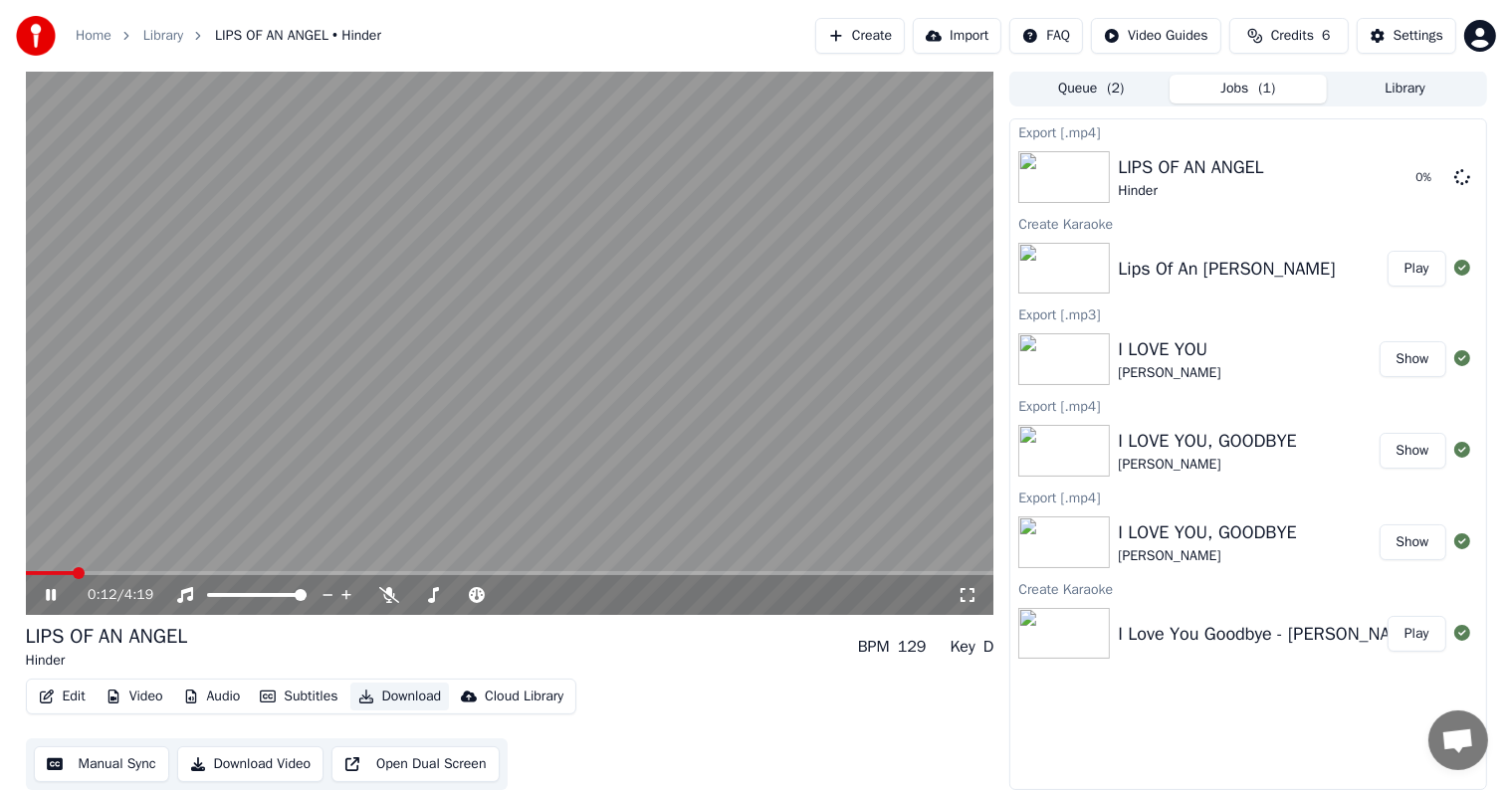 type 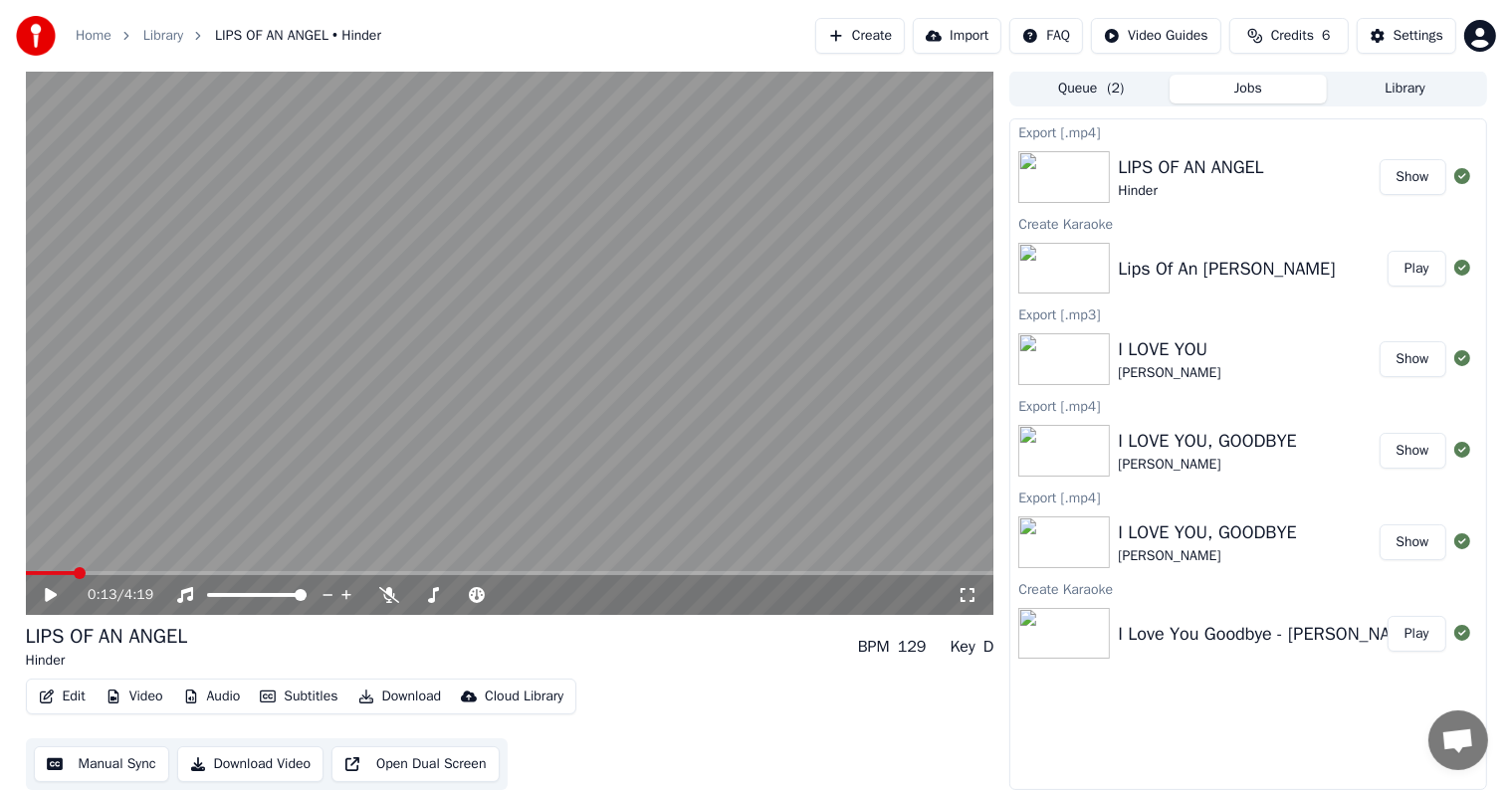 click on "Edit Video Audio Subtitles Download Cloud Library Manual Sync Download Video Open Dual Screen" at bounding box center (510, 734) 